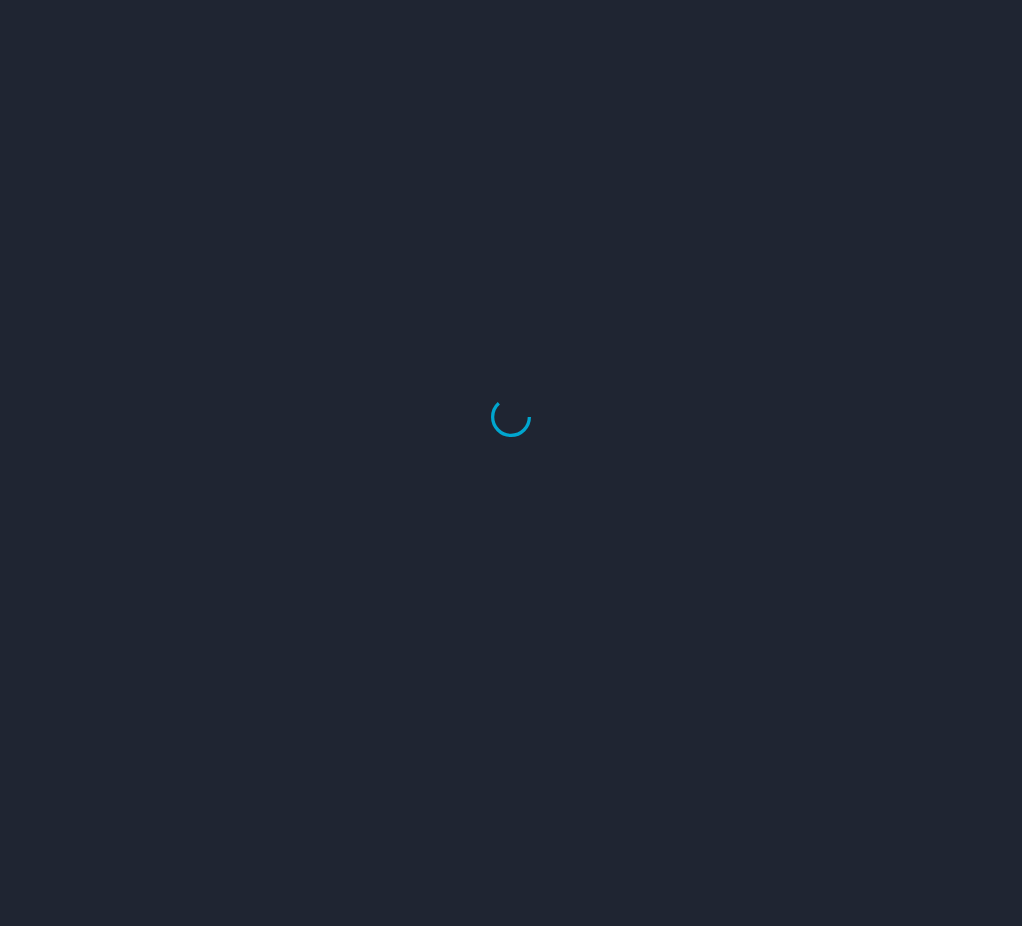 scroll, scrollTop: 0, scrollLeft: 0, axis: both 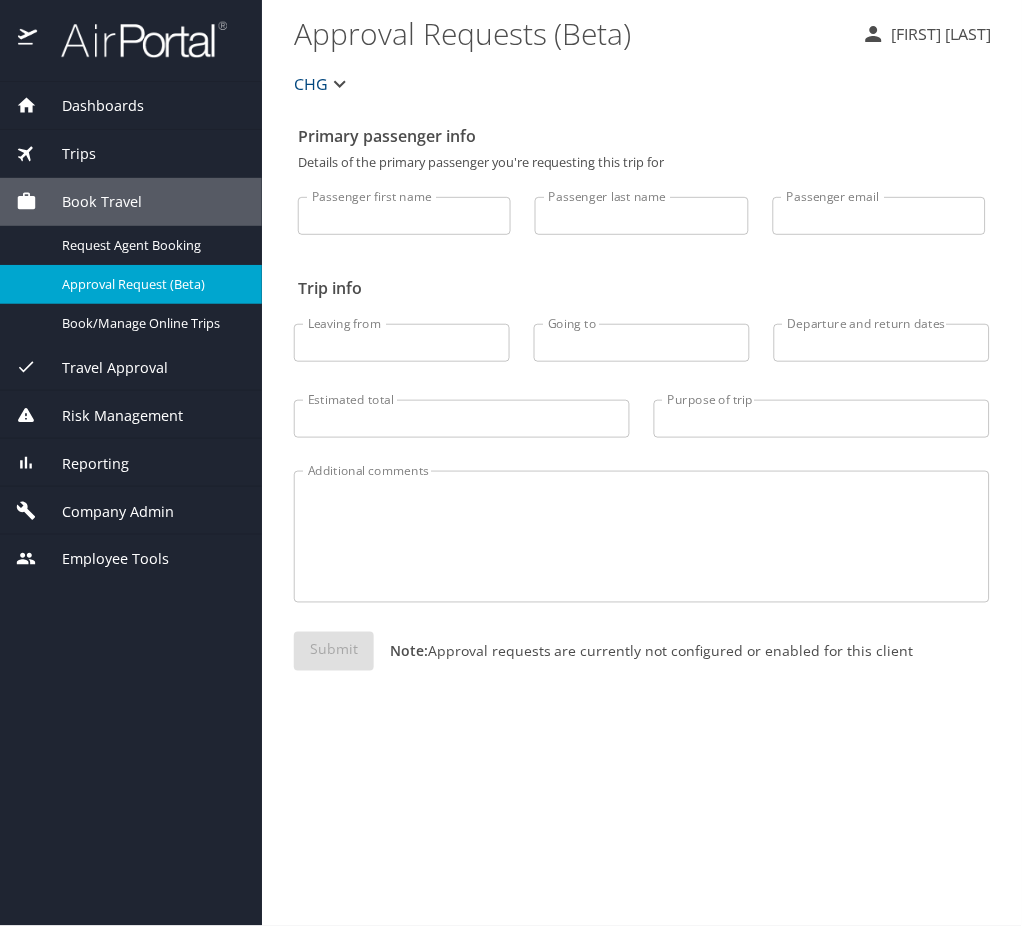 click on "Company Admin" at bounding box center [131, 511] 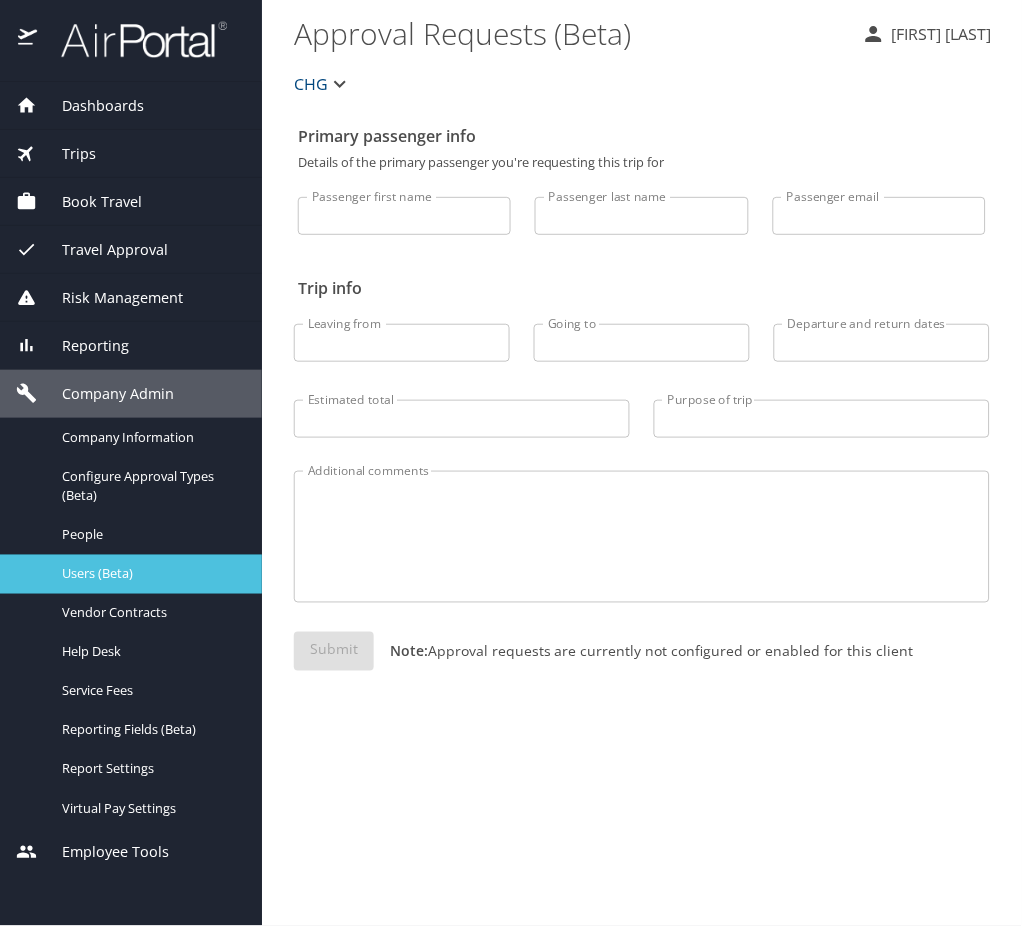 click on "Users (Beta)" at bounding box center (131, 574) 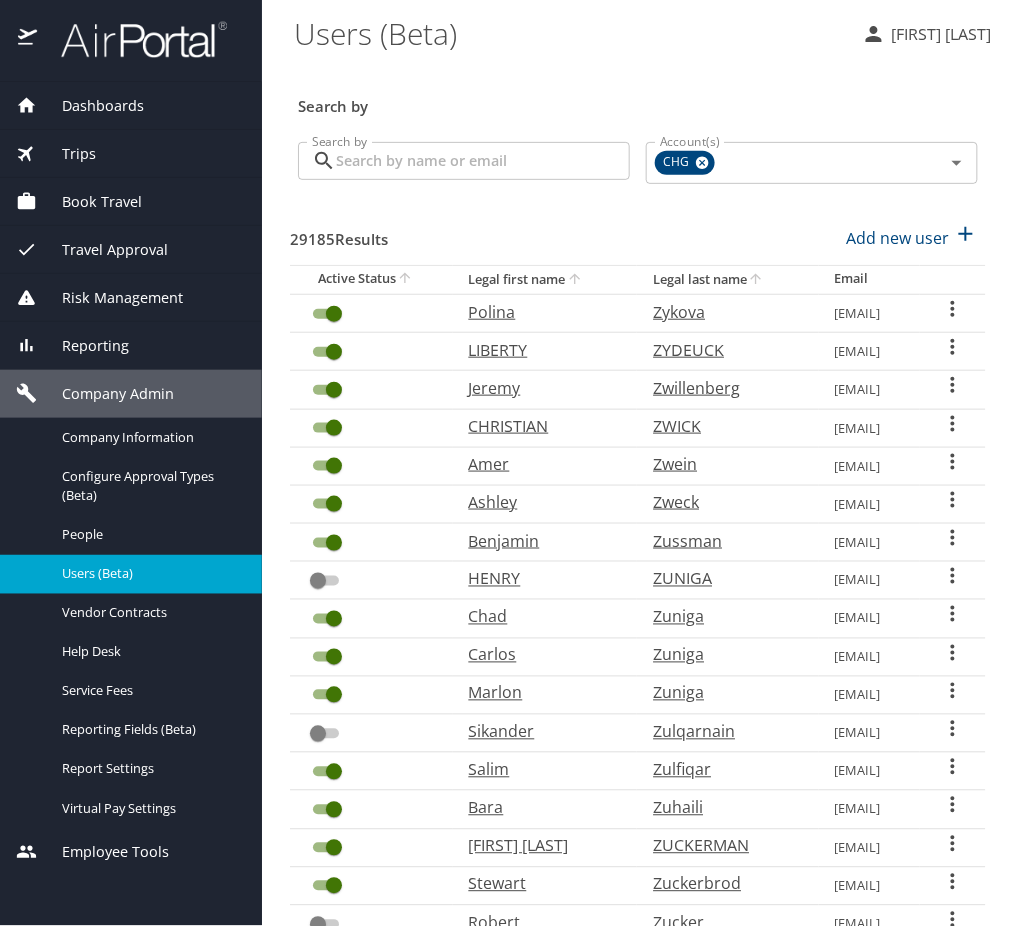click on "Search by" at bounding box center (483, 161) 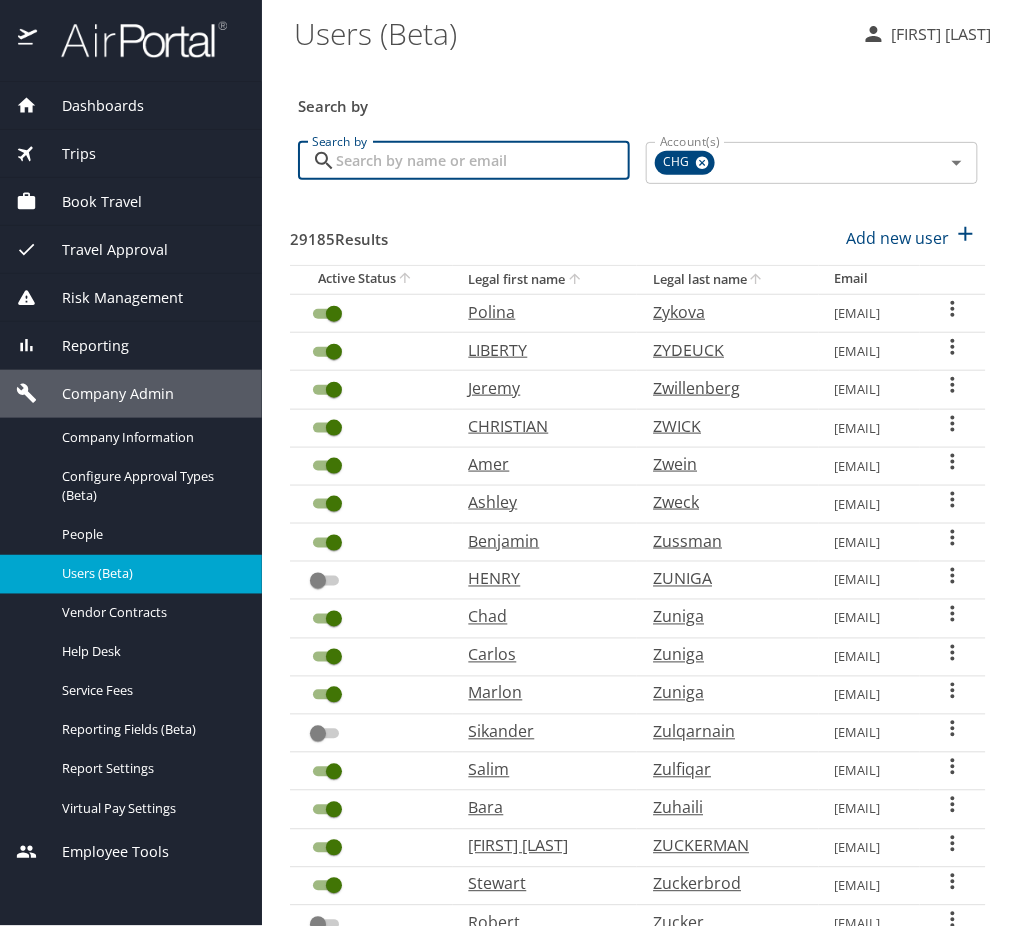 click on "Trips" at bounding box center [131, 154] 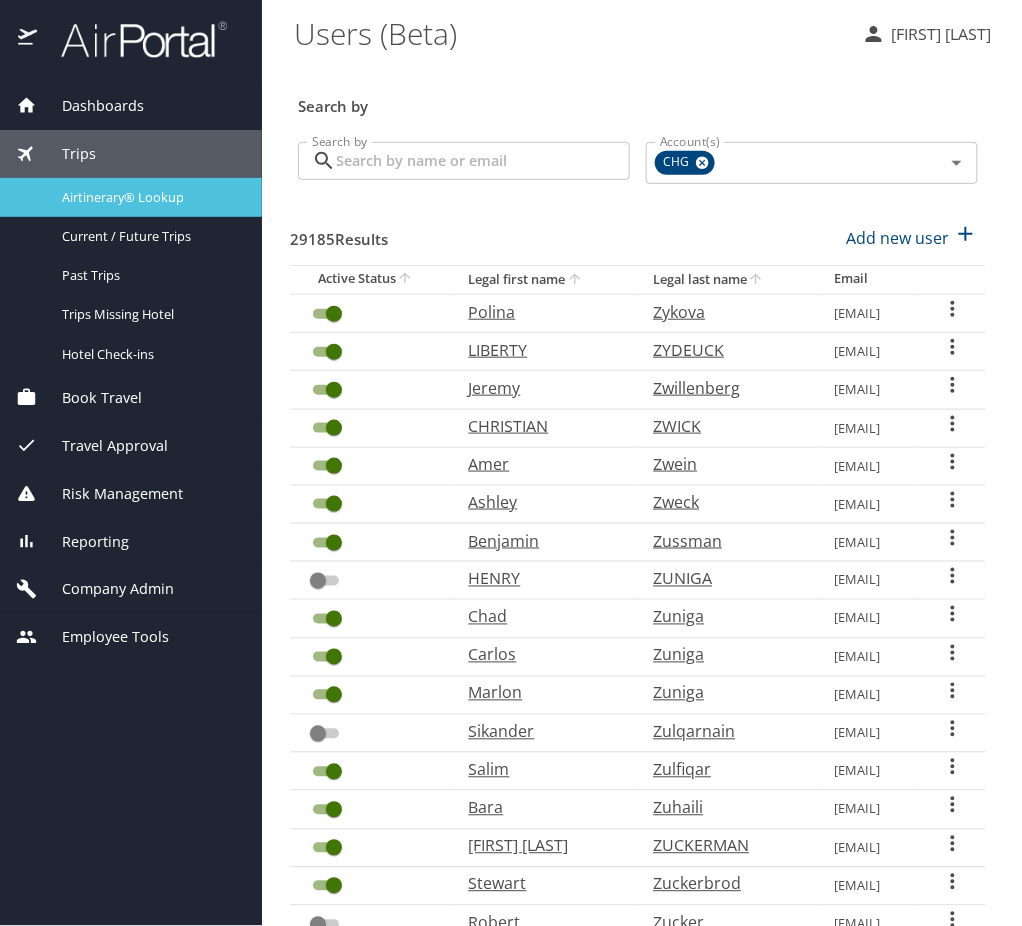 click on "Airtinerary® Lookup" at bounding box center [150, 197] 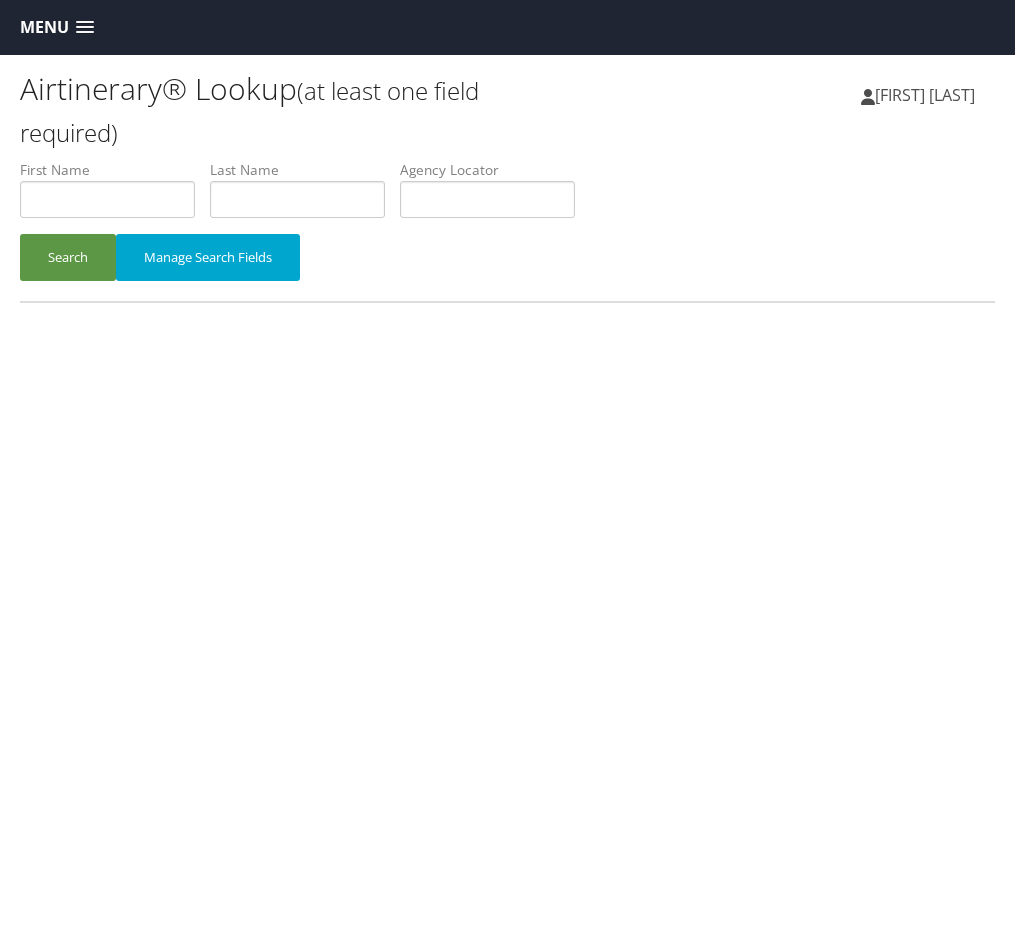 scroll, scrollTop: 0, scrollLeft: 0, axis: both 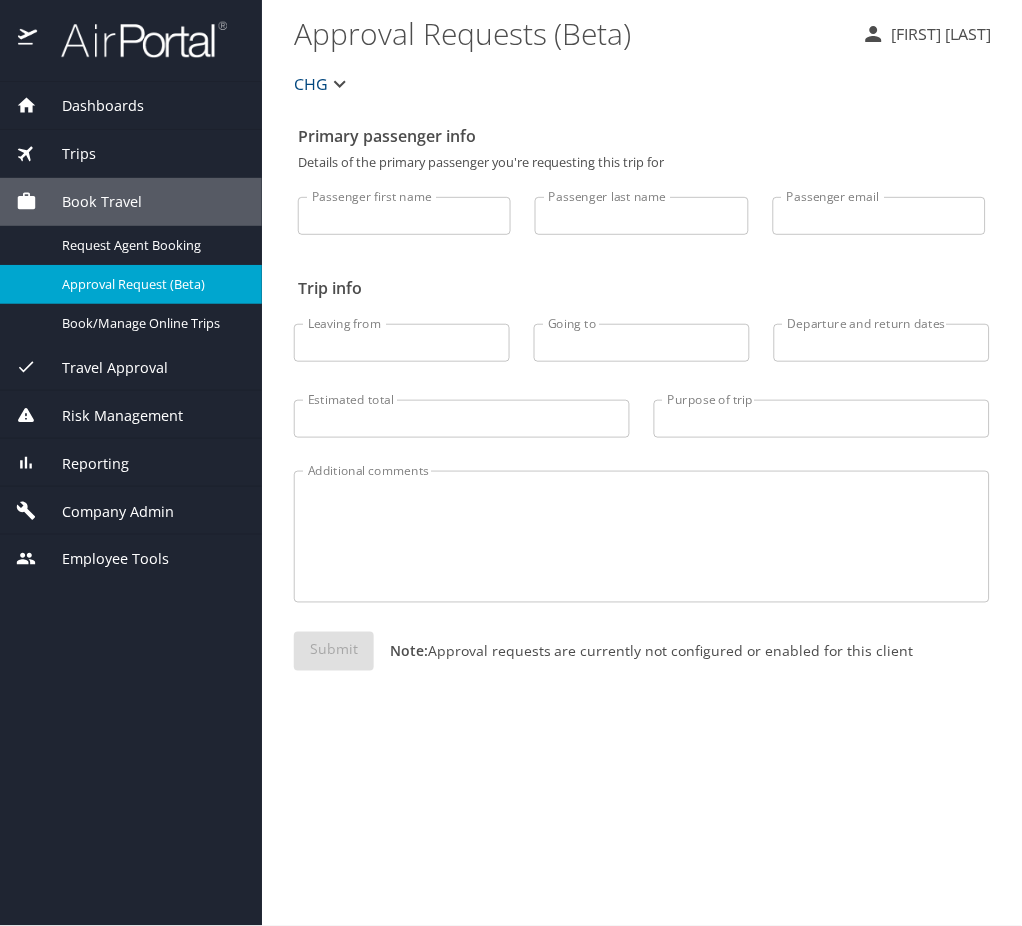 click on "Reporting" at bounding box center (131, 463) 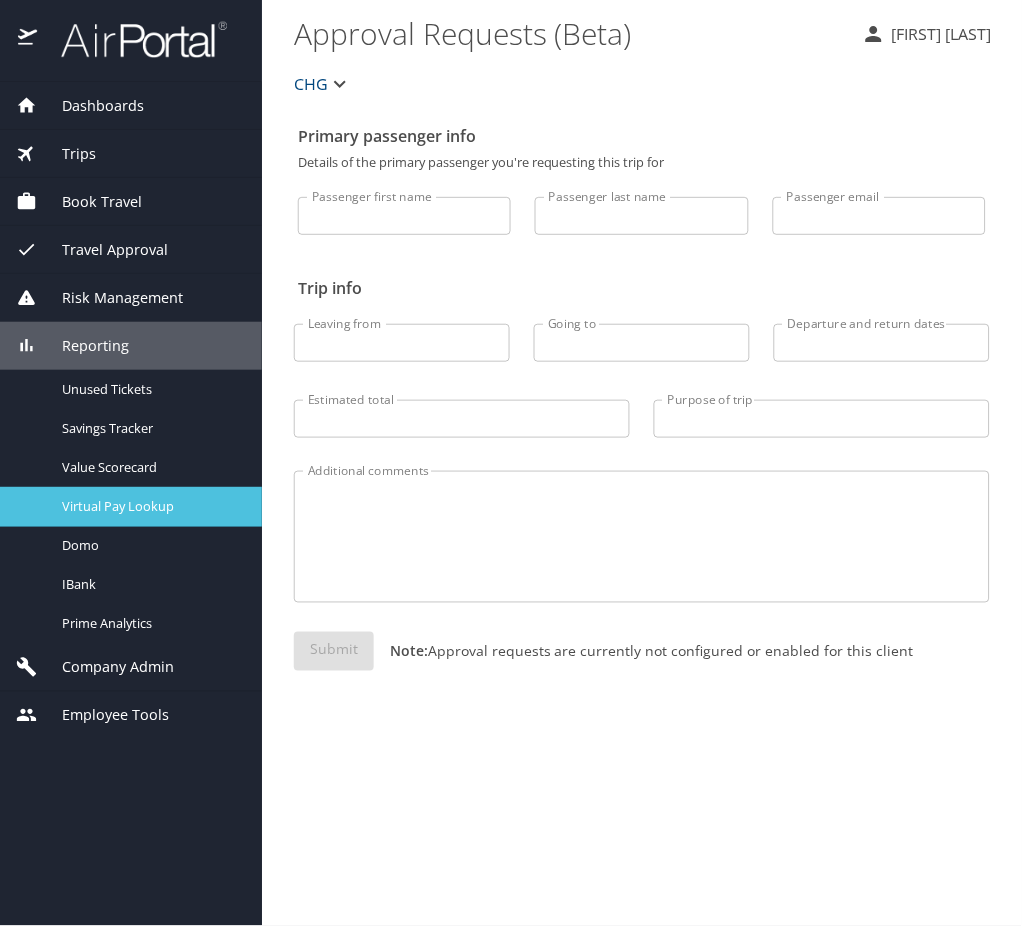 click on "Virtual Pay Lookup" at bounding box center [131, 506] 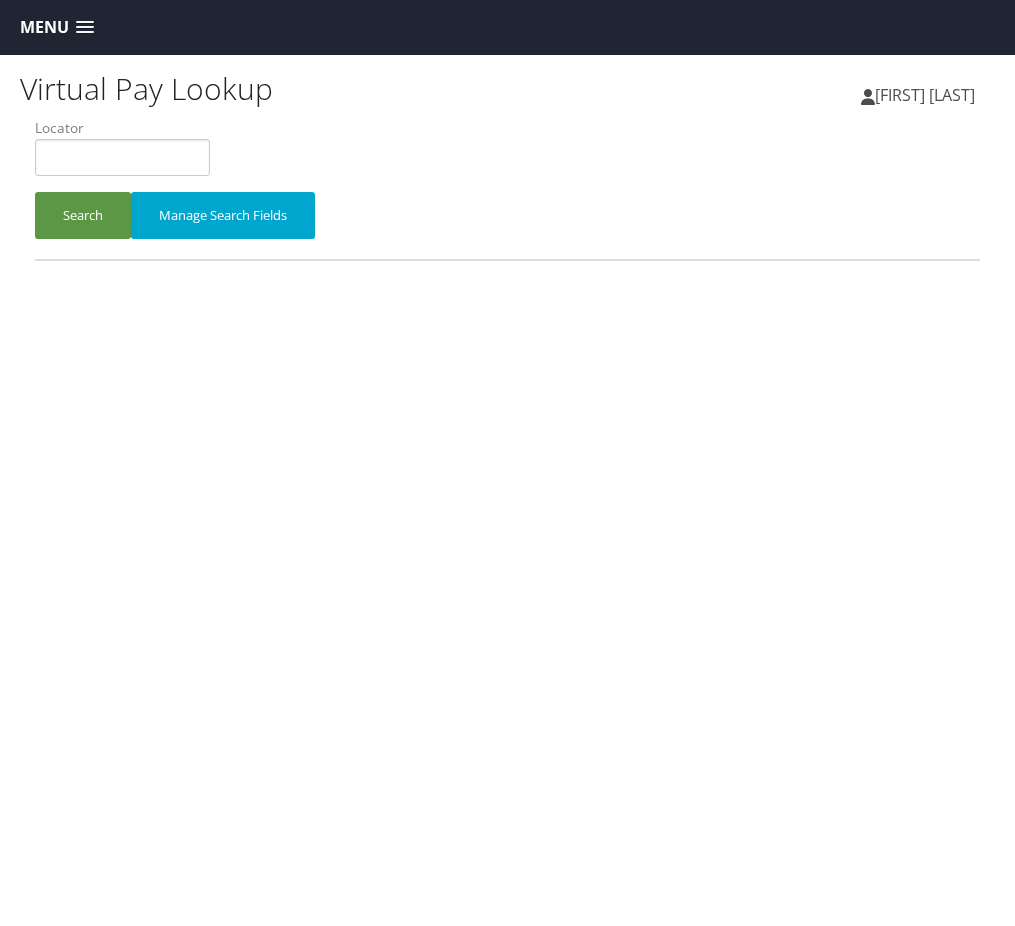 scroll, scrollTop: 0, scrollLeft: 0, axis: both 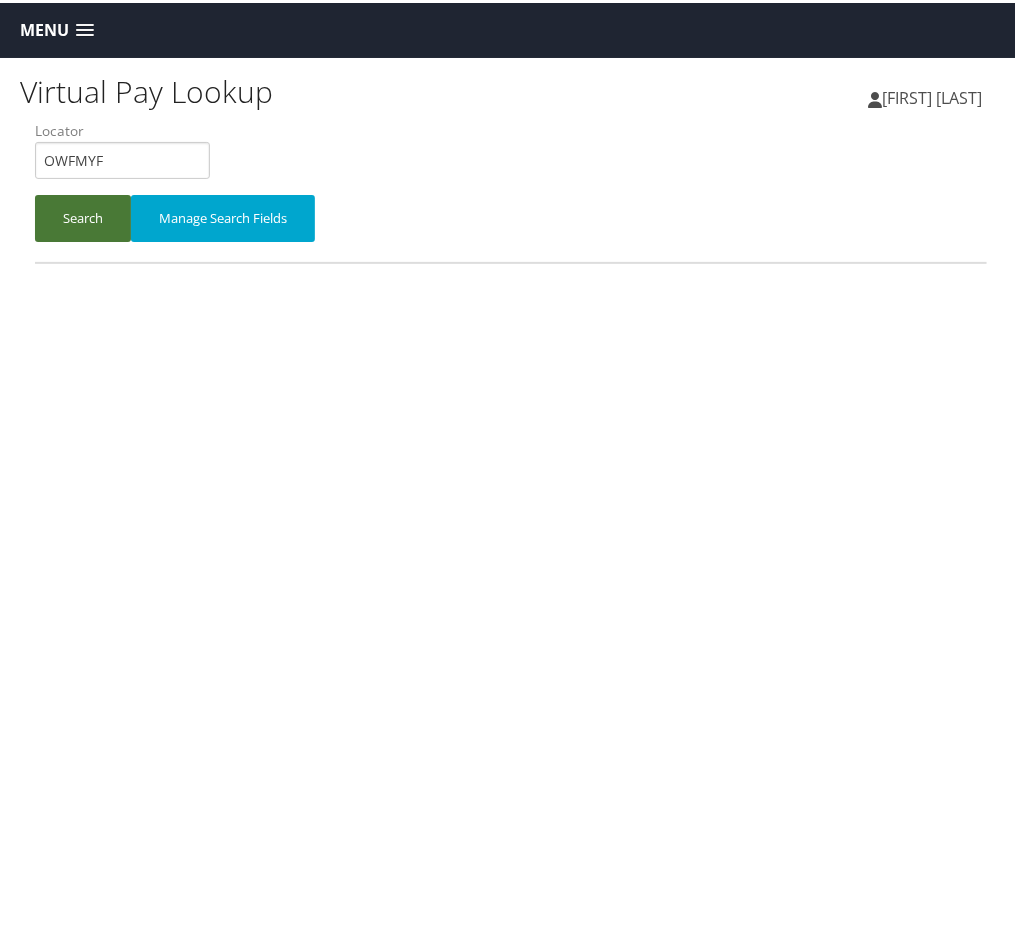 type on "OWFMYF" 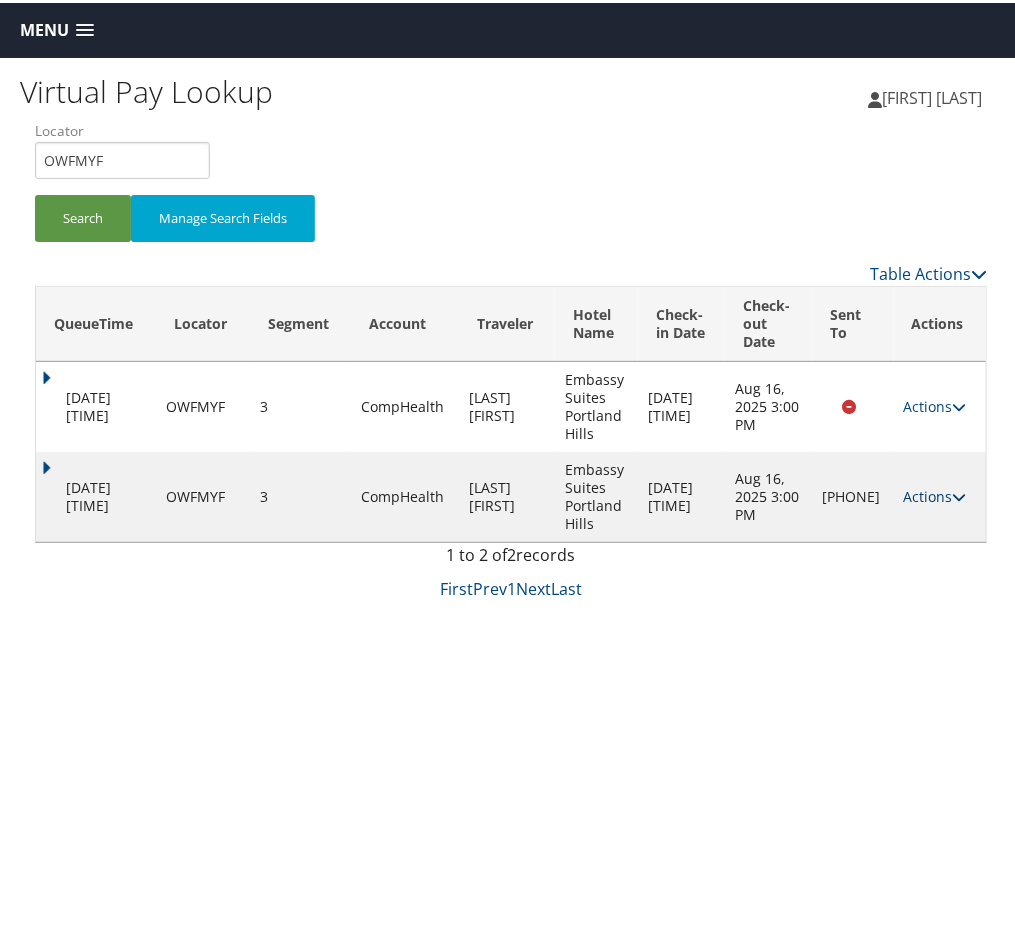 click on "Actions" at bounding box center [935, 493] 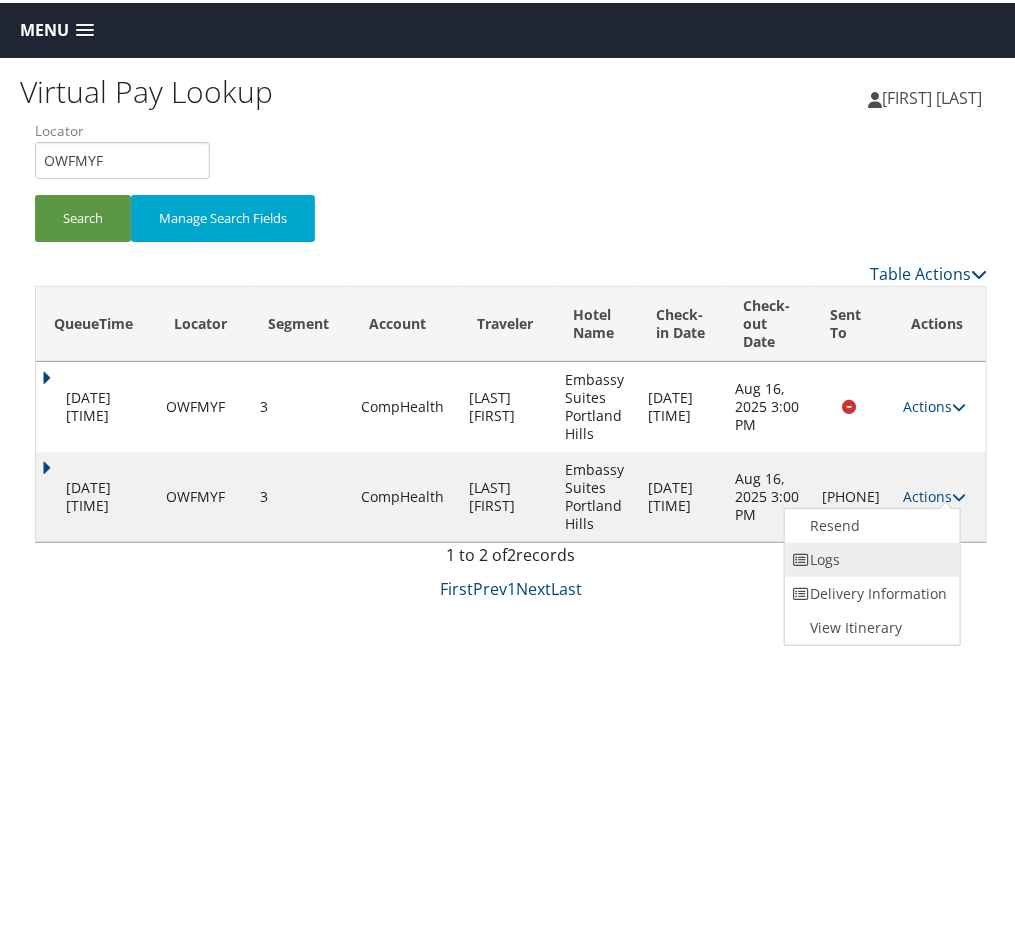click on "Logs" at bounding box center [870, 557] 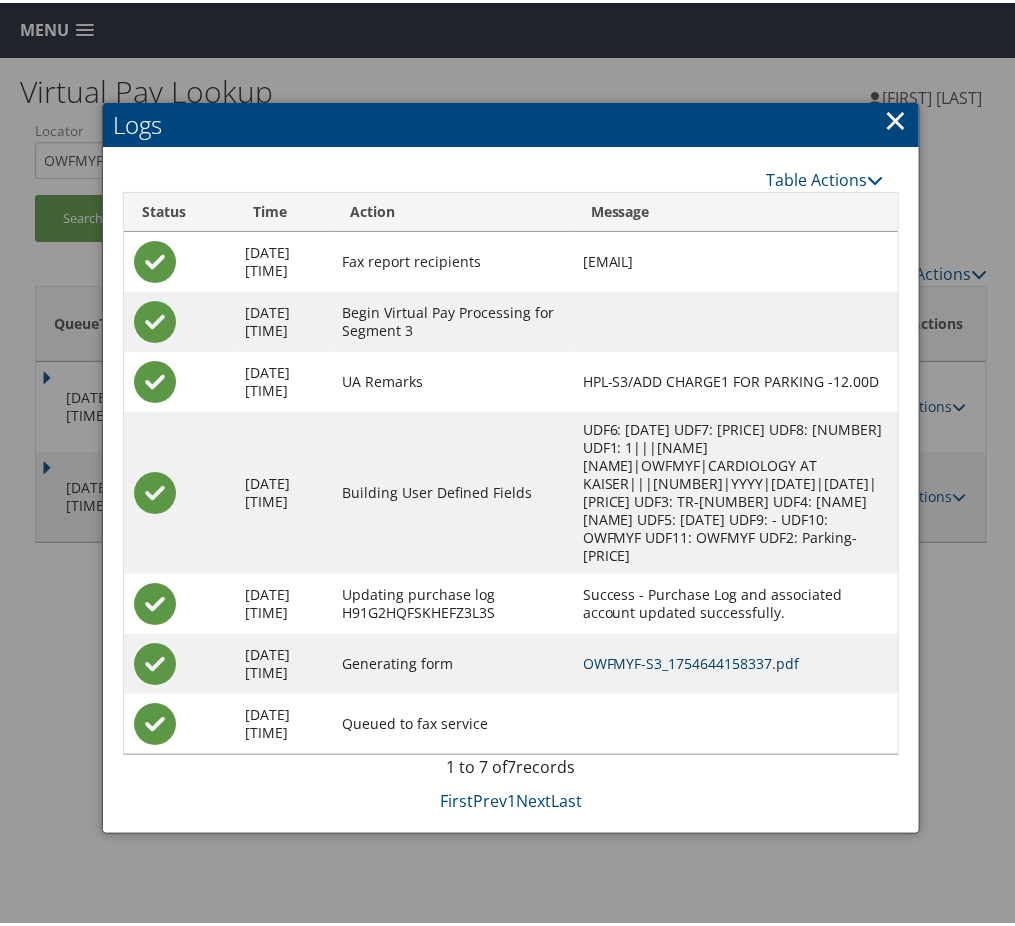 click on "OWFMYF-S3_1754644158337.pdf" at bounding box center [691, 660] 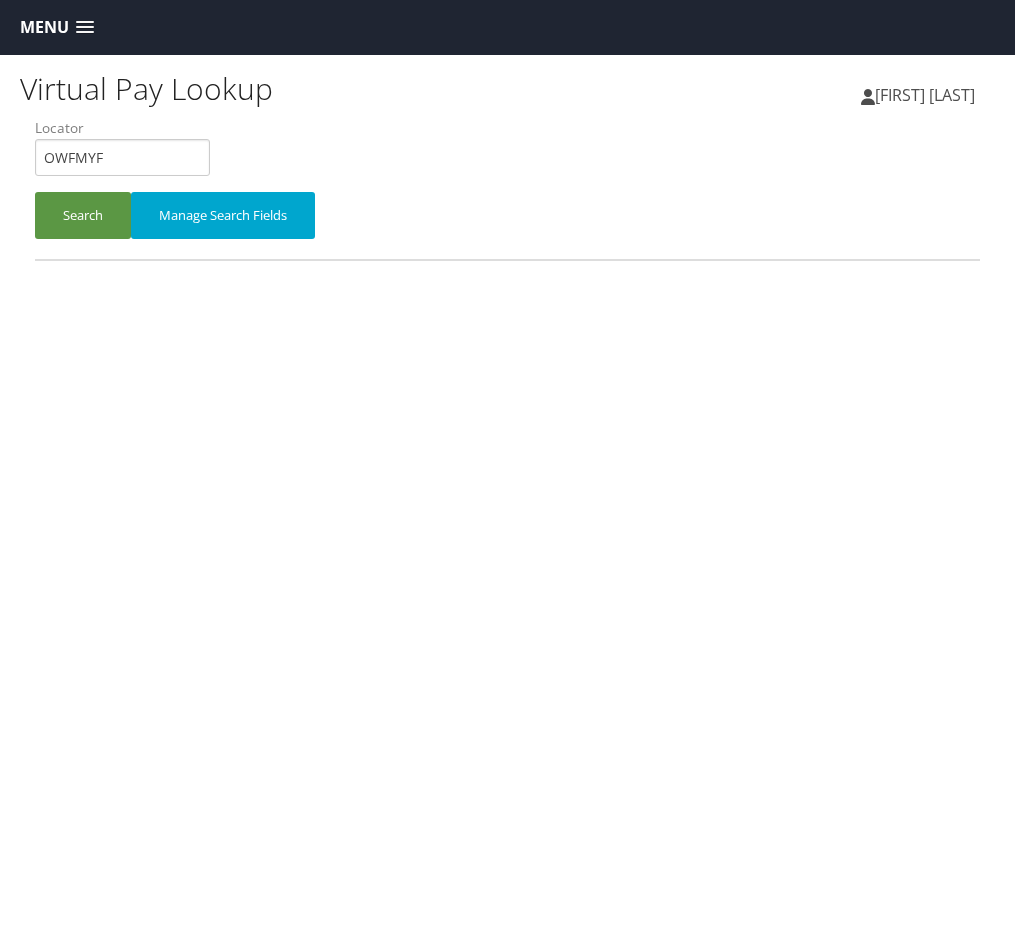 scroll, scrollTop: 0, scrollLeft: 0, axis: both 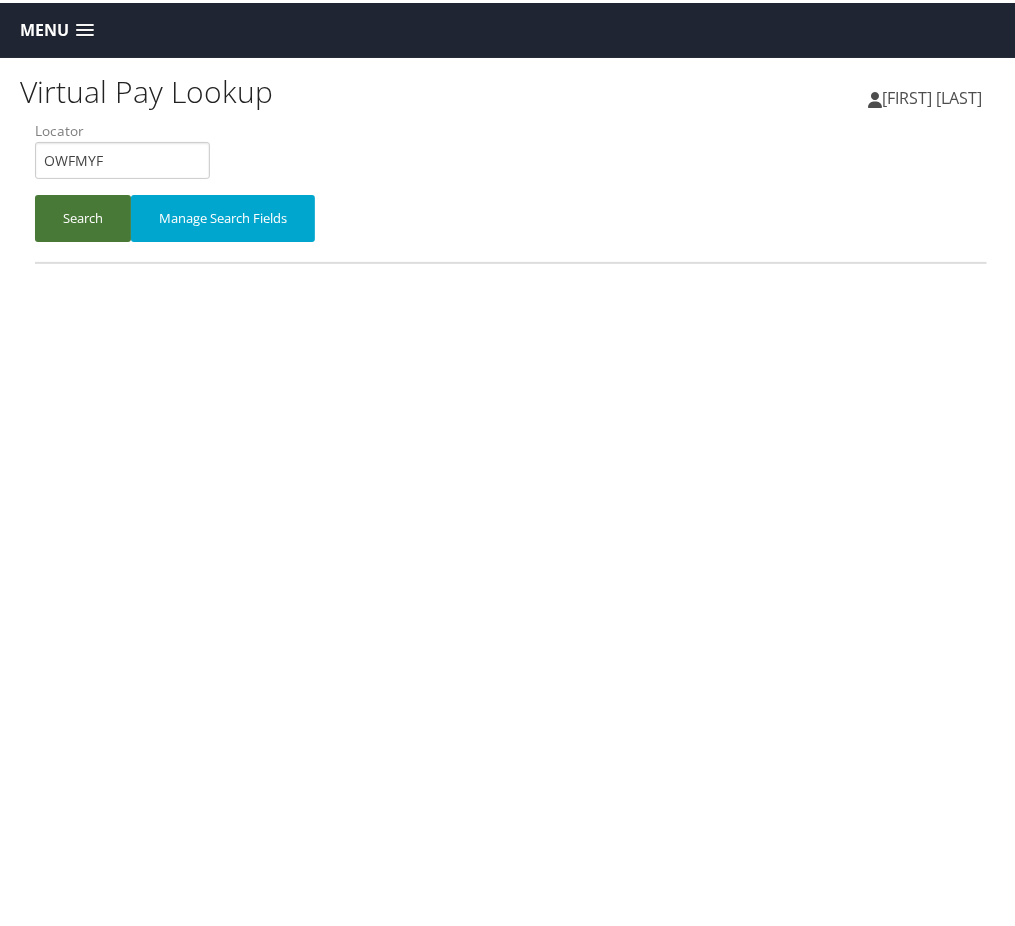 click on "Search" at bounding box center [83, 215] 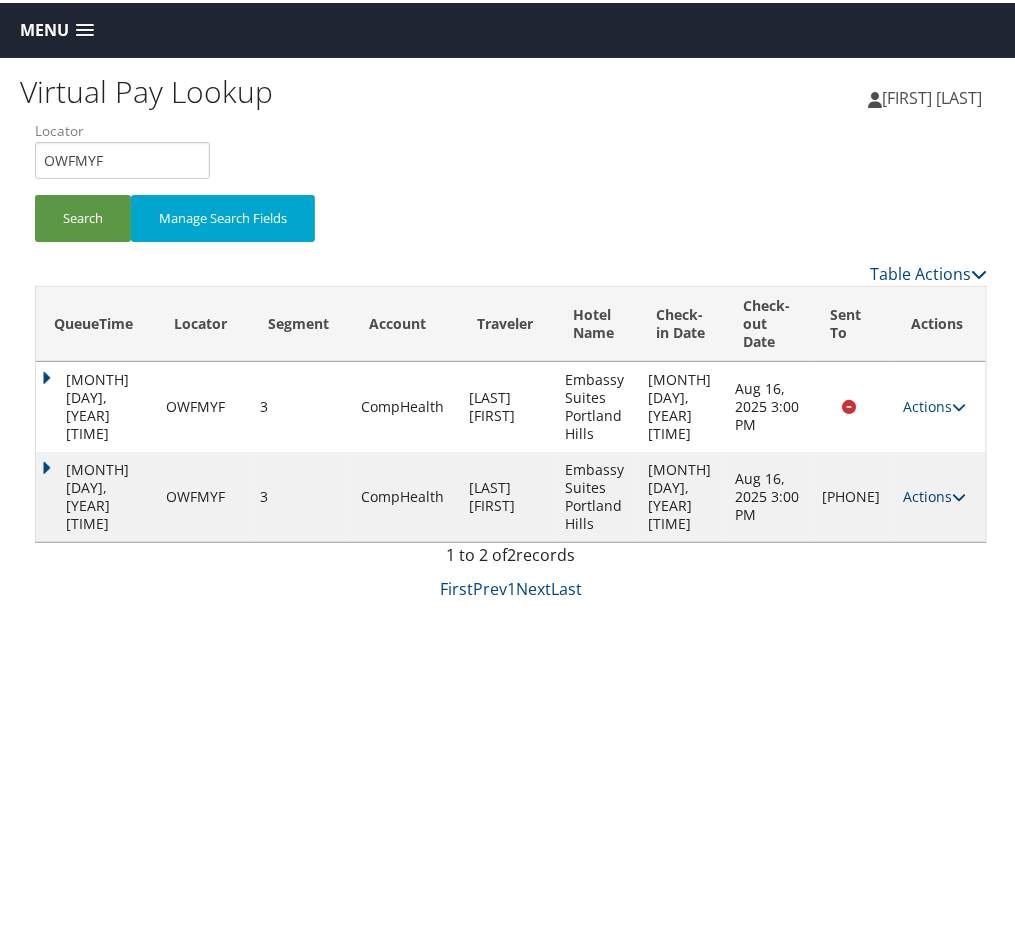 click at bounding box center [960, 494] 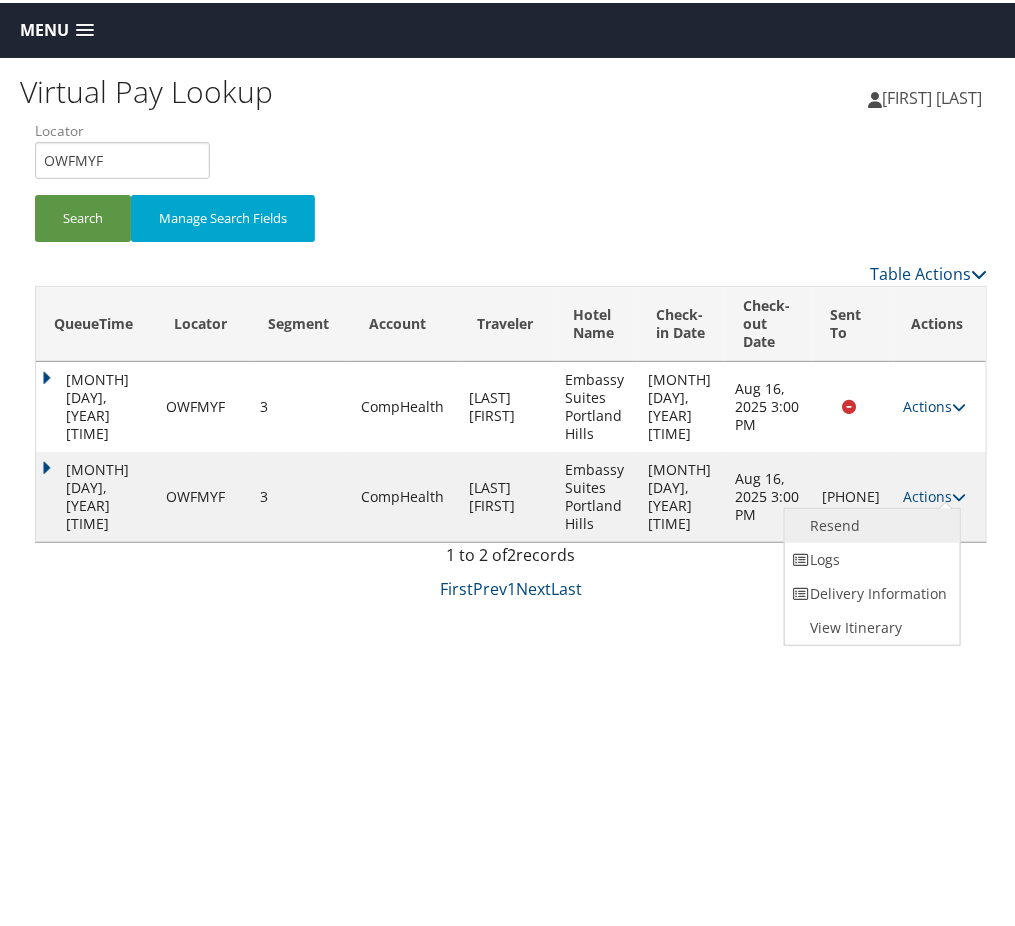 click on "Resend" at bounding box center [870, 523] 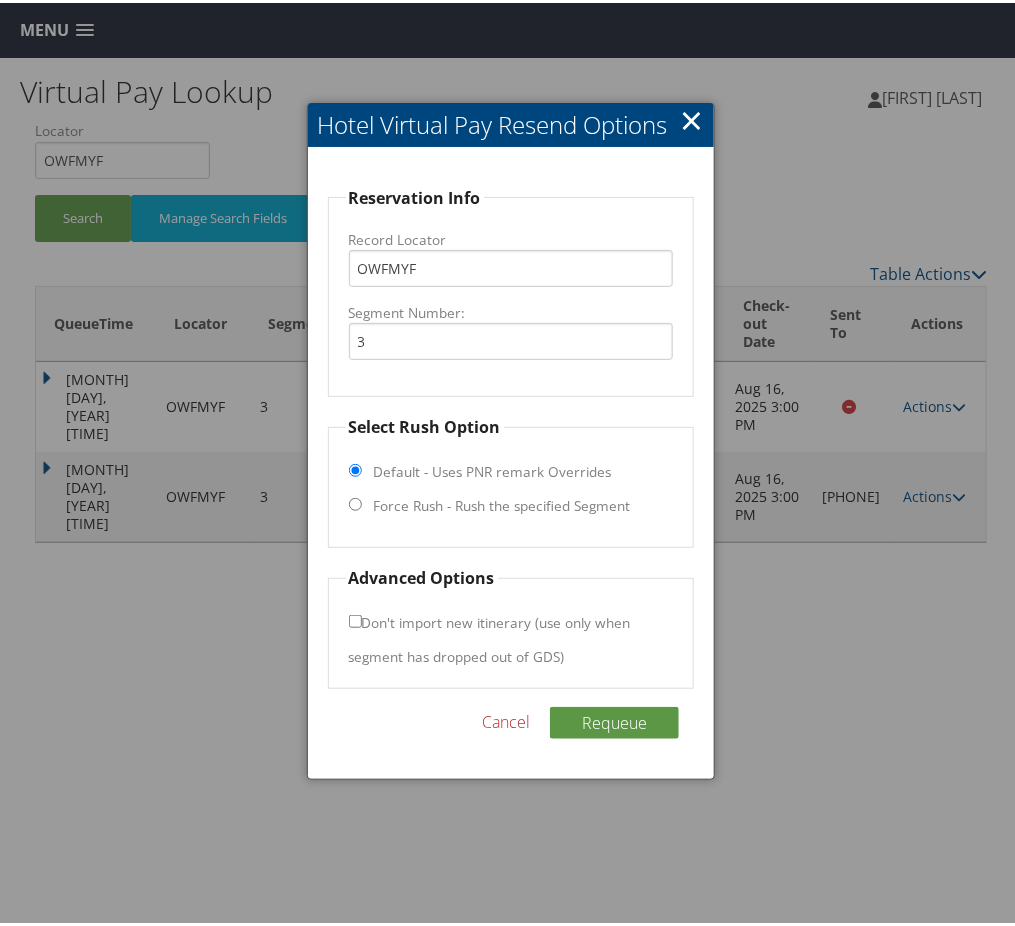 click on "Force Rush - Rush the specified Segment" at bounding box center (502, 503) 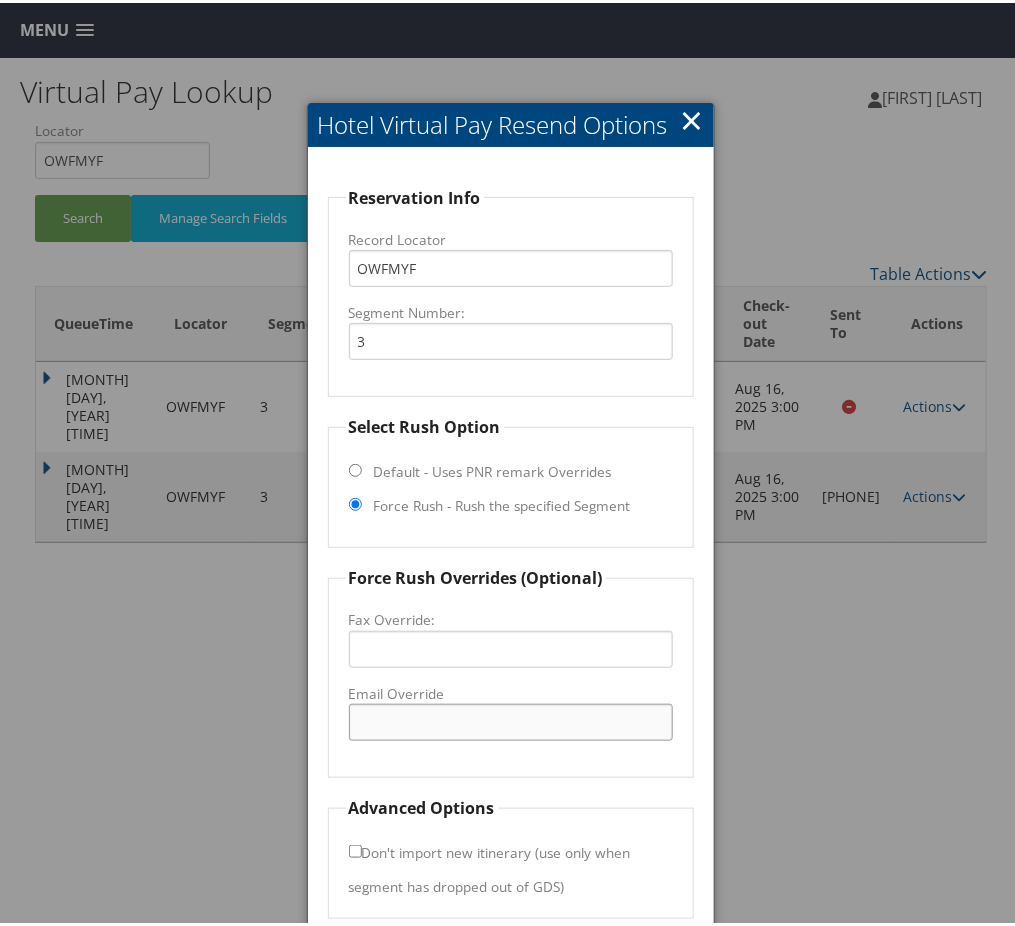 click on "Email Override" at bounding box center (511, 719) 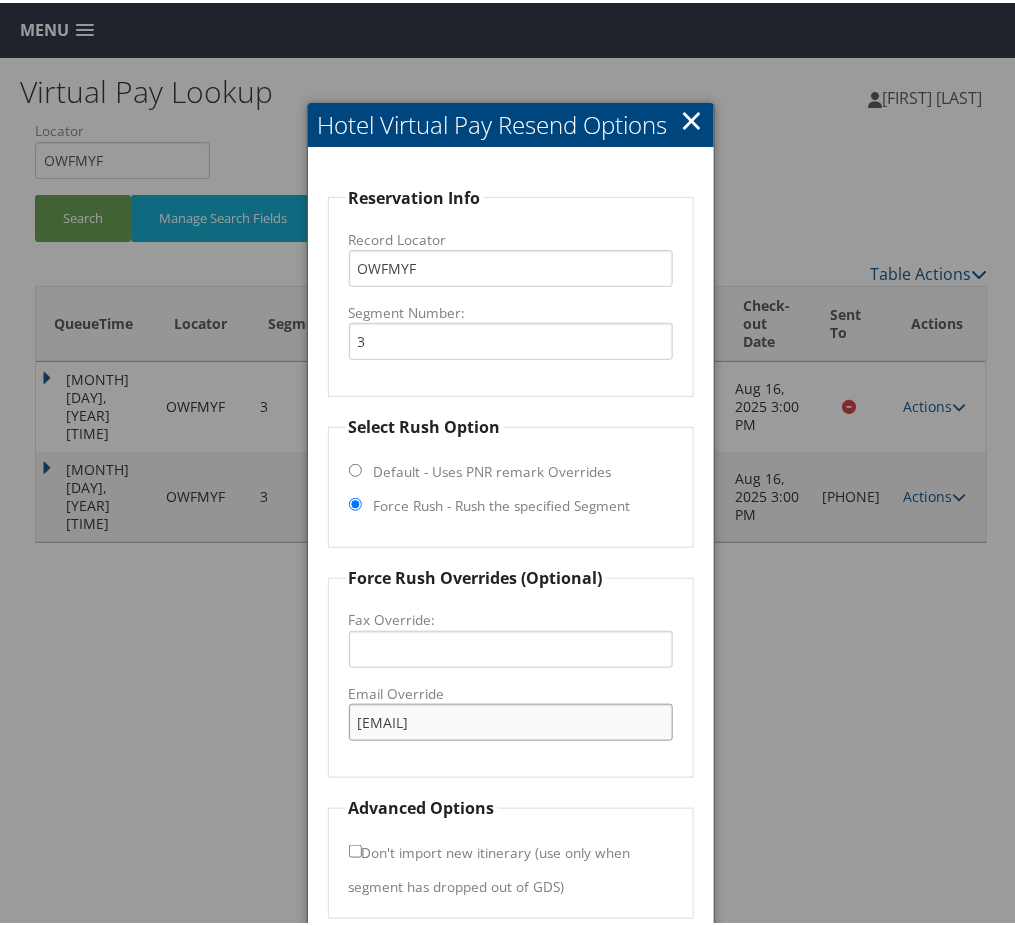 scroll, scrollTop: 80, scrollLeft: 0, axis: vertical 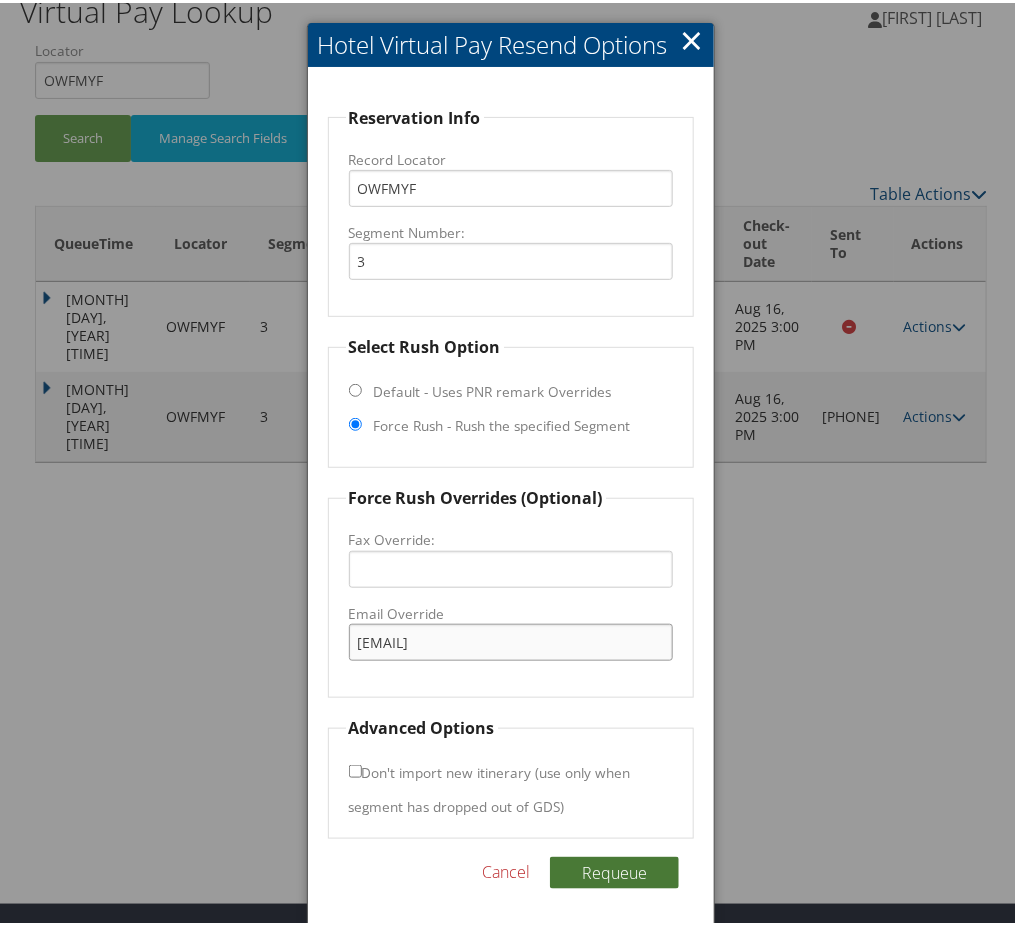 type on "EmbassySuitesHILLSBORO@gmail.com" 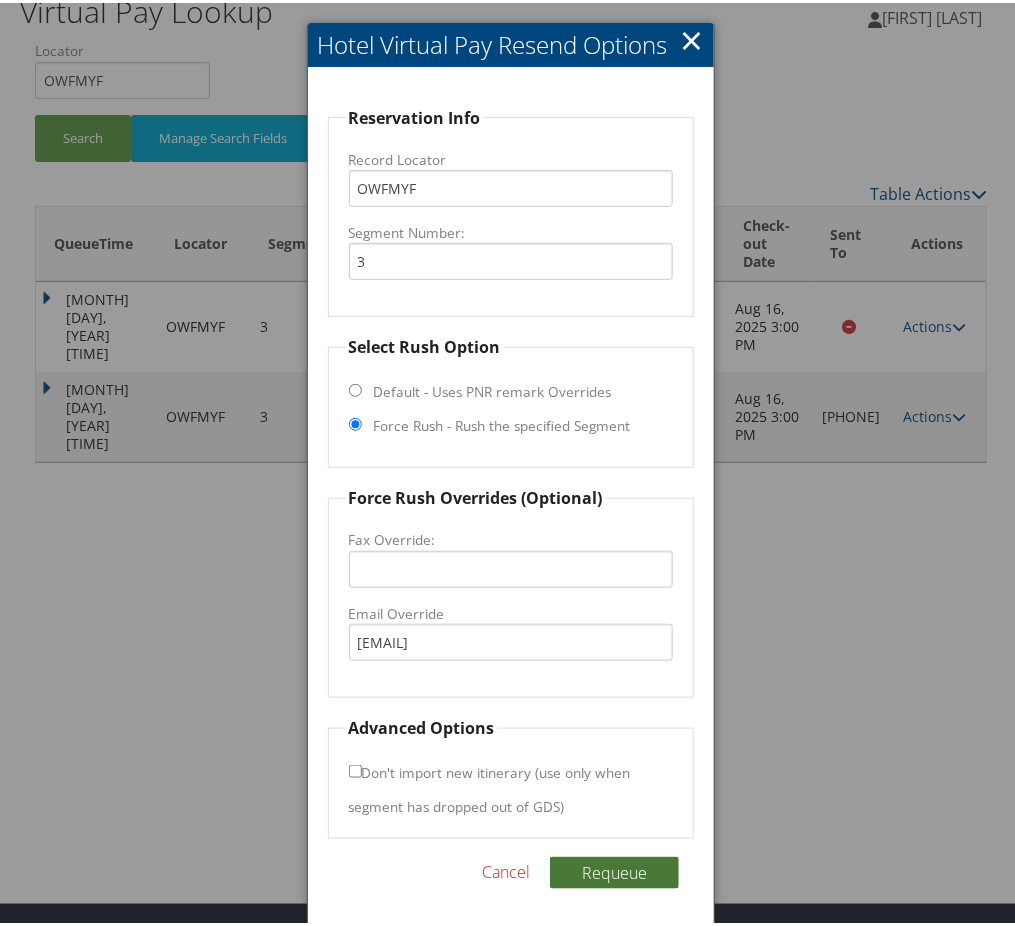 click on "Requeue" at bounding box center (614, 870) 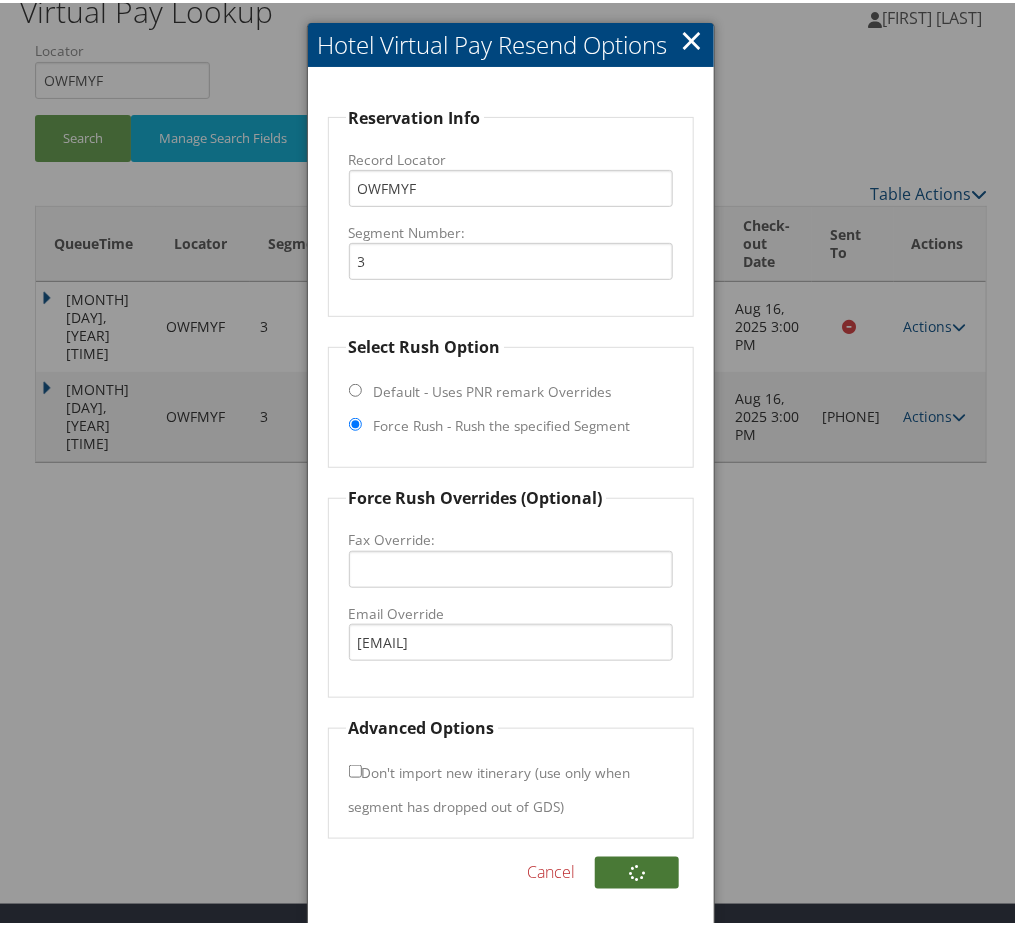 type 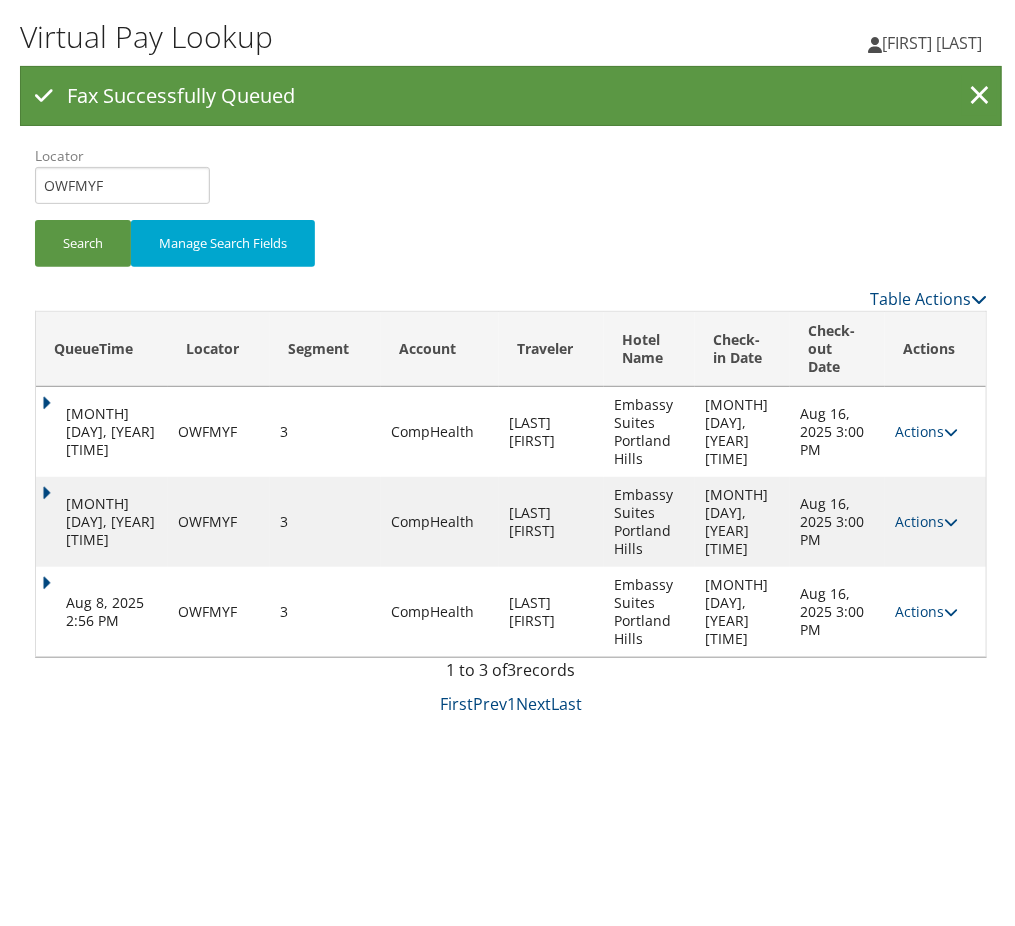 scroll, scrollTop: 55, scrollLeft: 0, axis: vertical 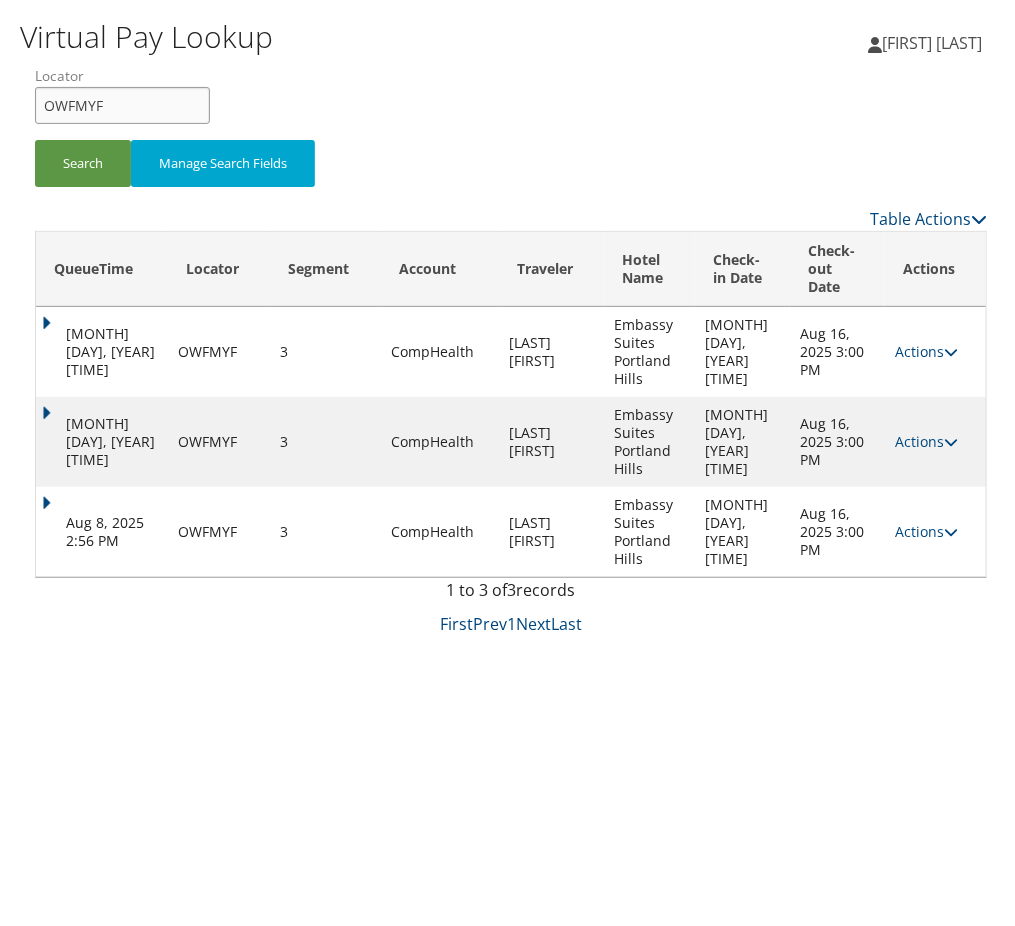 click on "OWFMYF" at bounding box center [122, 102] 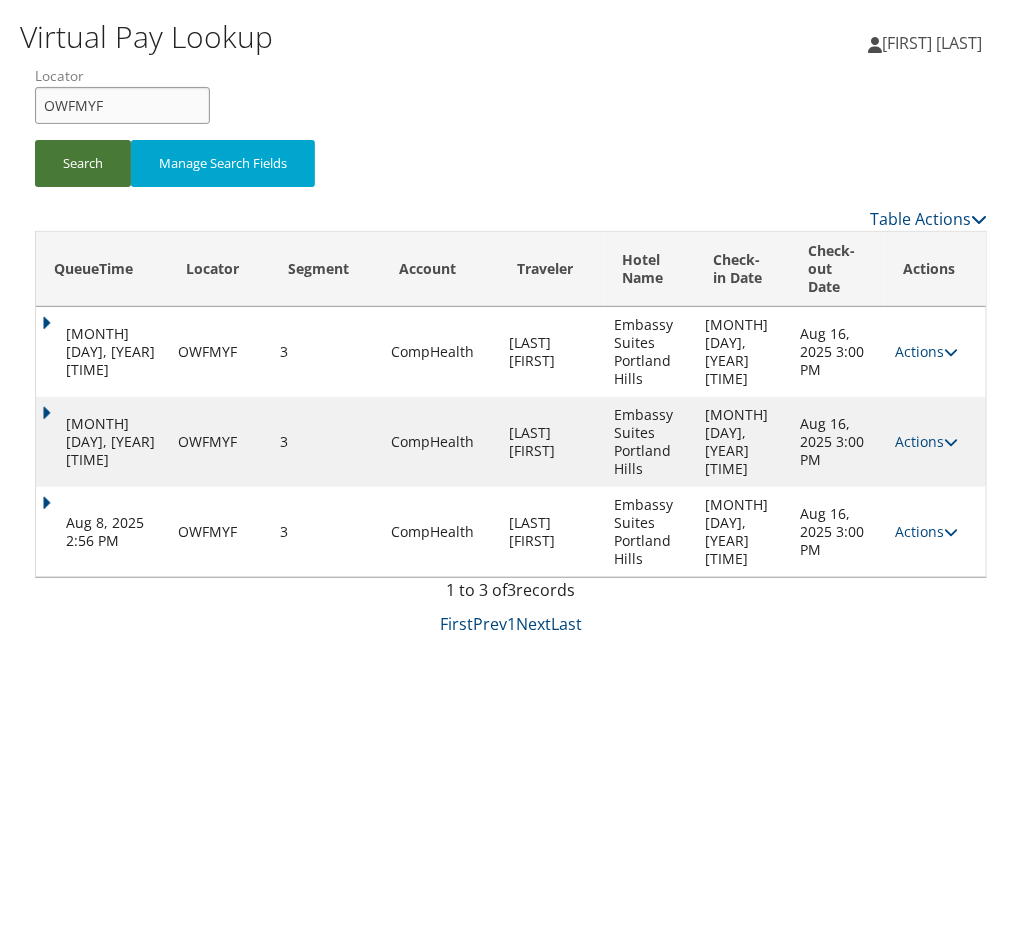 drag, startPoint x: 130, startPoint y: 109, endPoint x: 102, endPoint y: 139, distance: 41.036568 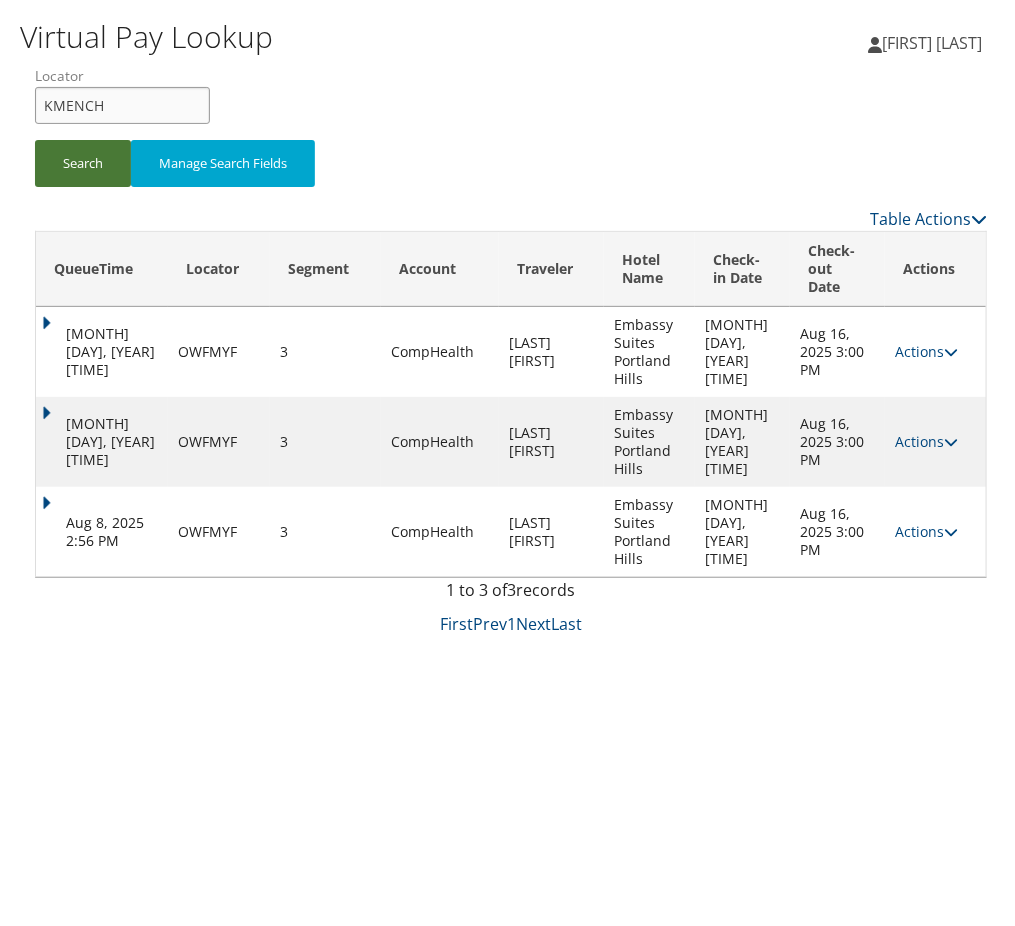 type on "KMENCH" 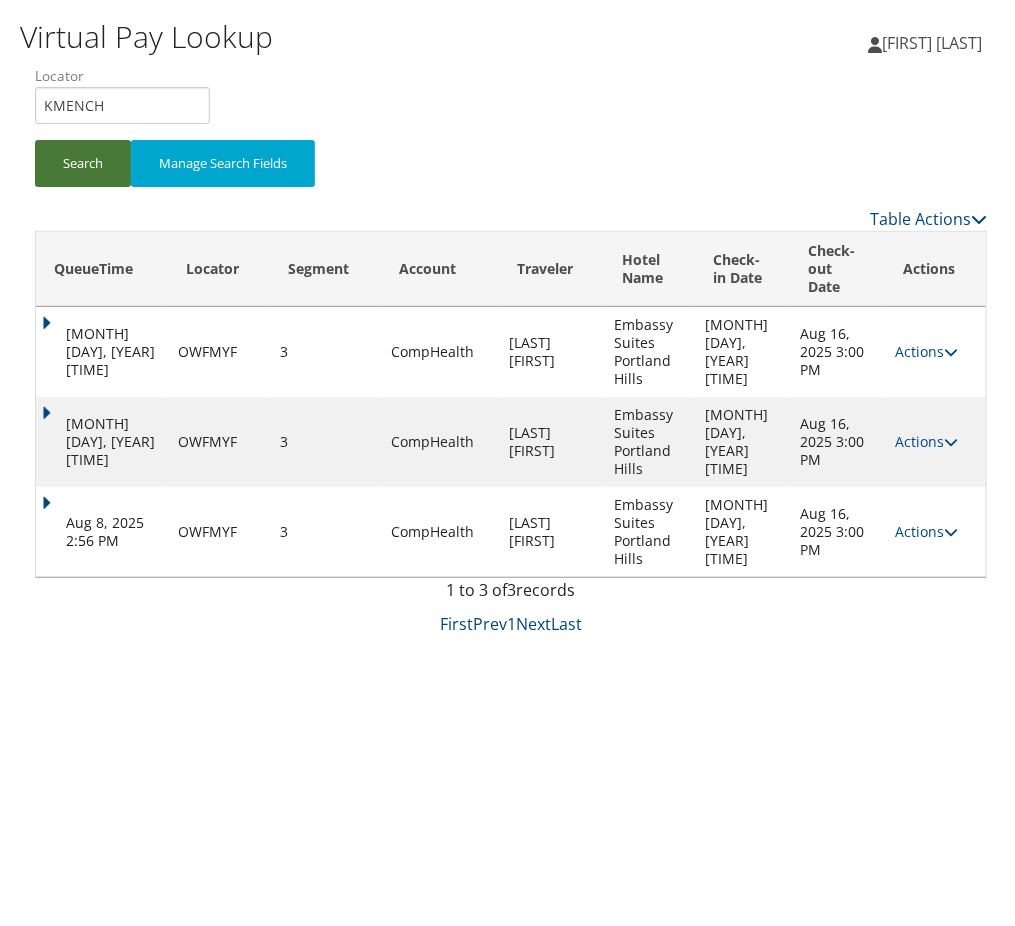 click on "Search" at bounding box center [83, 160] 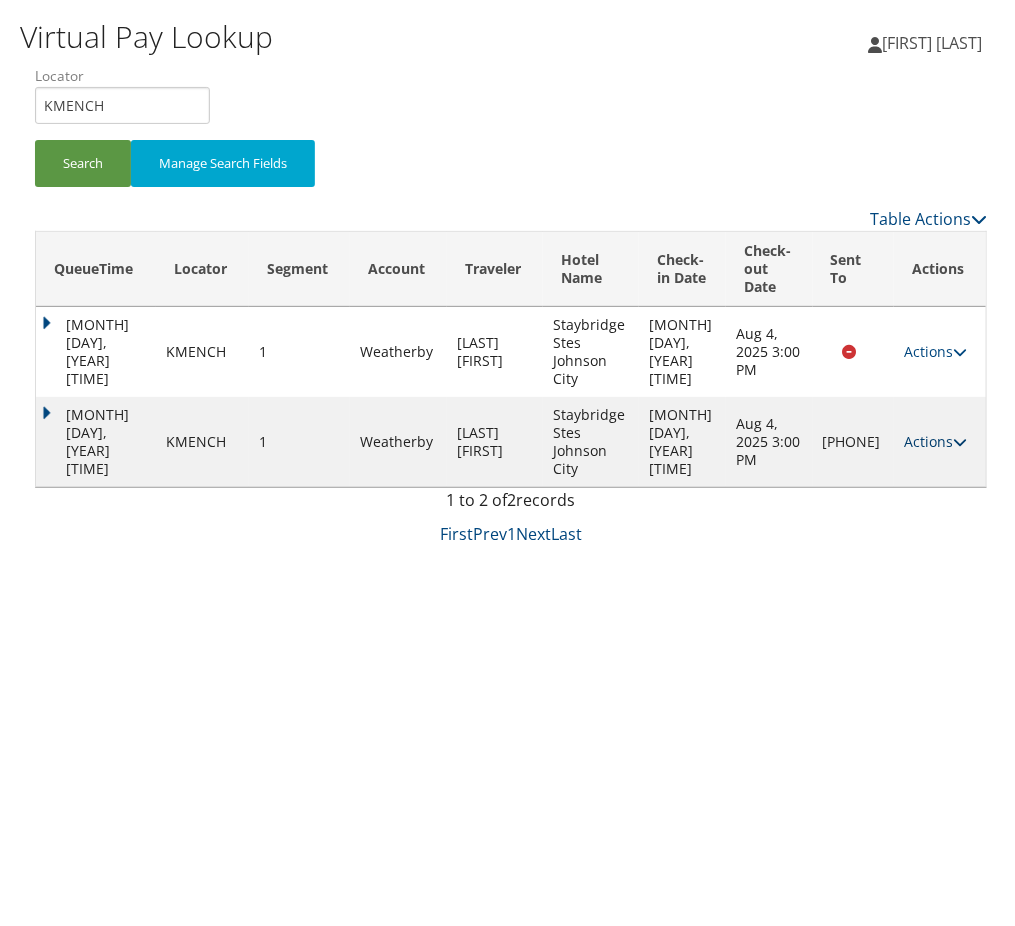 click on "Actions" at bounding box center [935, 438] 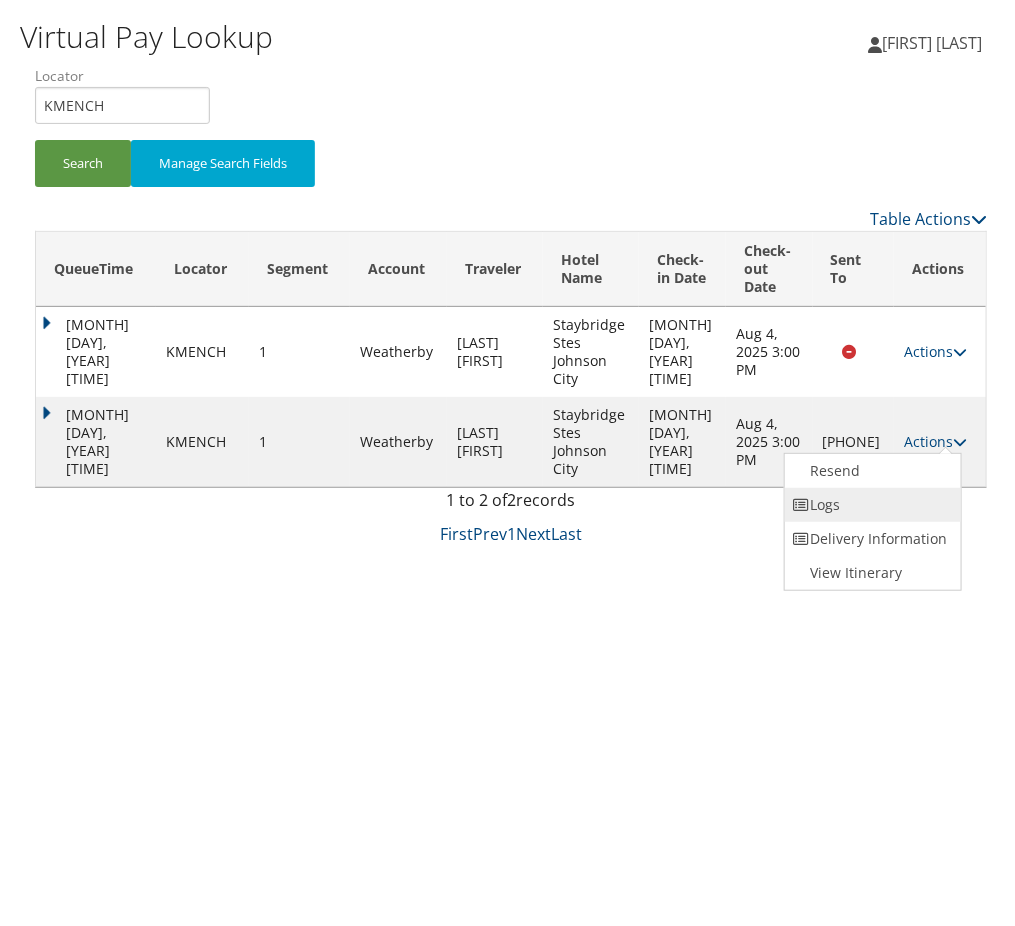 click on "Logs" at bounding box center [870, 502] 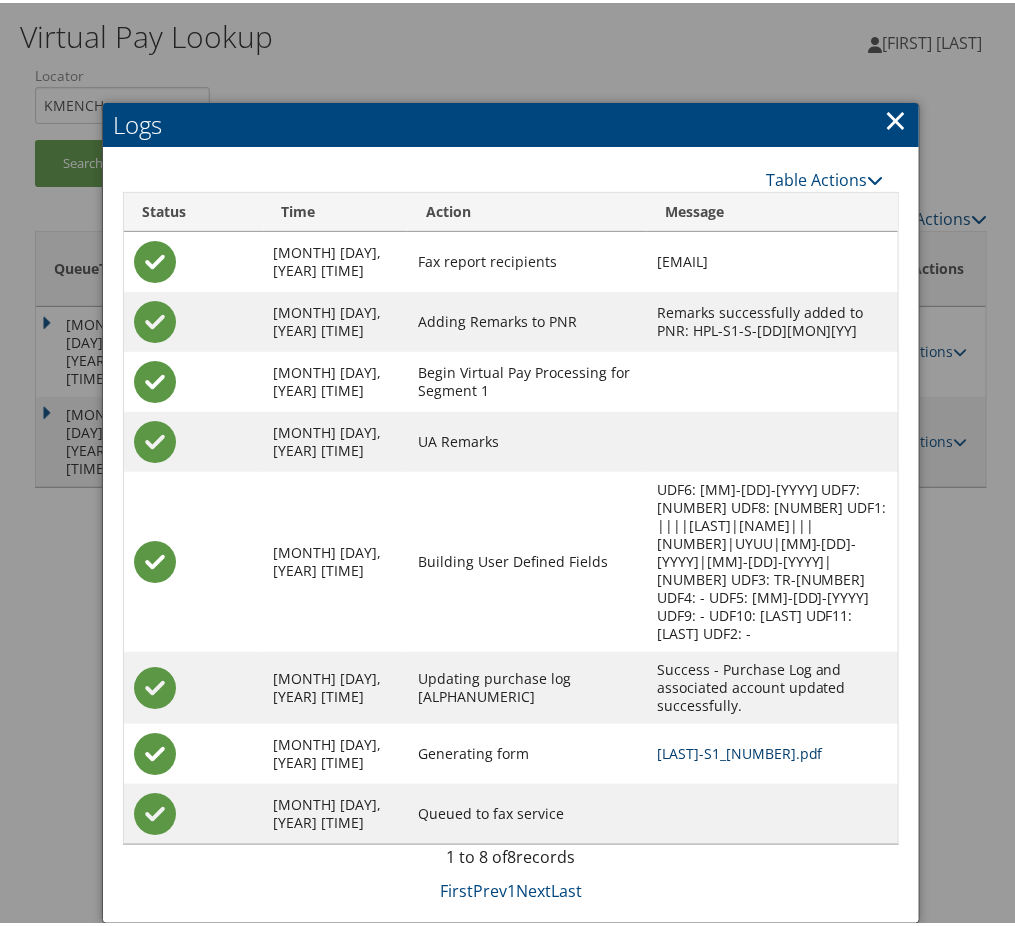 click on "KMENCH-S1_1753434428440.pdf" at bounding box center [772, 751] 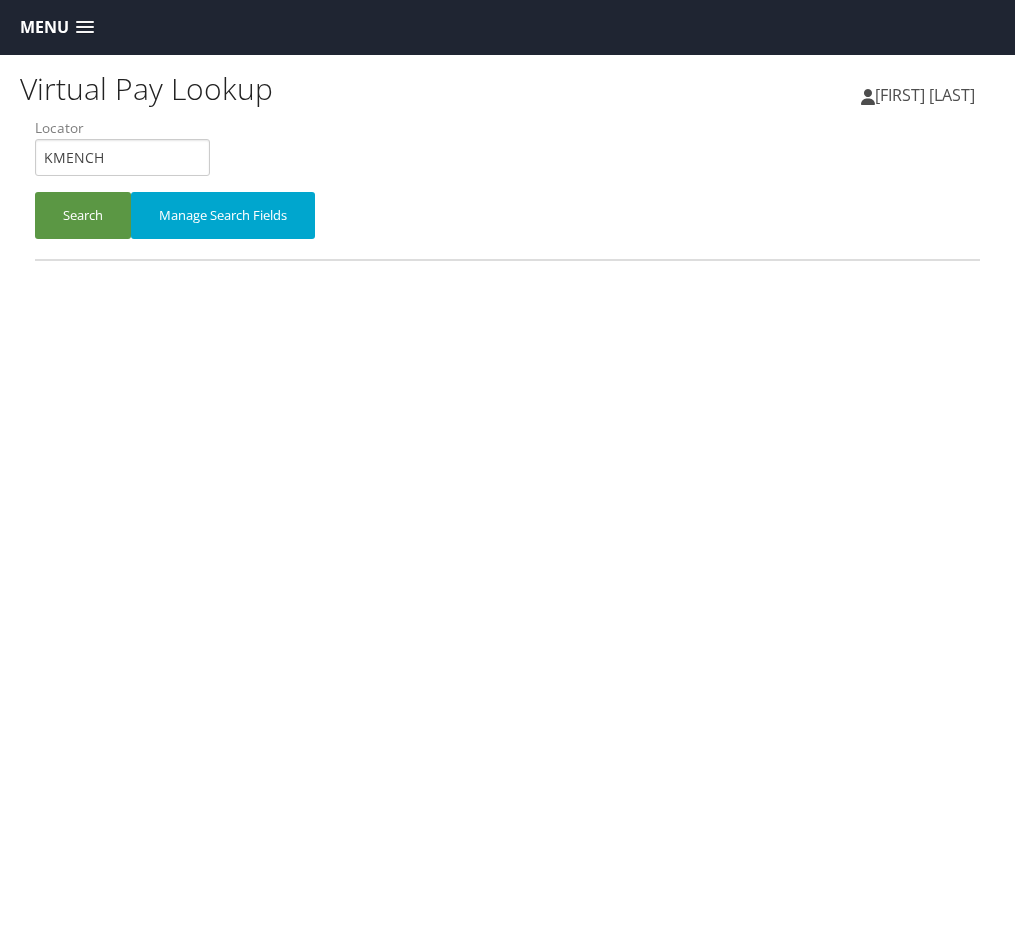 scroll, scrollTop: 55, scrollLeft: 0, axis: vertical 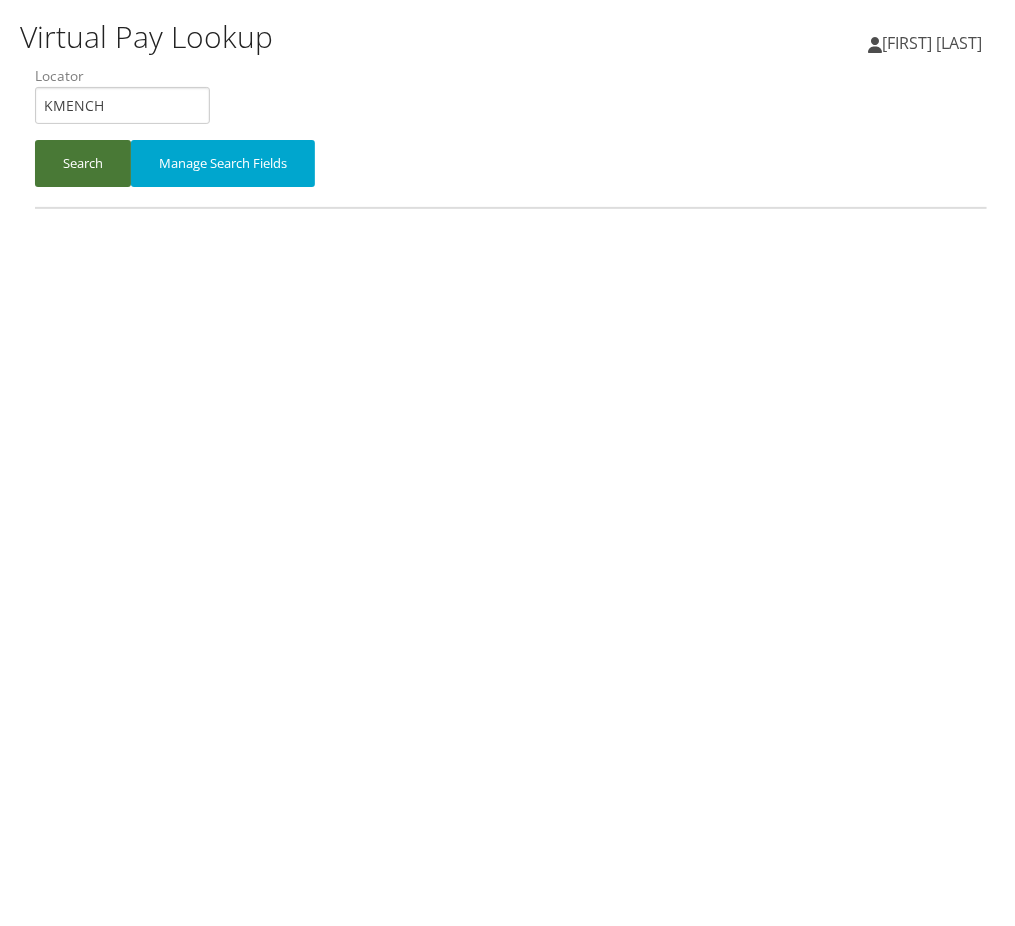 click on "Search" at bounding box center (83, 160) 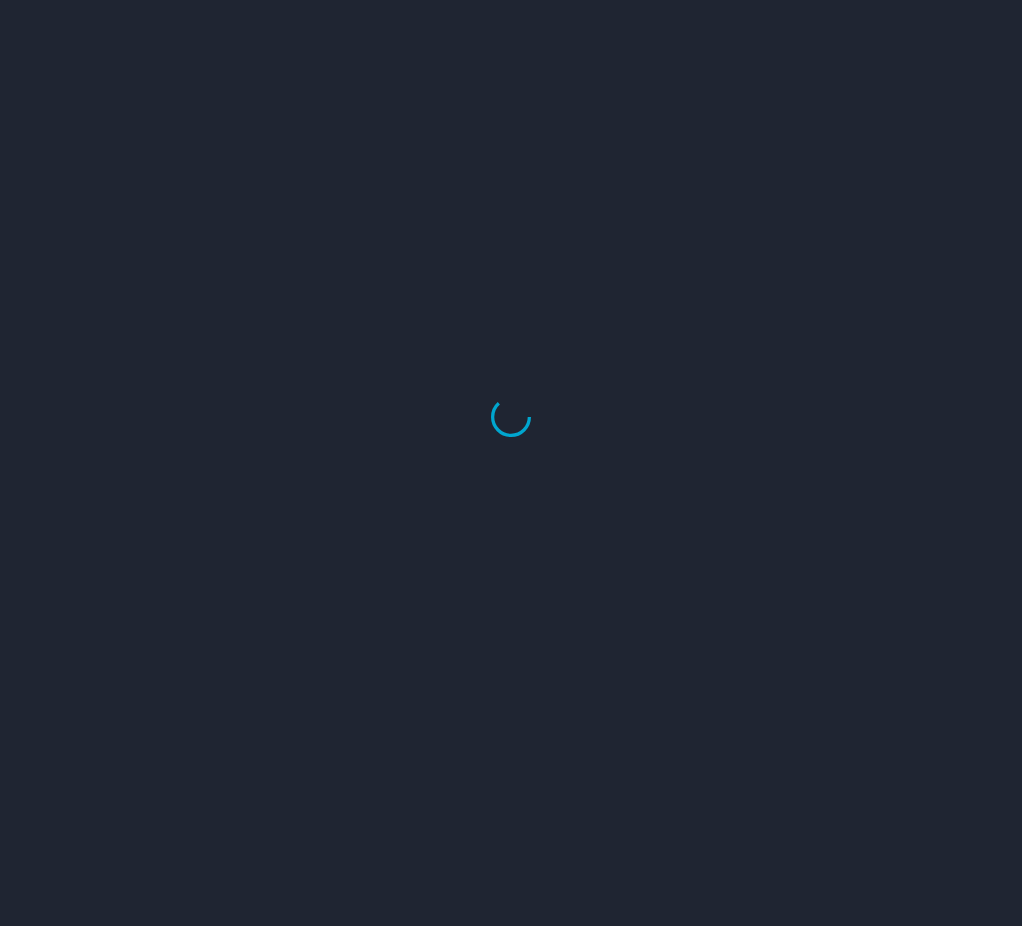 scroll, scrollTop: 0, scrollLeft: 0, axis: both 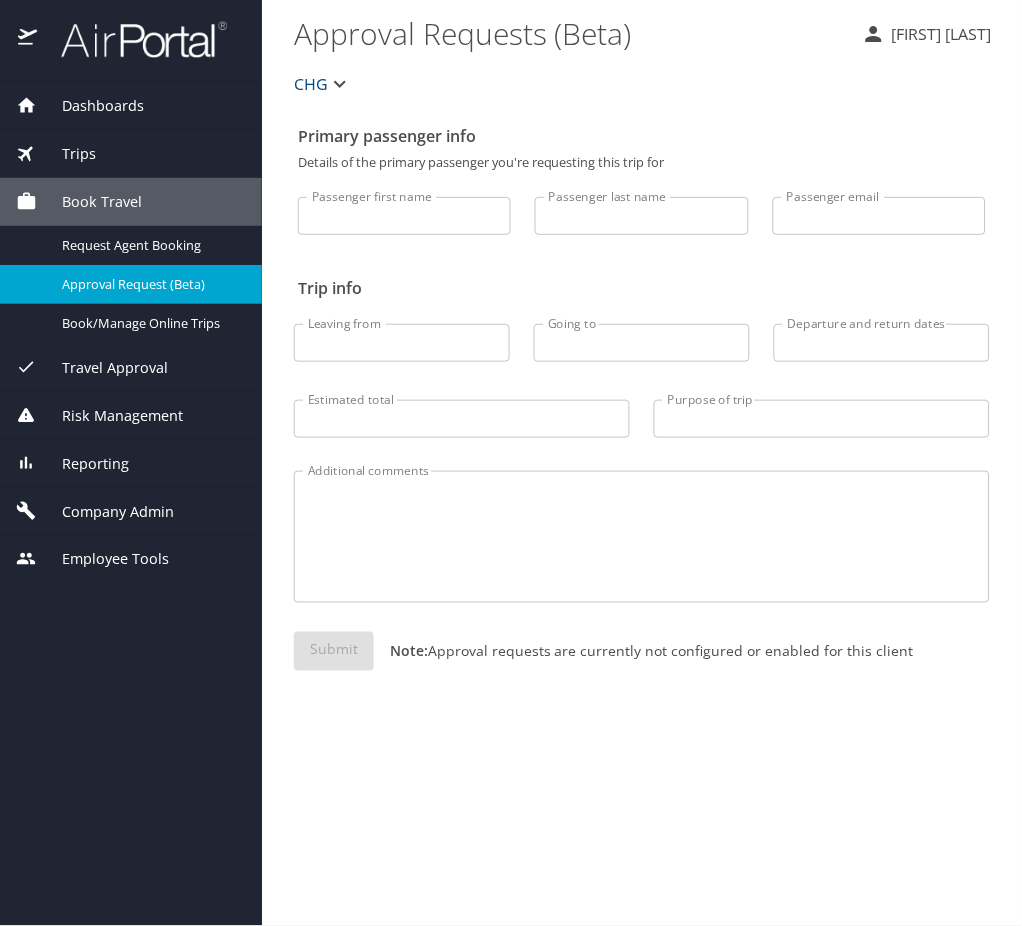 click on "Trips" at bounding box center (131, 154) 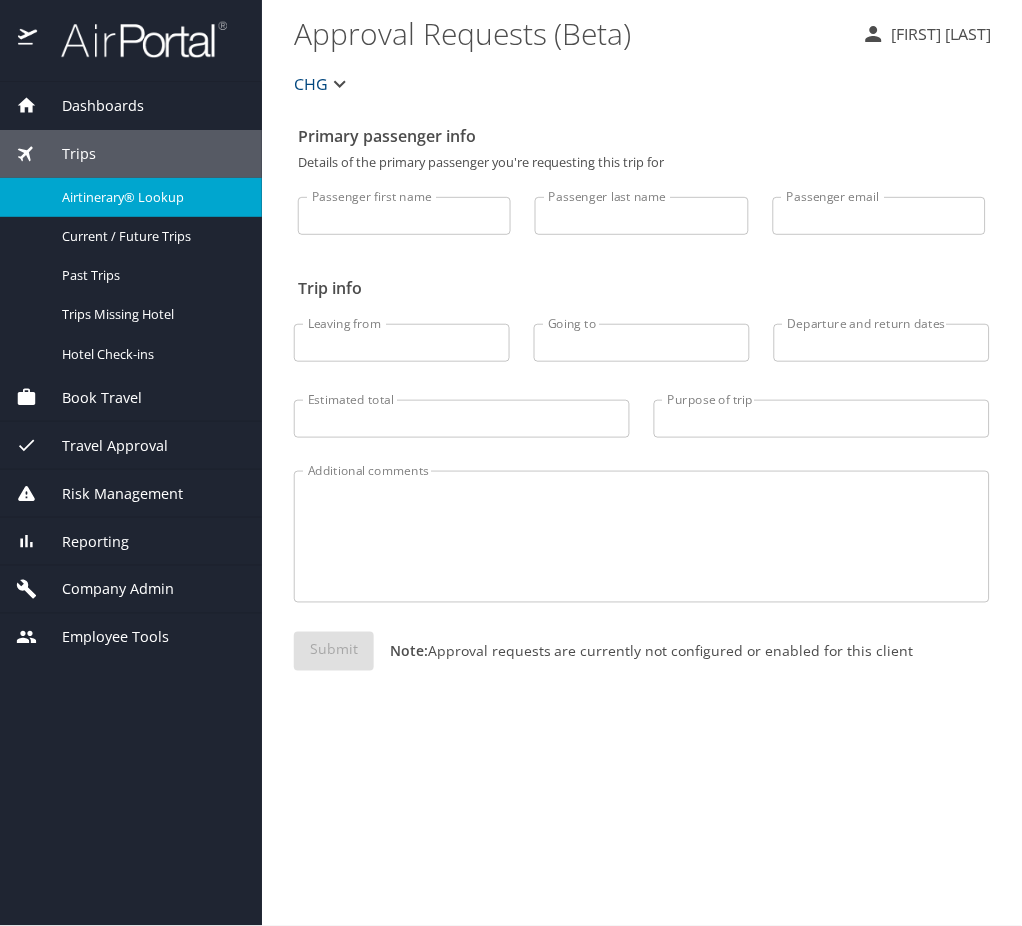 click on "Airtinerary® Lookup" at bounding box center [150, 197] 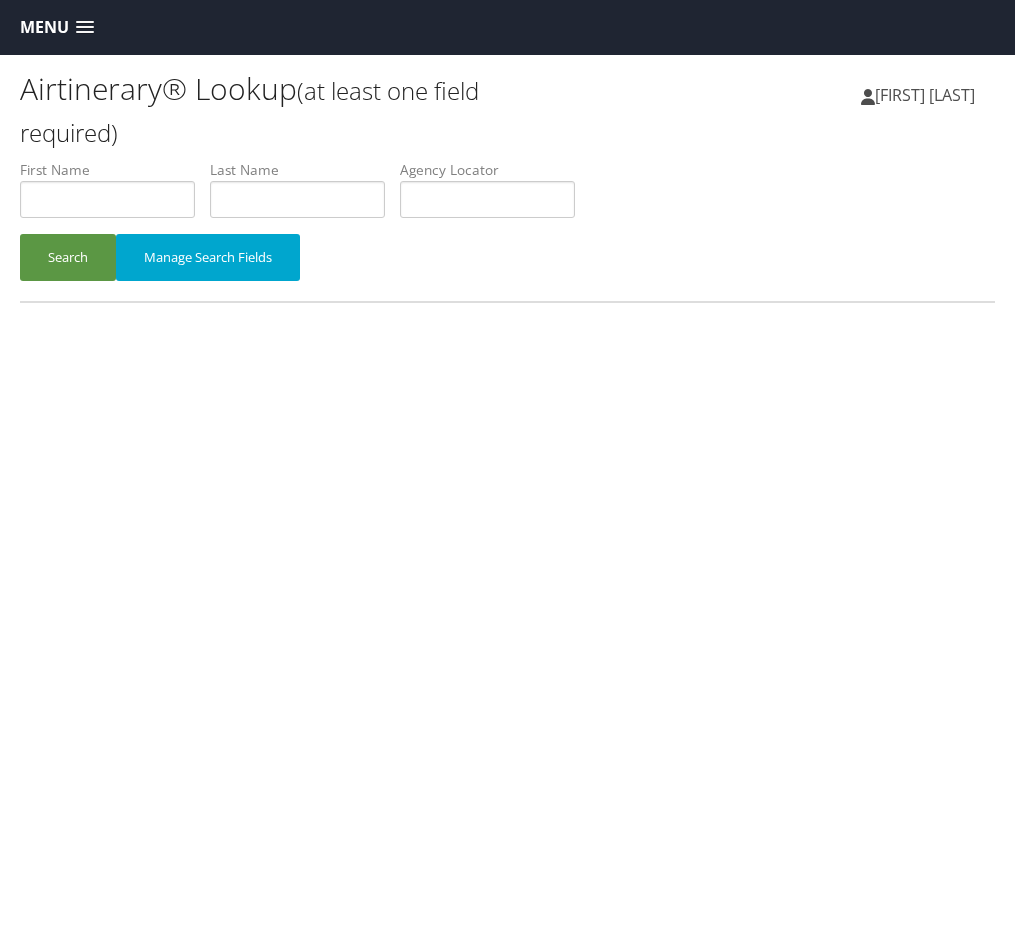 scroll, scrollTop: 0, scrollLeft: 0, axis: both 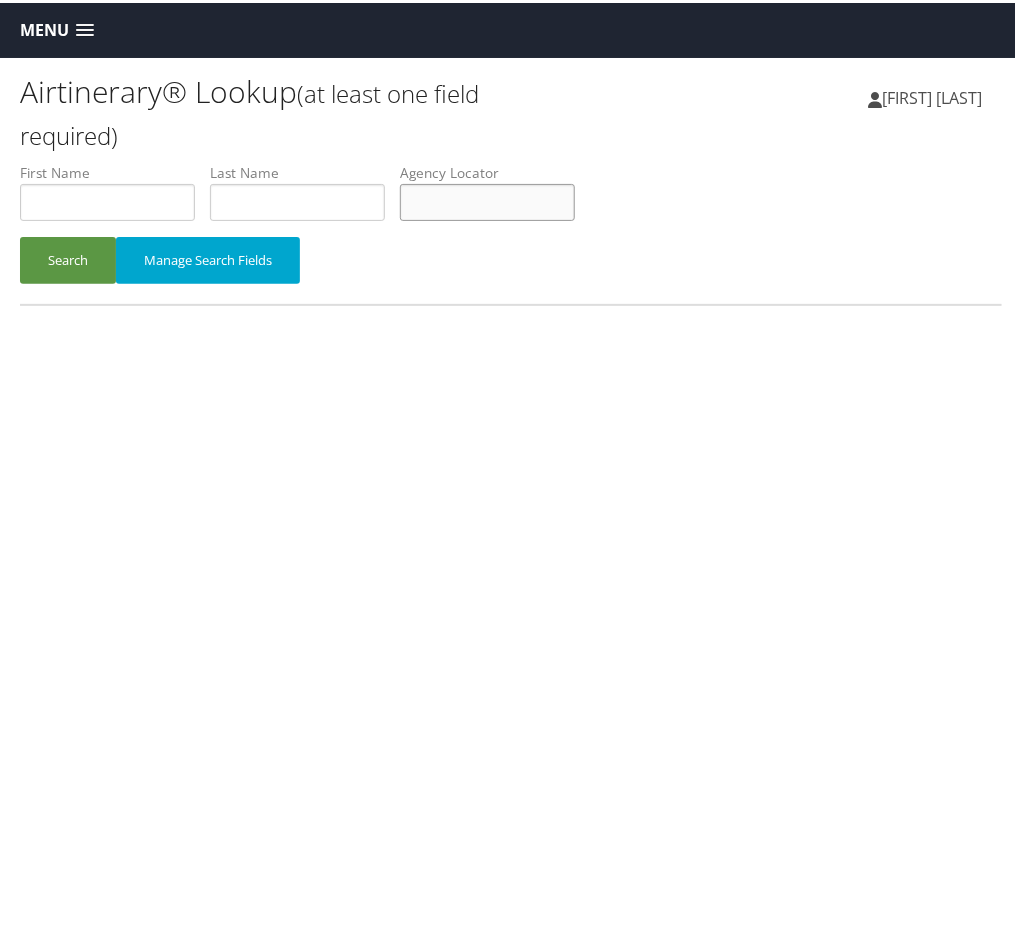 click at bounding box center (487, 199) 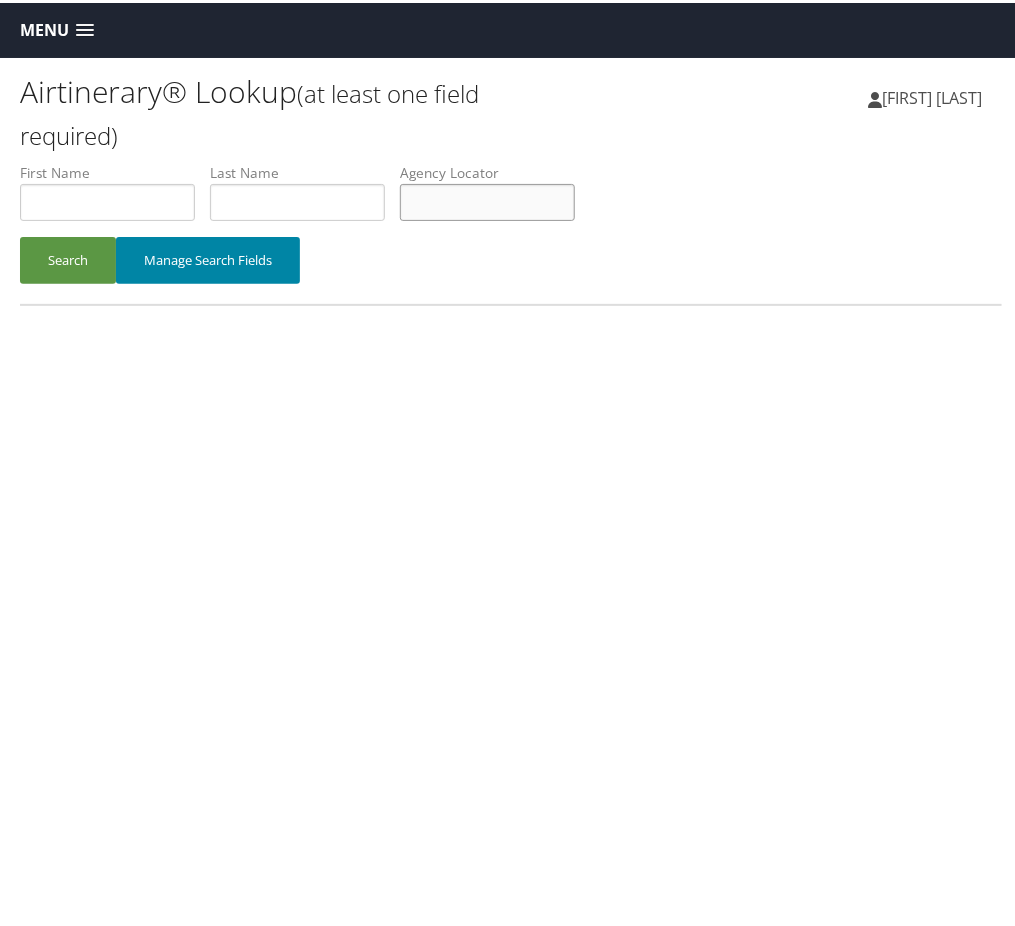 paste on "KMENCH" 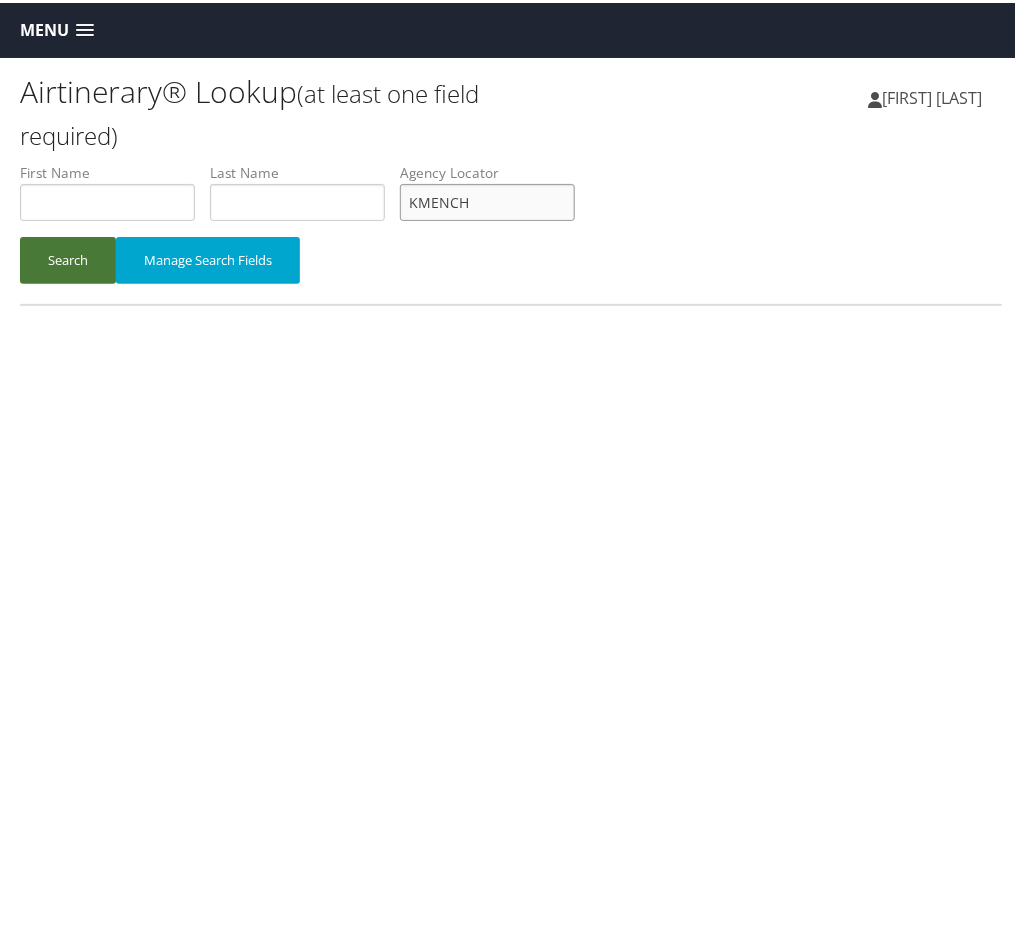 type on "KMENCH" 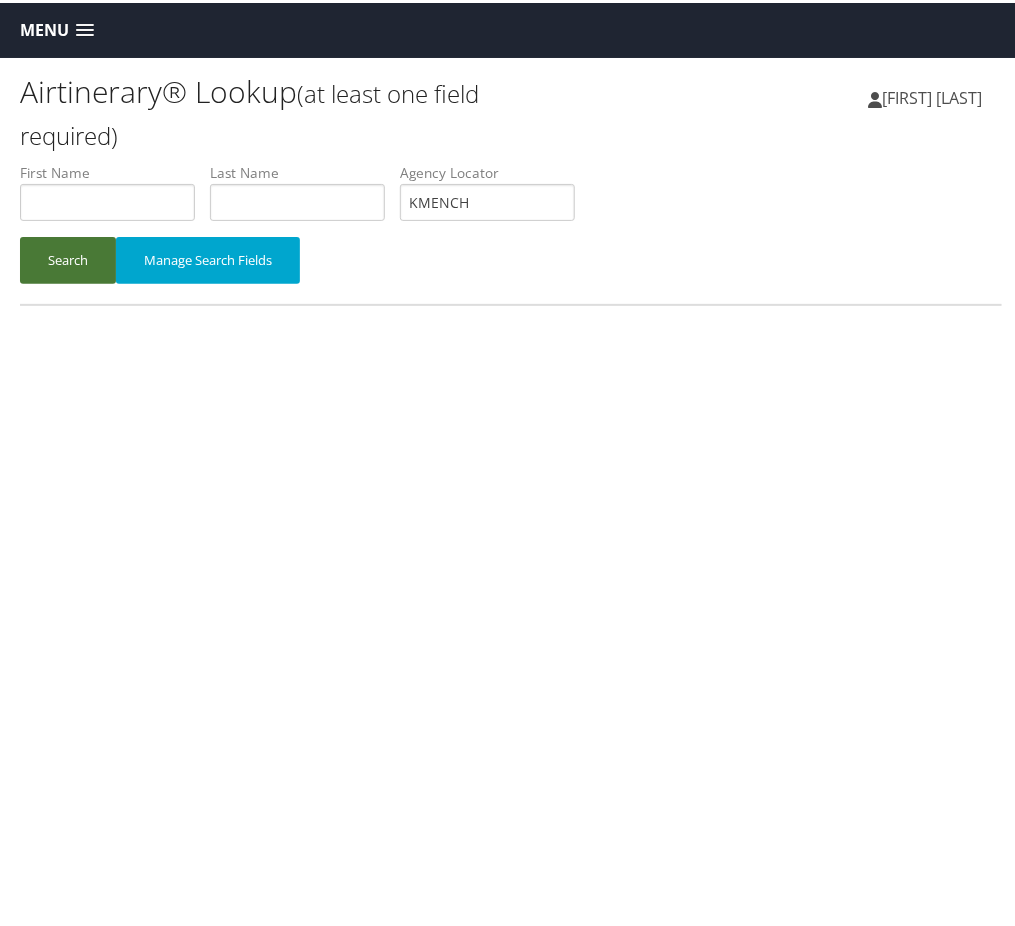 click on "Search" at bounding box center (68, 257) 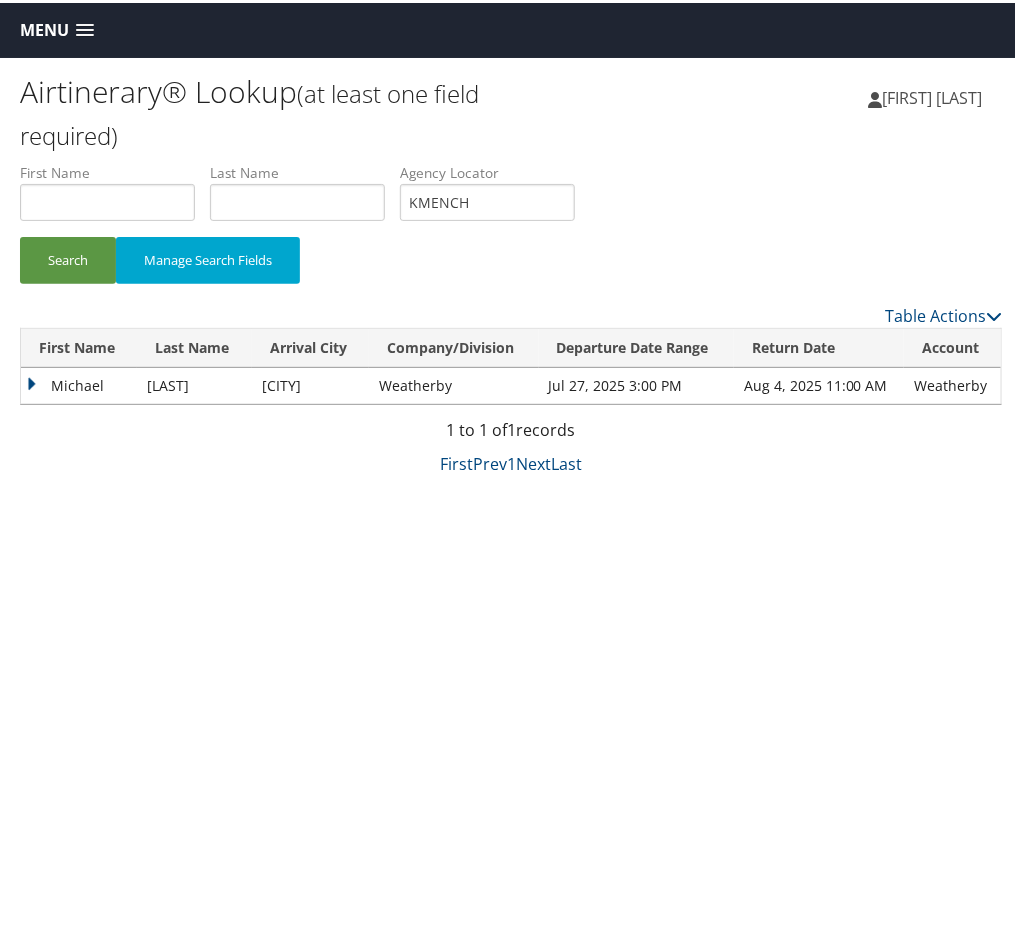 click on "Michael" at bounding box center [79, 383] 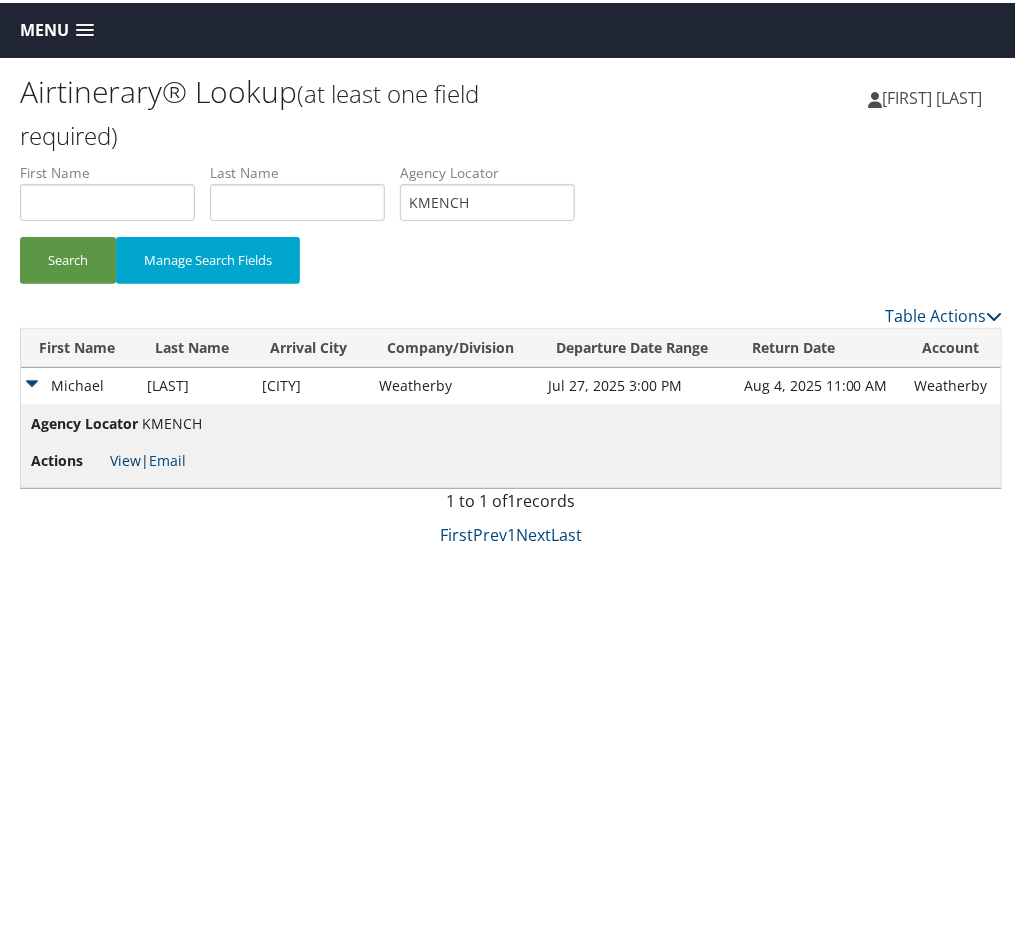click on "View" at bounding box center (125, 457) 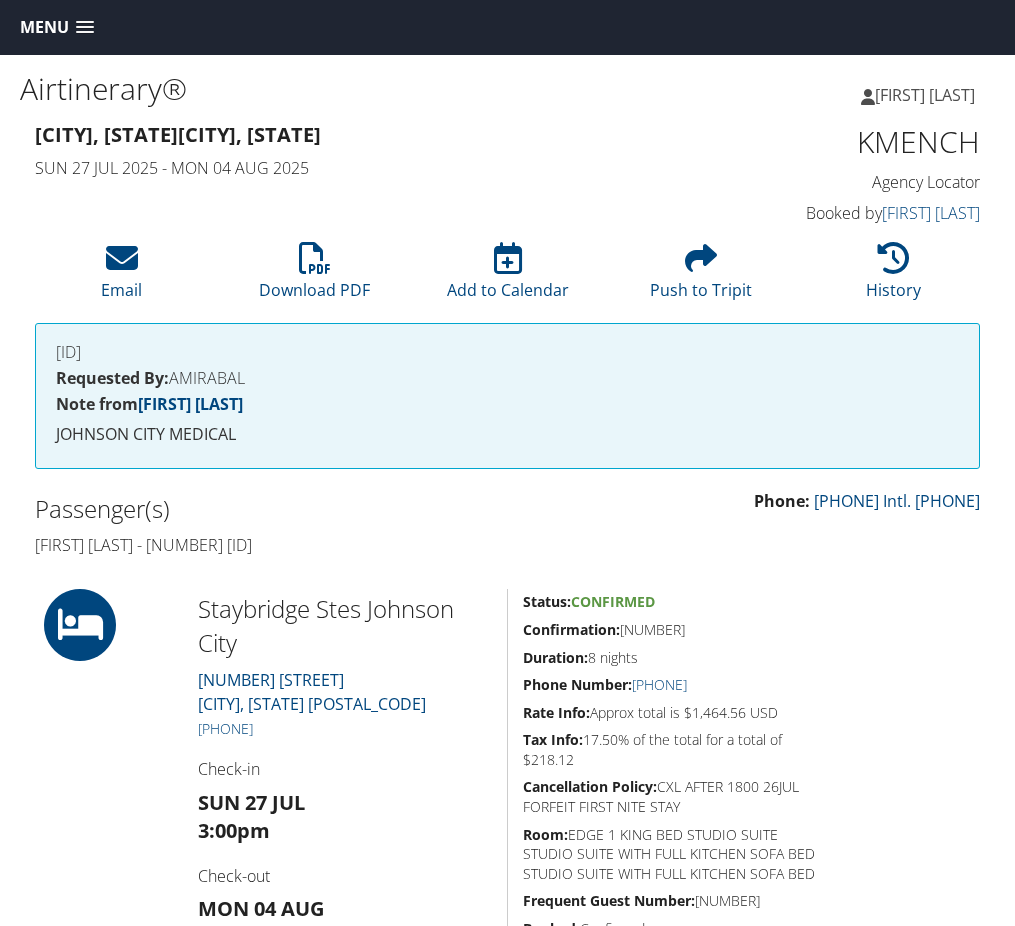 scroll, scrollTop: 638, scrollLeft: 0, axis: vertical 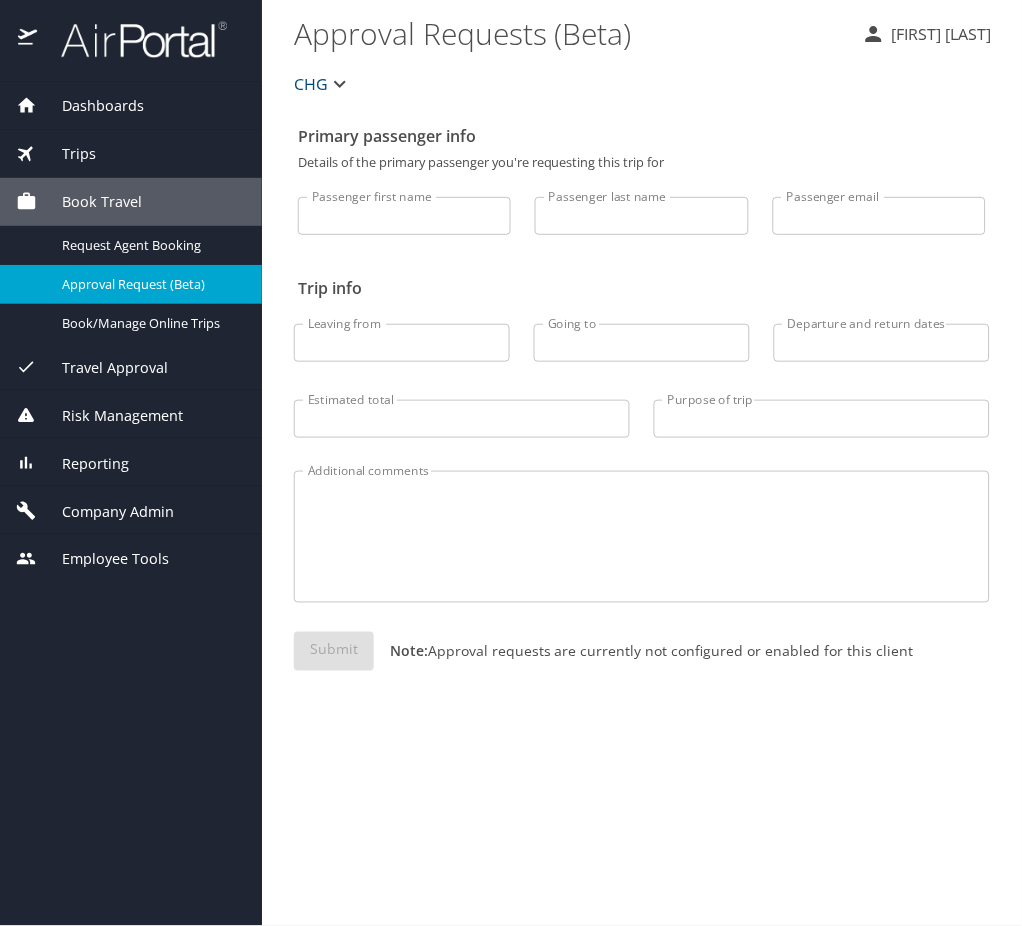 click on "Reporting" at bounding box center [131, 463] 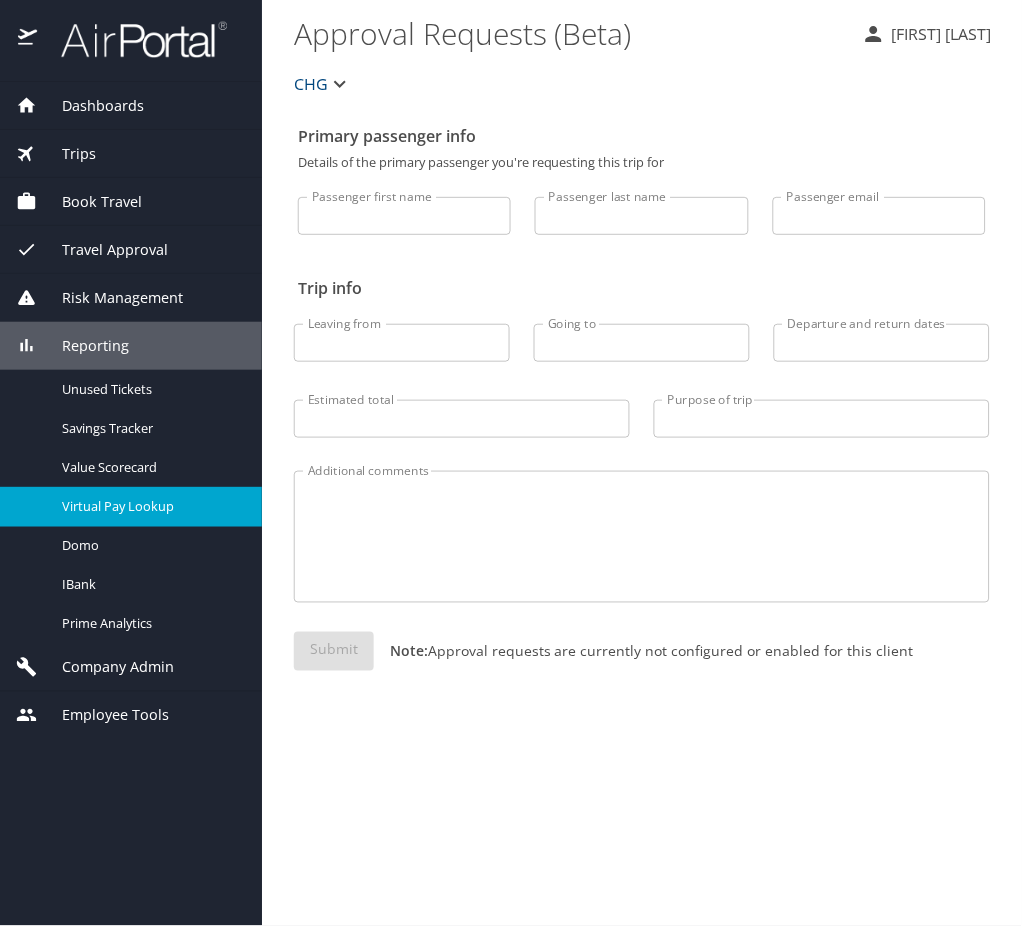 click on "Virtual Pay Lookup" at bounding box center (131, 506) 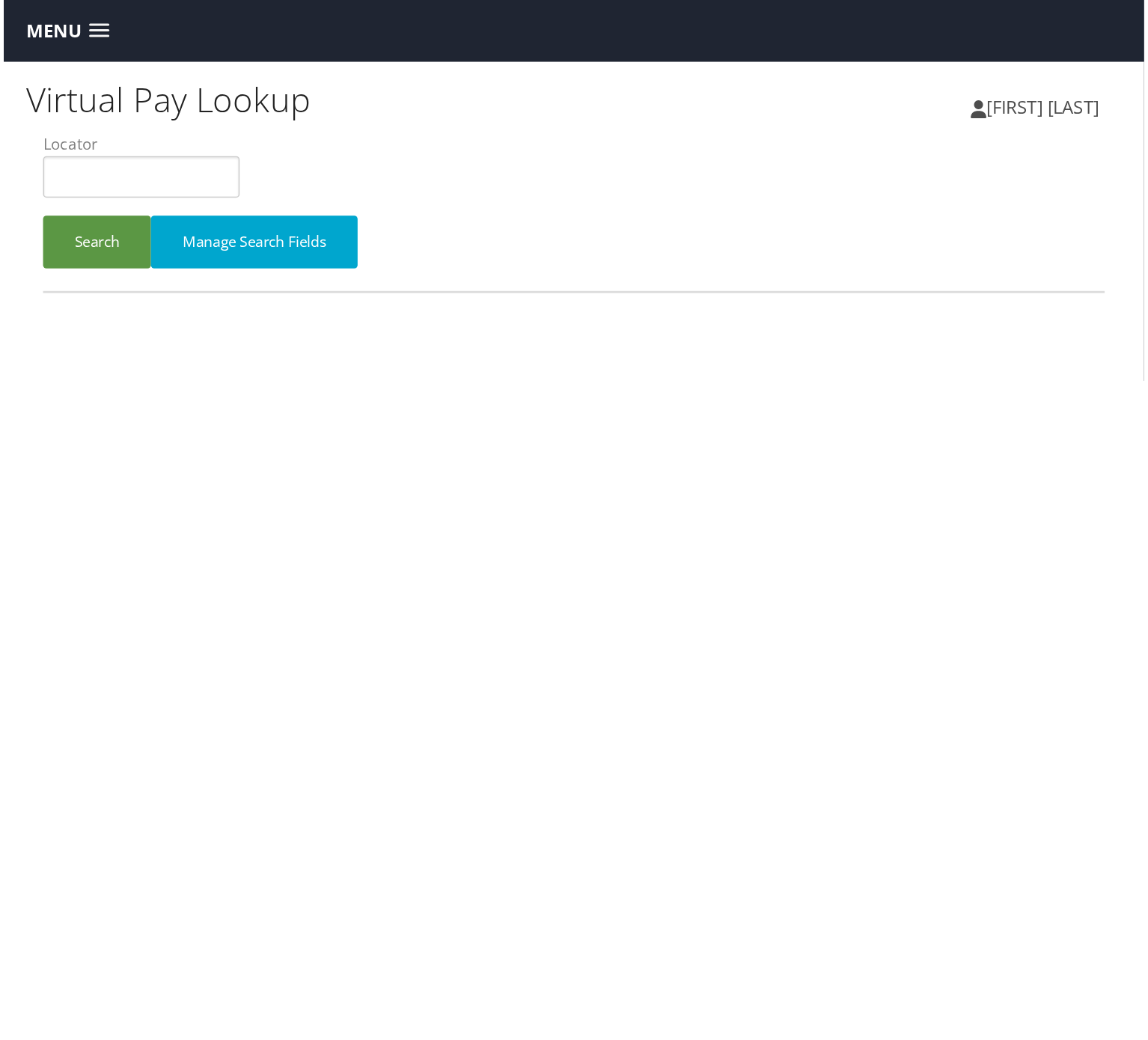 scroll, scrollTop: 0, scrollLeft: 0, axis: both 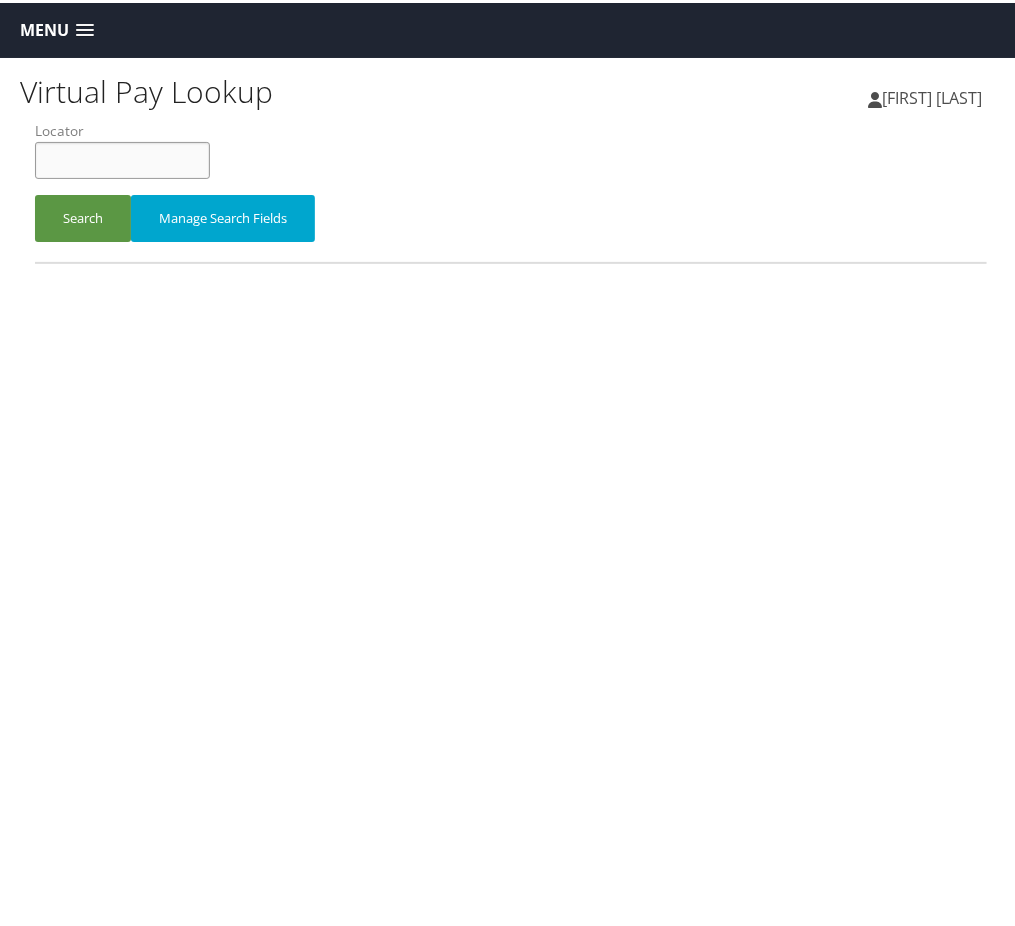 click at bounding box center (122, 157) 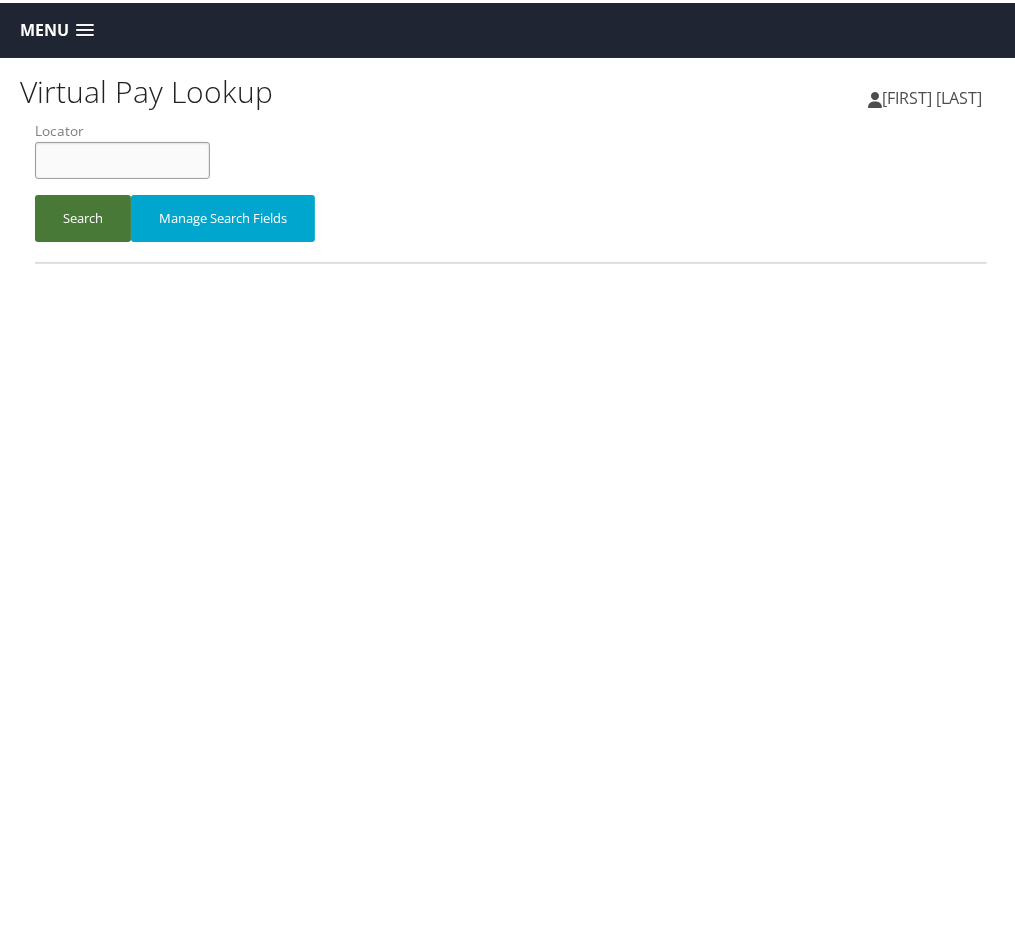 paste on "HVHLJX" 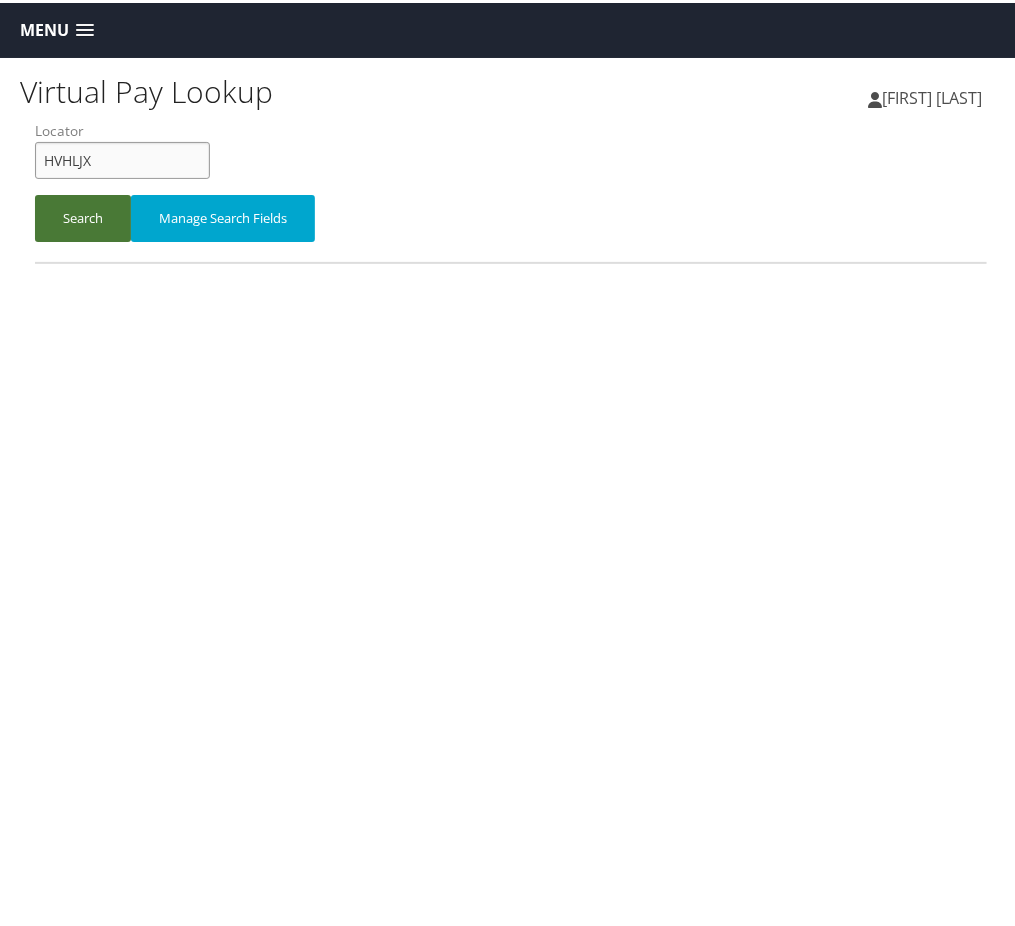 type on "HVHLJX" 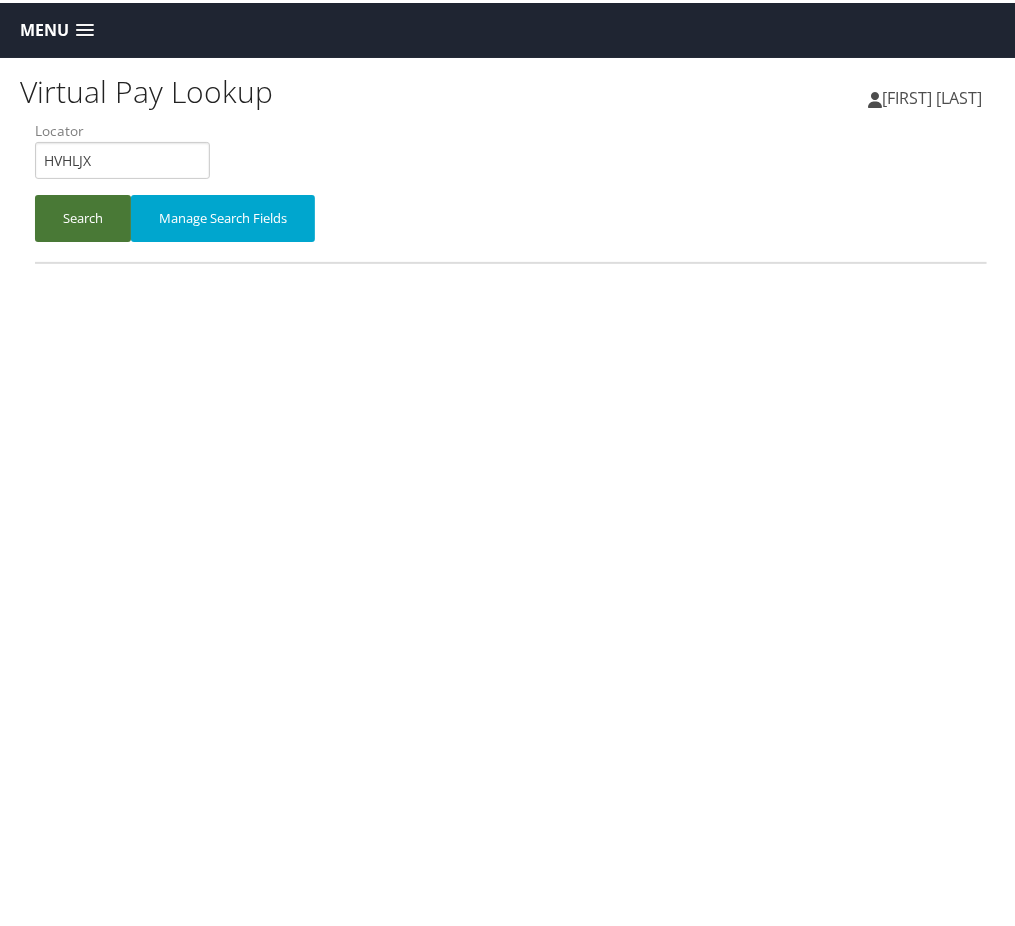 click on "Search" at bounding box center (83, 215) 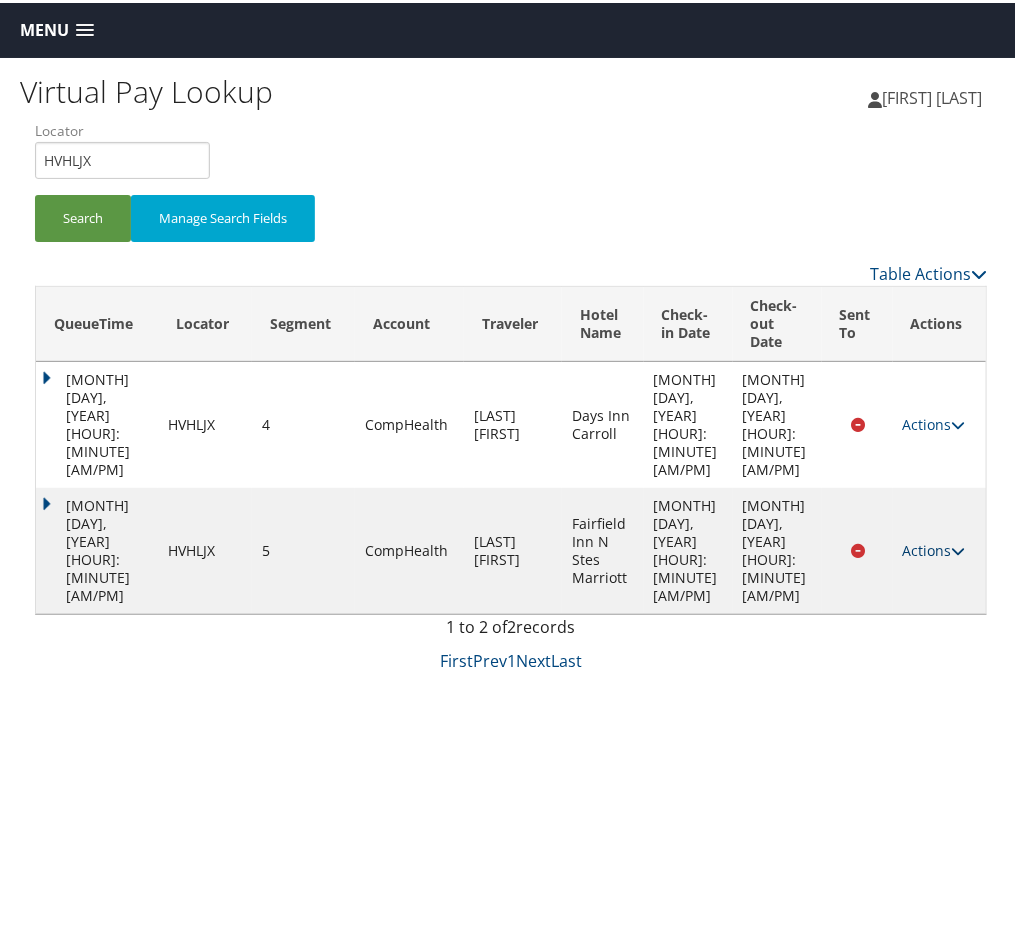click at bounding box center (959, 548) 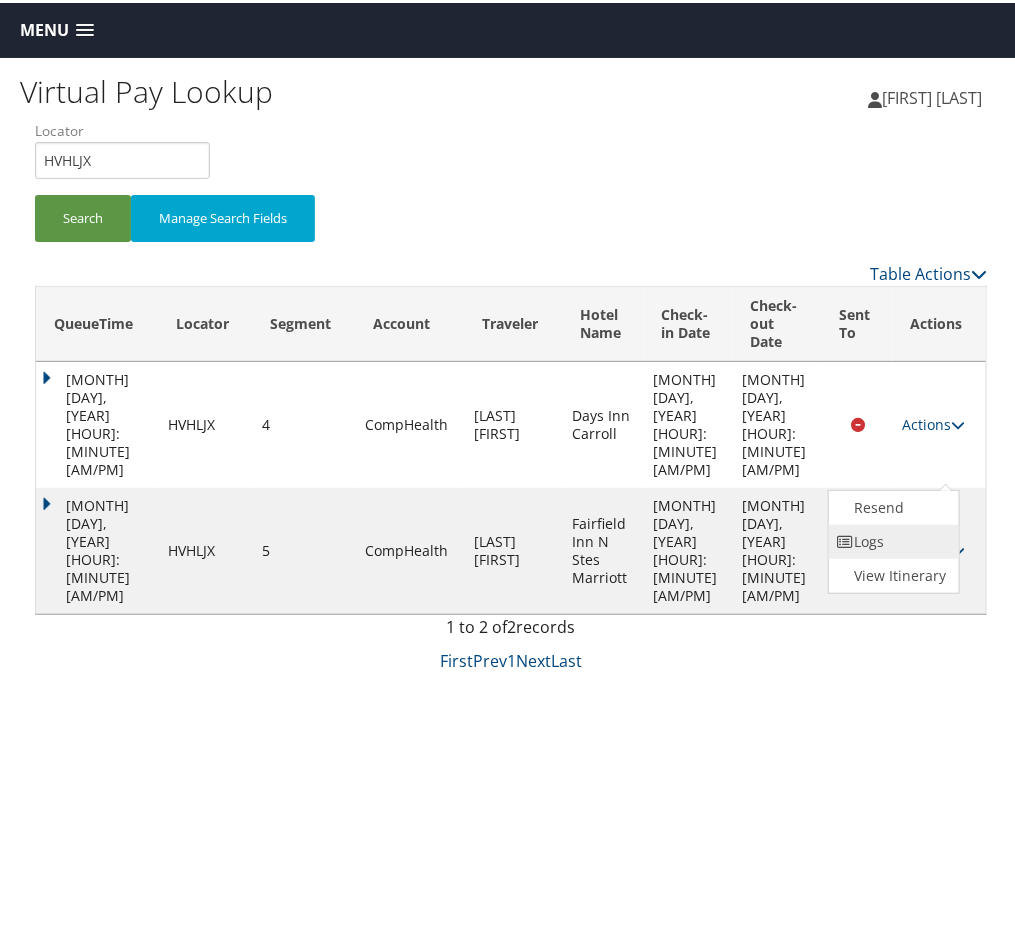 click on "Logs" at bounding box center [892, 539] 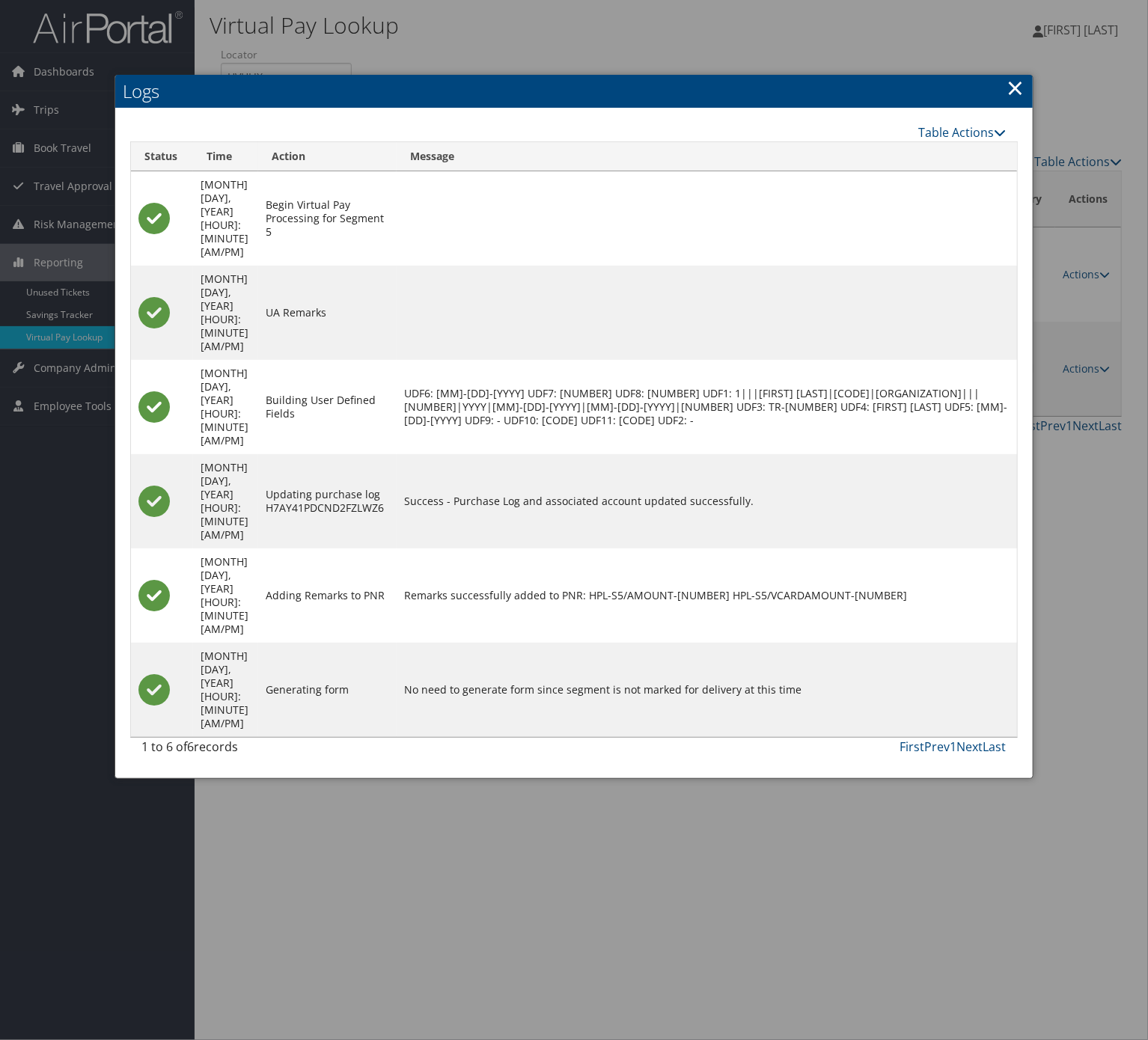 click on "×" at bounding box center (1016, 88) 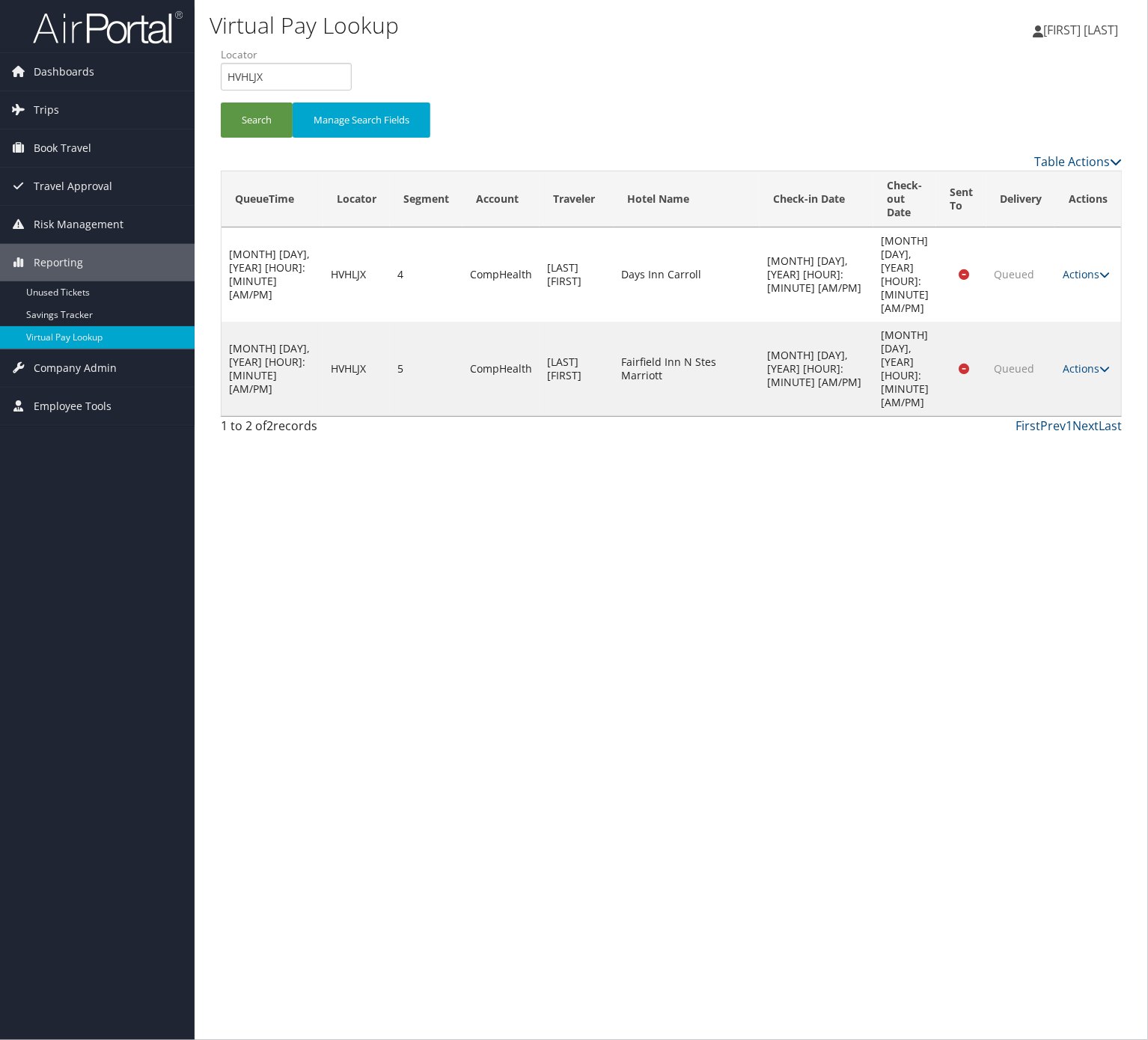 click on "Virtual Pay Lookup
Nathalie Hernandez
Nathalie Hernandez
My Settings
Travel Agency Contacts
View Travel Profile
Give Feedback
Sign Out" at bounding box center [671, 520] 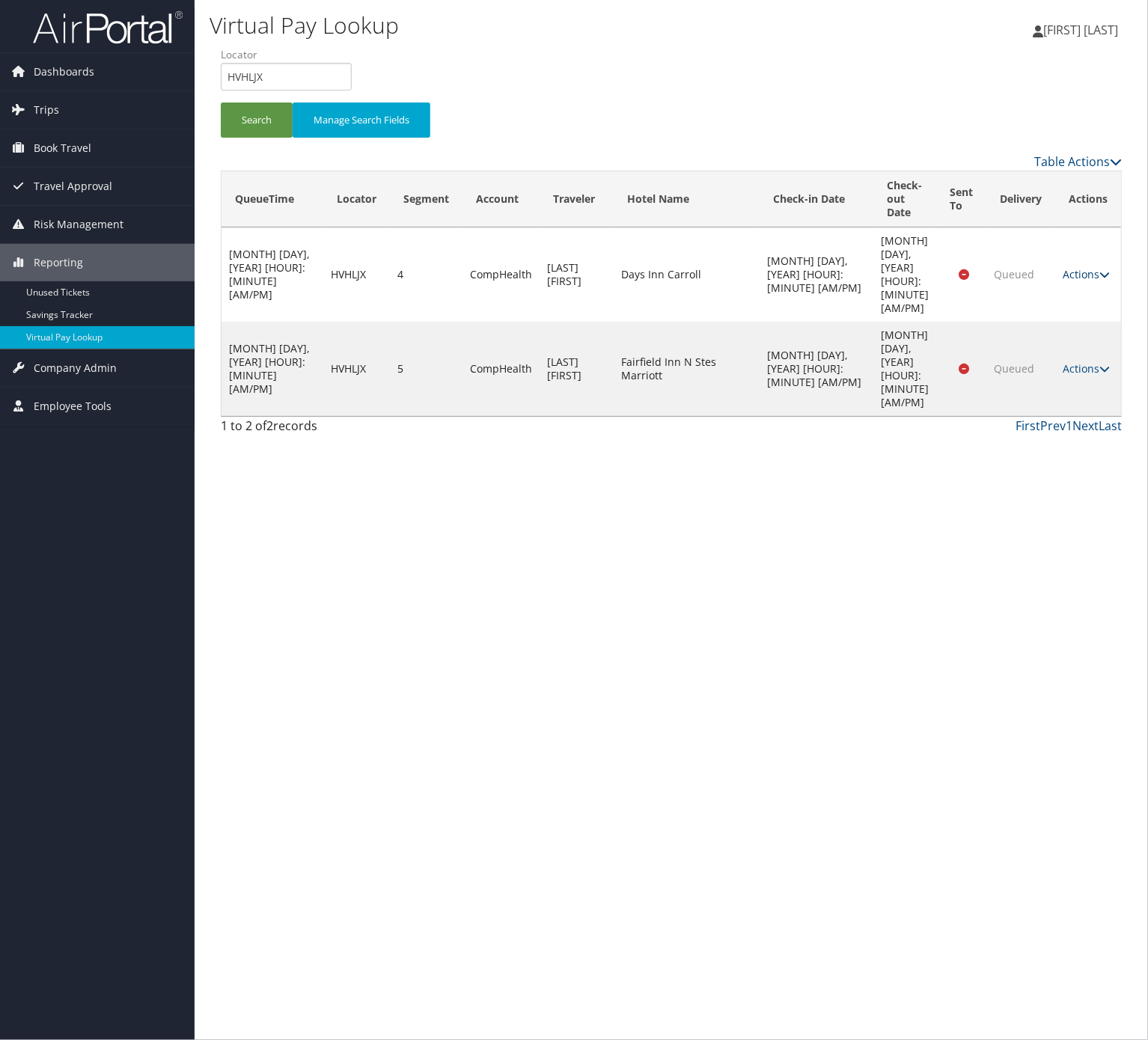 click on "Actions" at bounding box center [1086, 274] 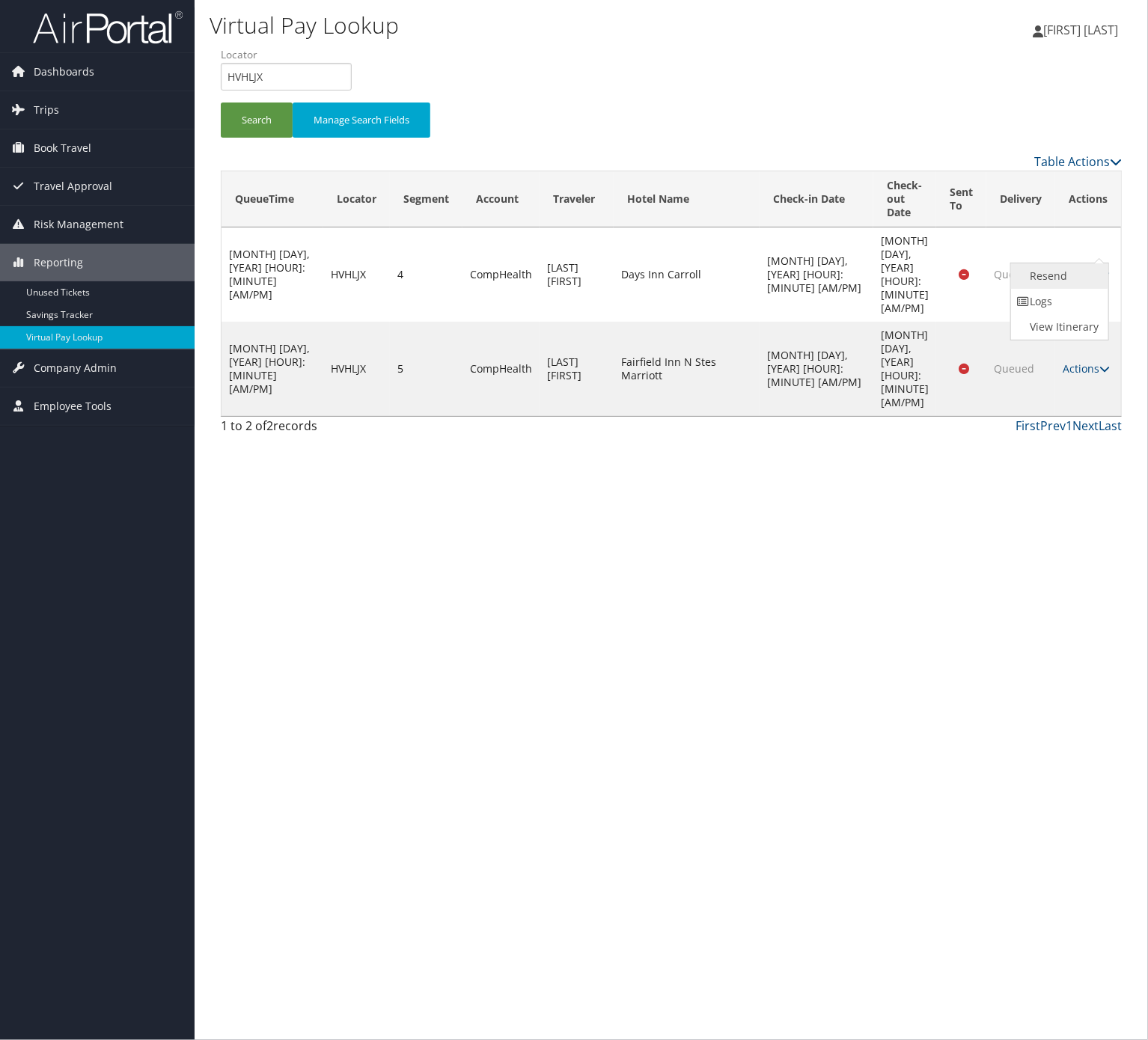click on "Resend" at bounding box center [1058, 276] 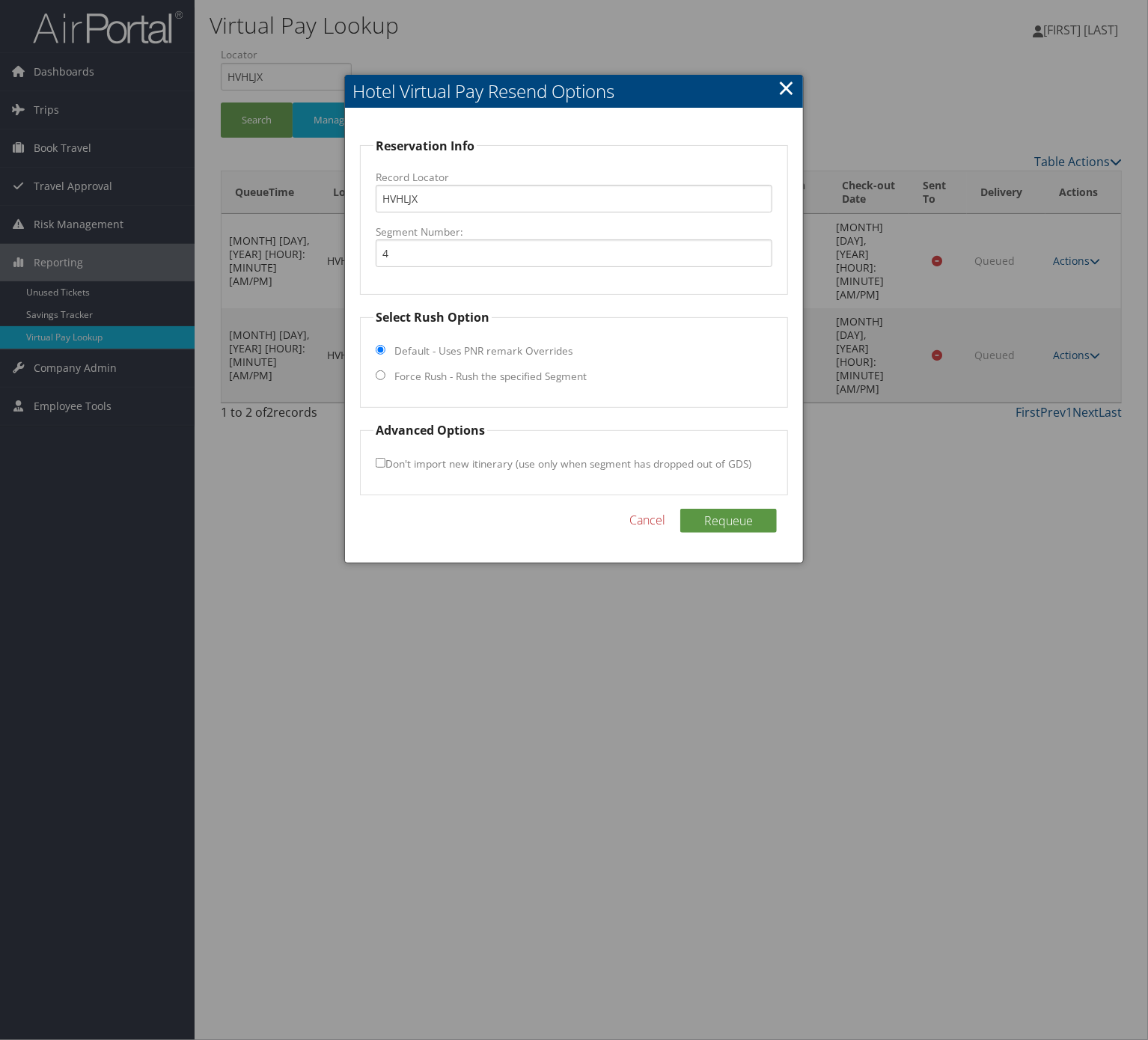 click on "Don't import new itinerary (use only when segment has dropped out of GDS)" at bounding box center (564, 463) 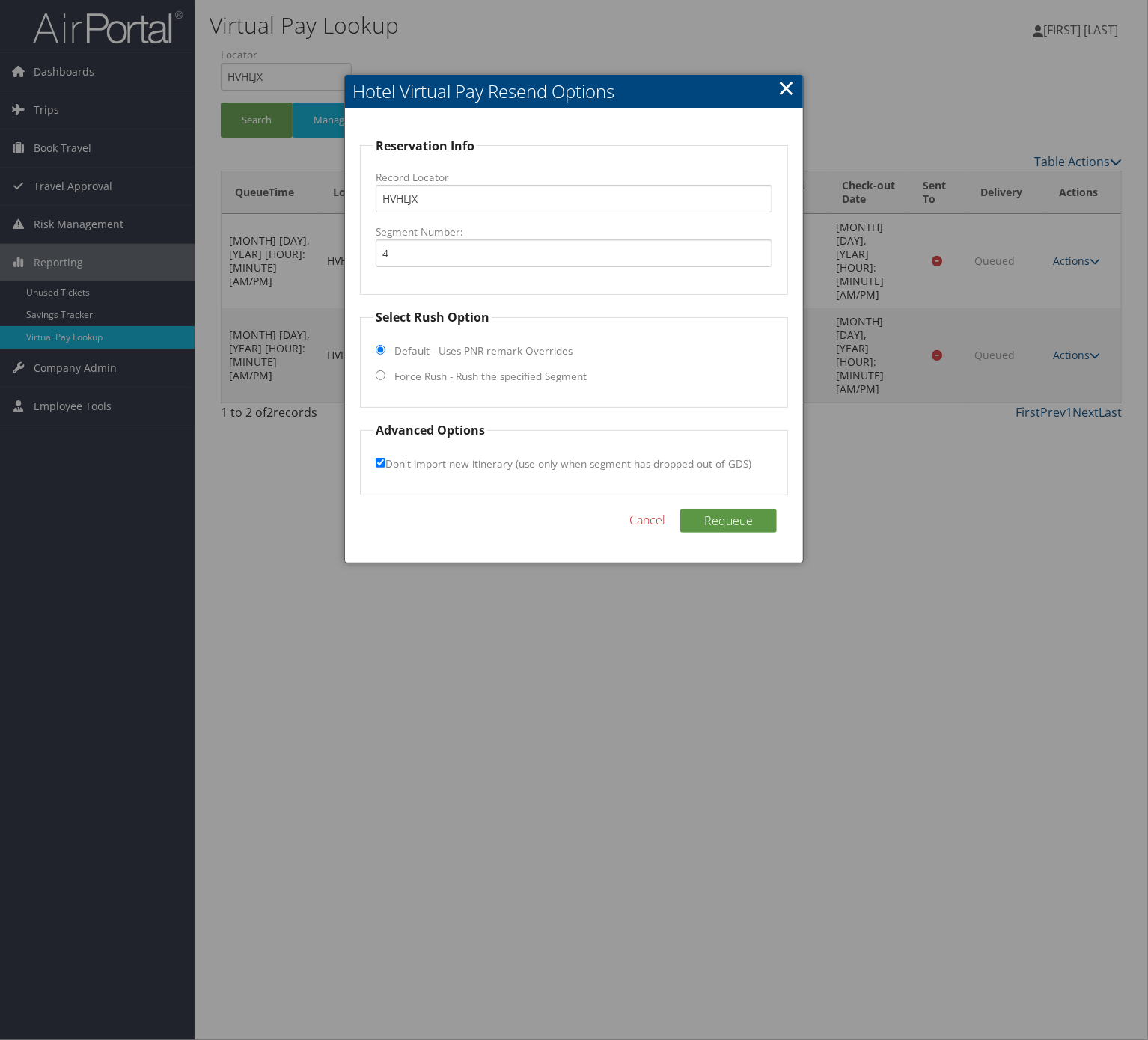 click on "Cancel" at bounding box center (647, 520) 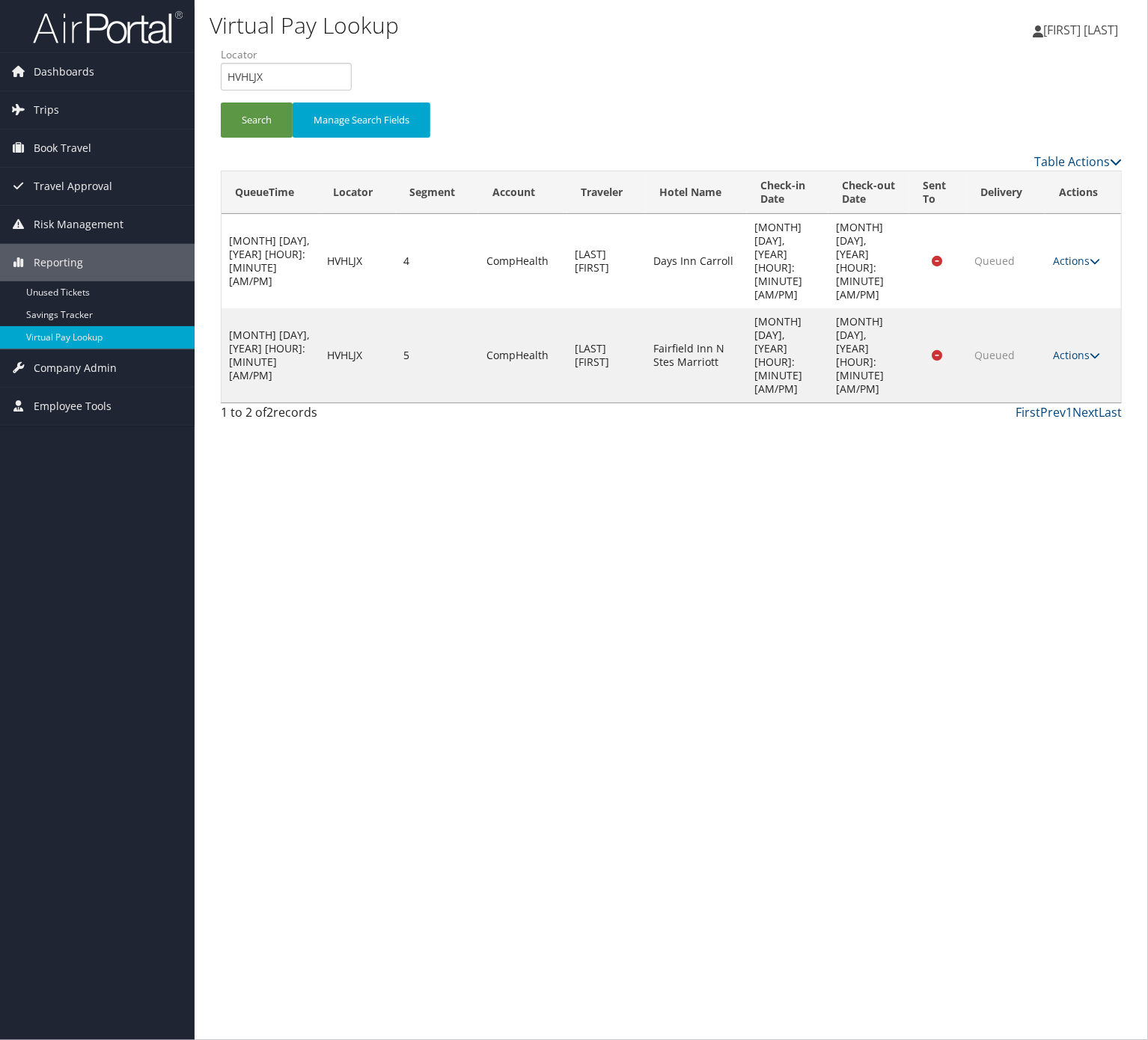 click on "Virtual Pay Lookup
Nathalie Hernandez
Nathalie Hernandez
My Settings
Travel Agency Contacts
View Travel Profile
Give Feedback
Sign Out" at bounding box center [671, 520] 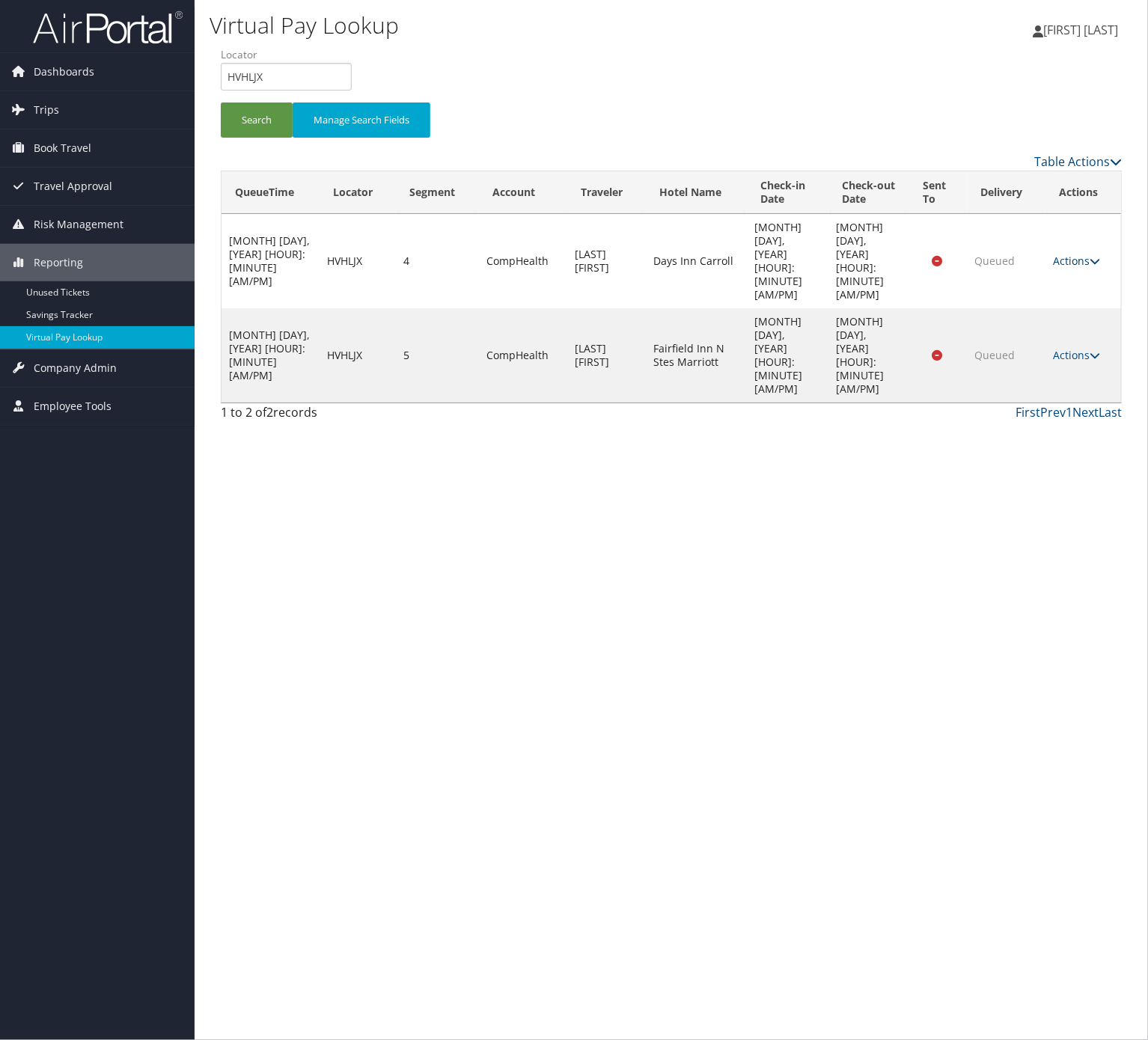 click on "Actions" at bounding box center [1076, 260] 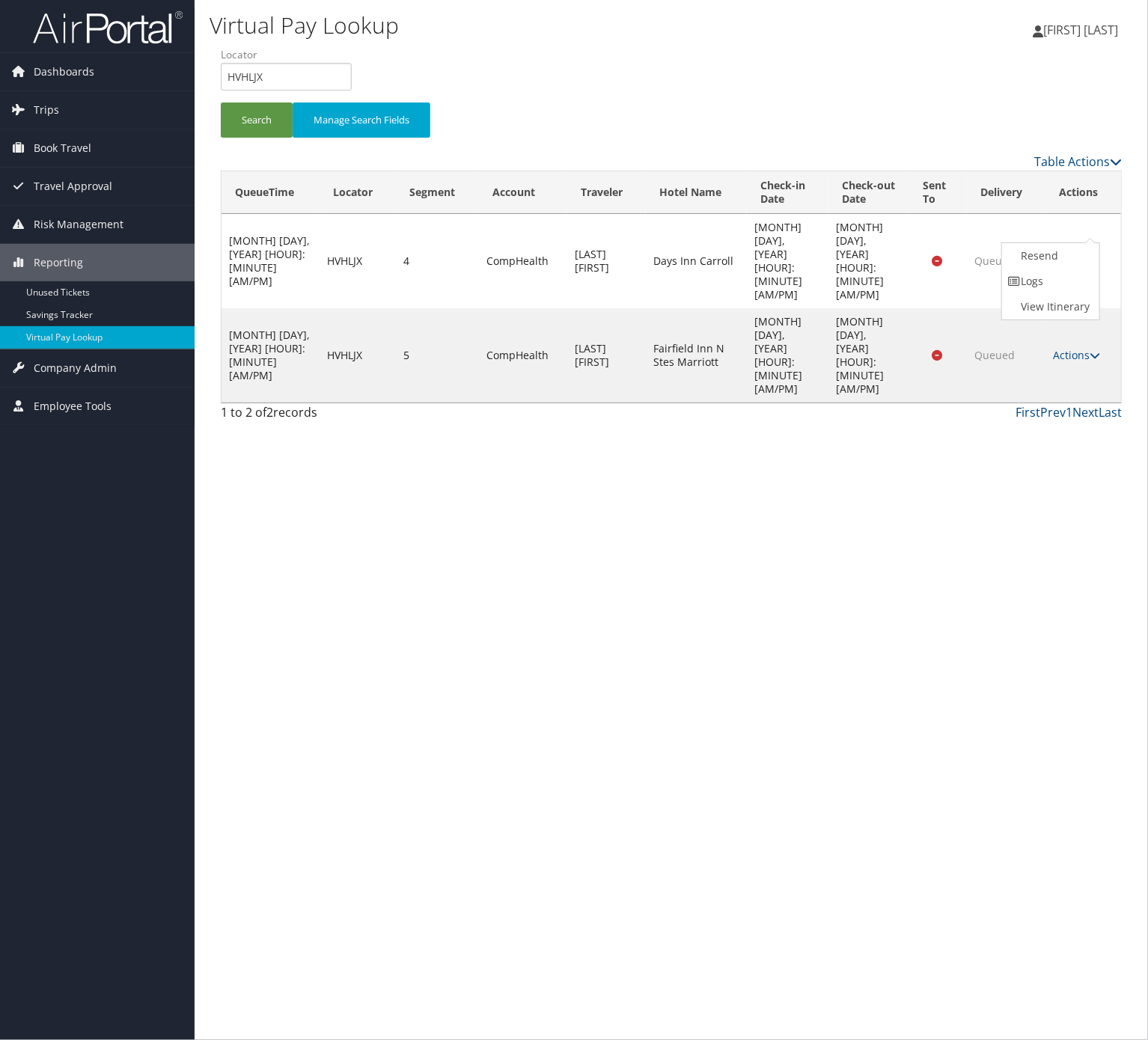 drag, startPoint x: 1057, startPoint y: 266, endPoint x: 1068, endPoint y: 275, distance: 14.21267 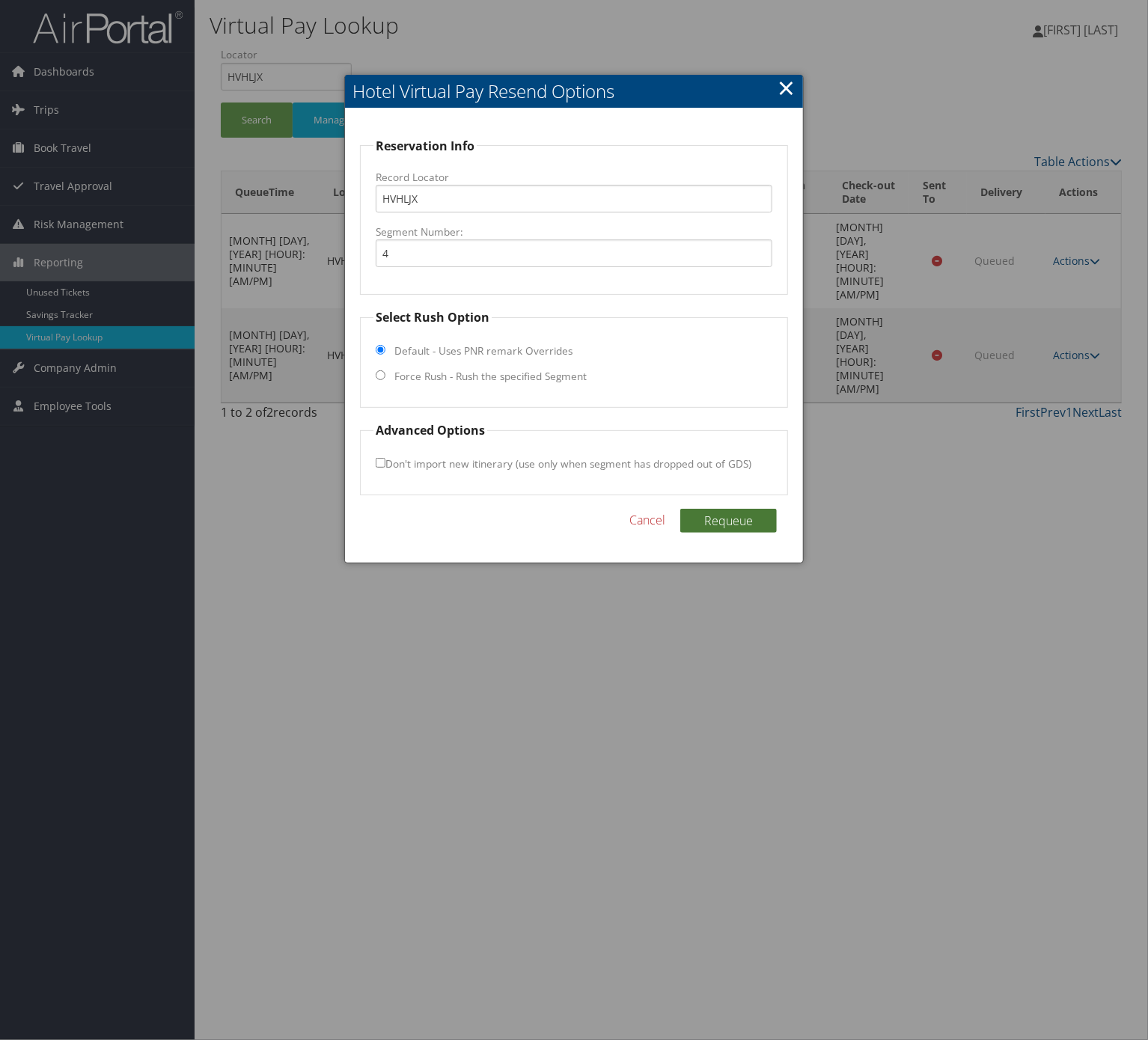 click on "Requeue" at bounding box center [728, 521] 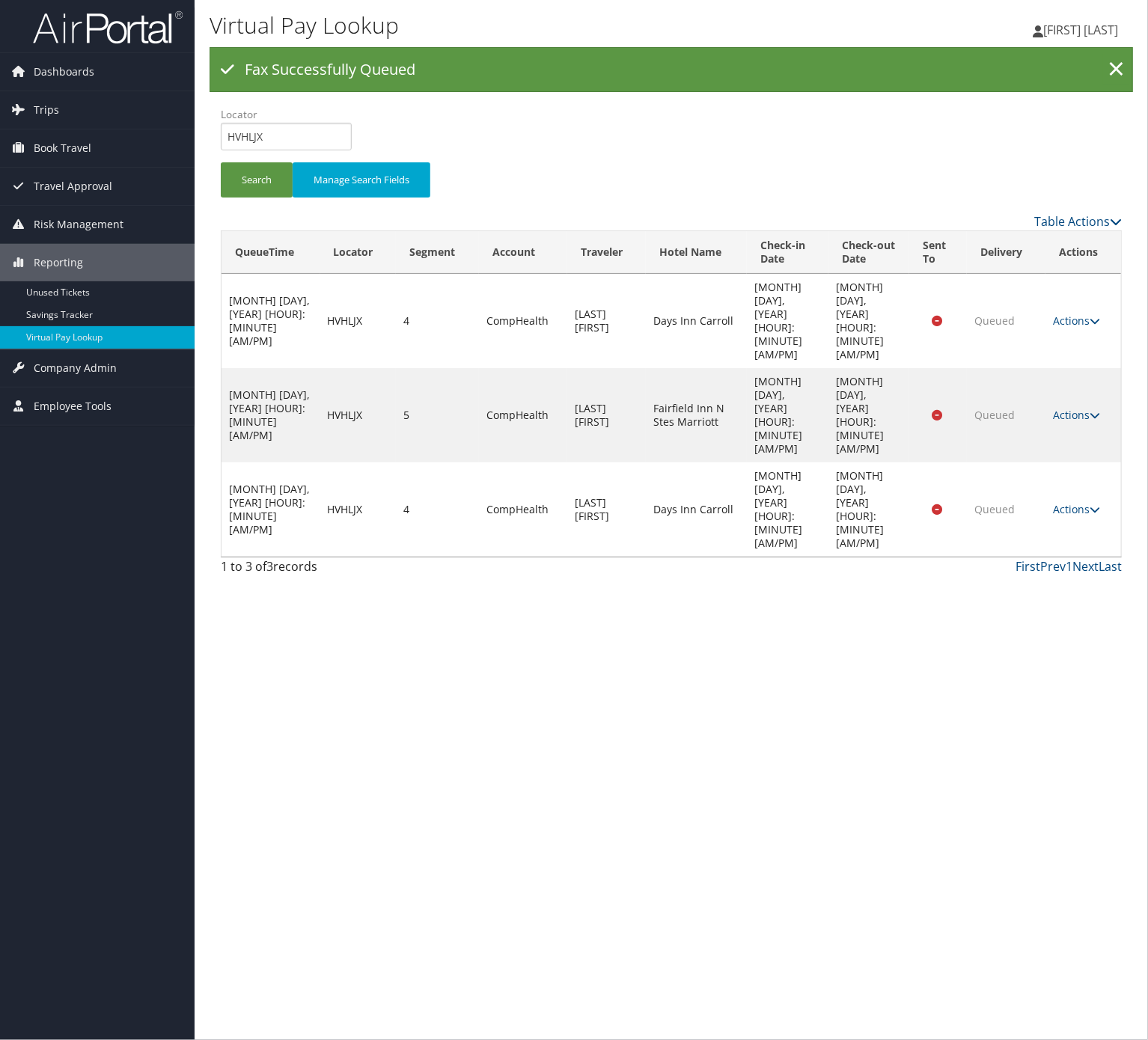 click on "Actions   Resend  Logs  View Itinerary" at bounding box center (1083, 510) 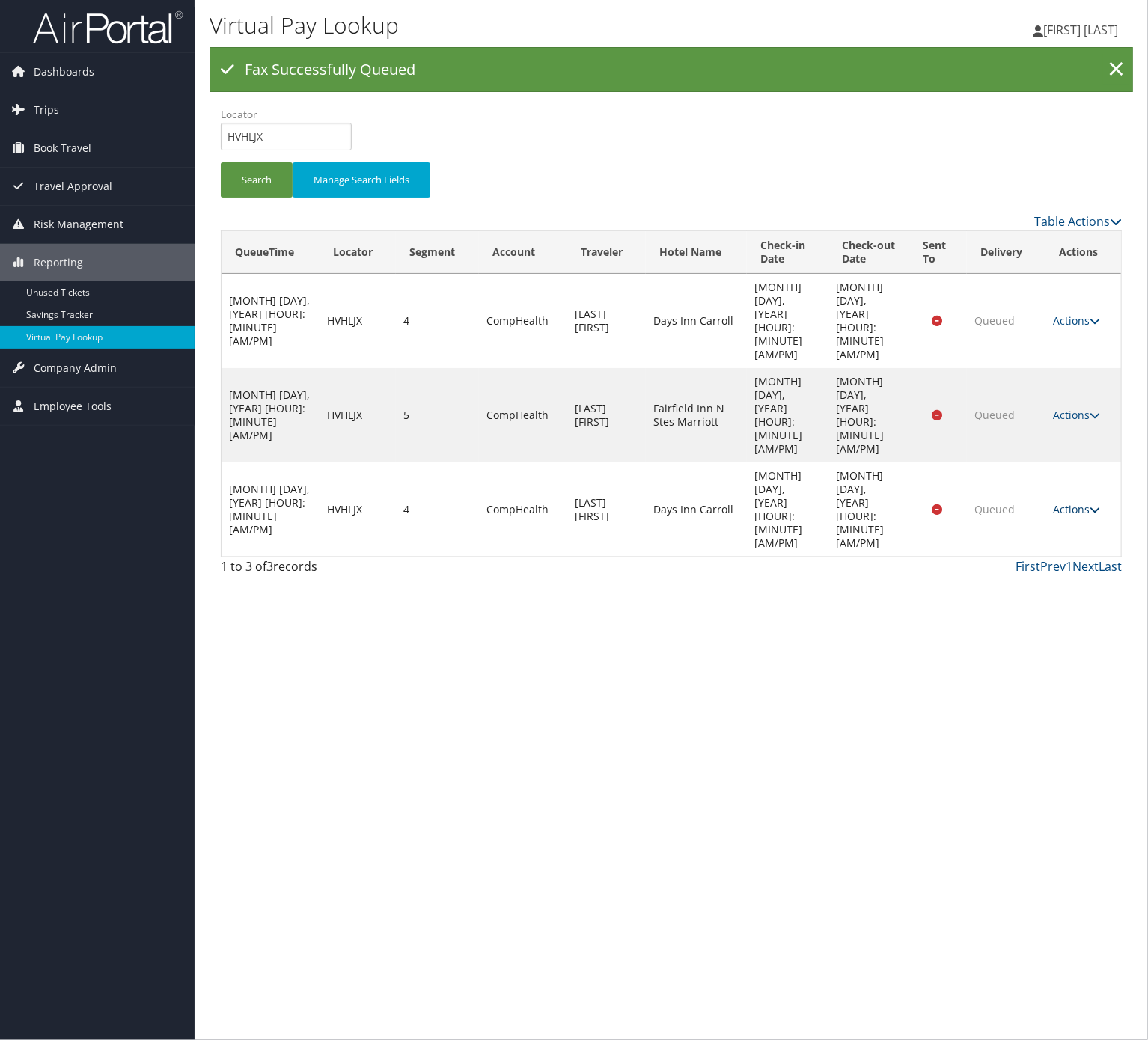 click on "Actions" at bounding box center [1076, 509] 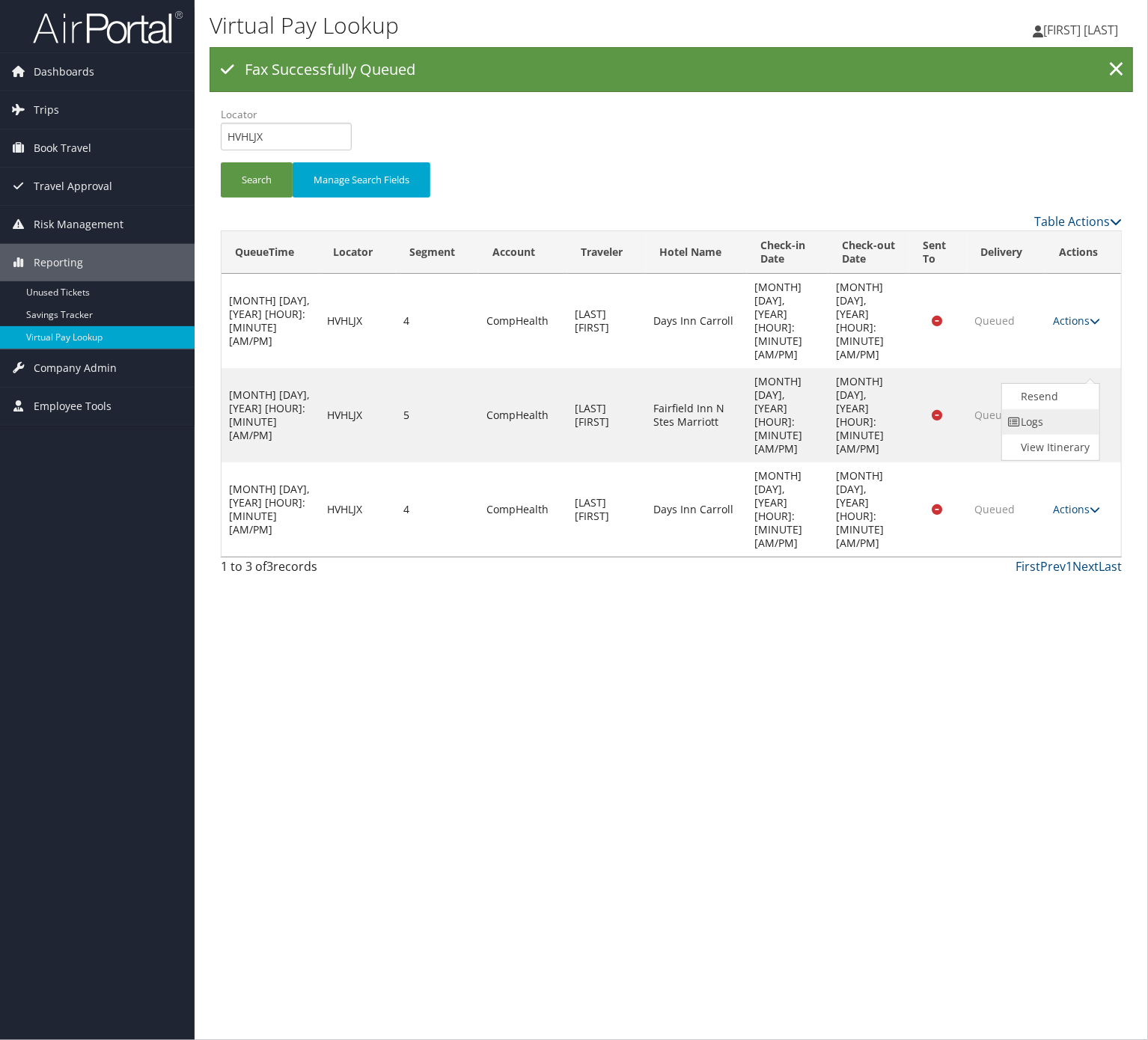 click on "Logs" at bounding box center [1049, 422] 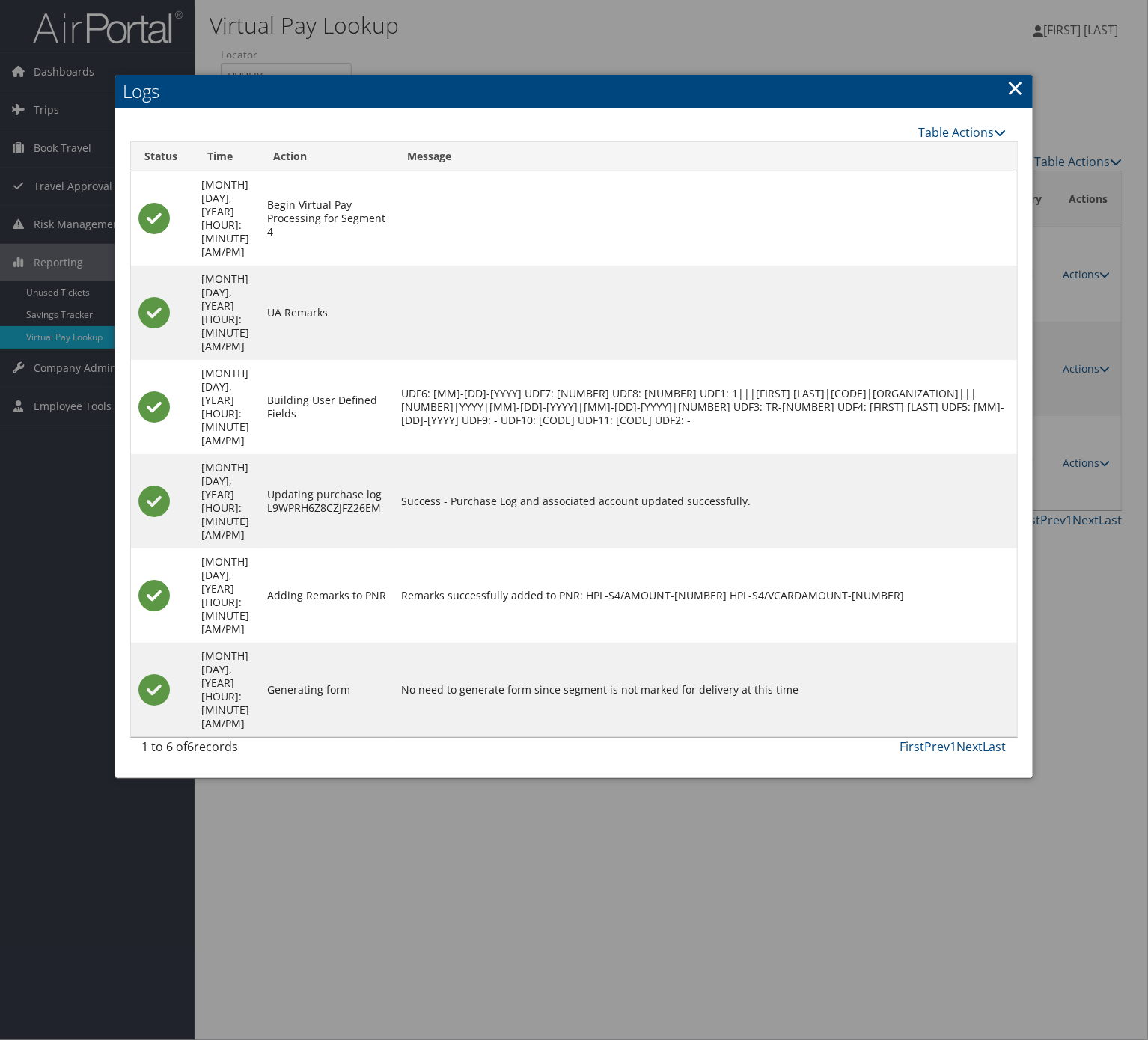 click on "×" at bounding box center (1016, 88) 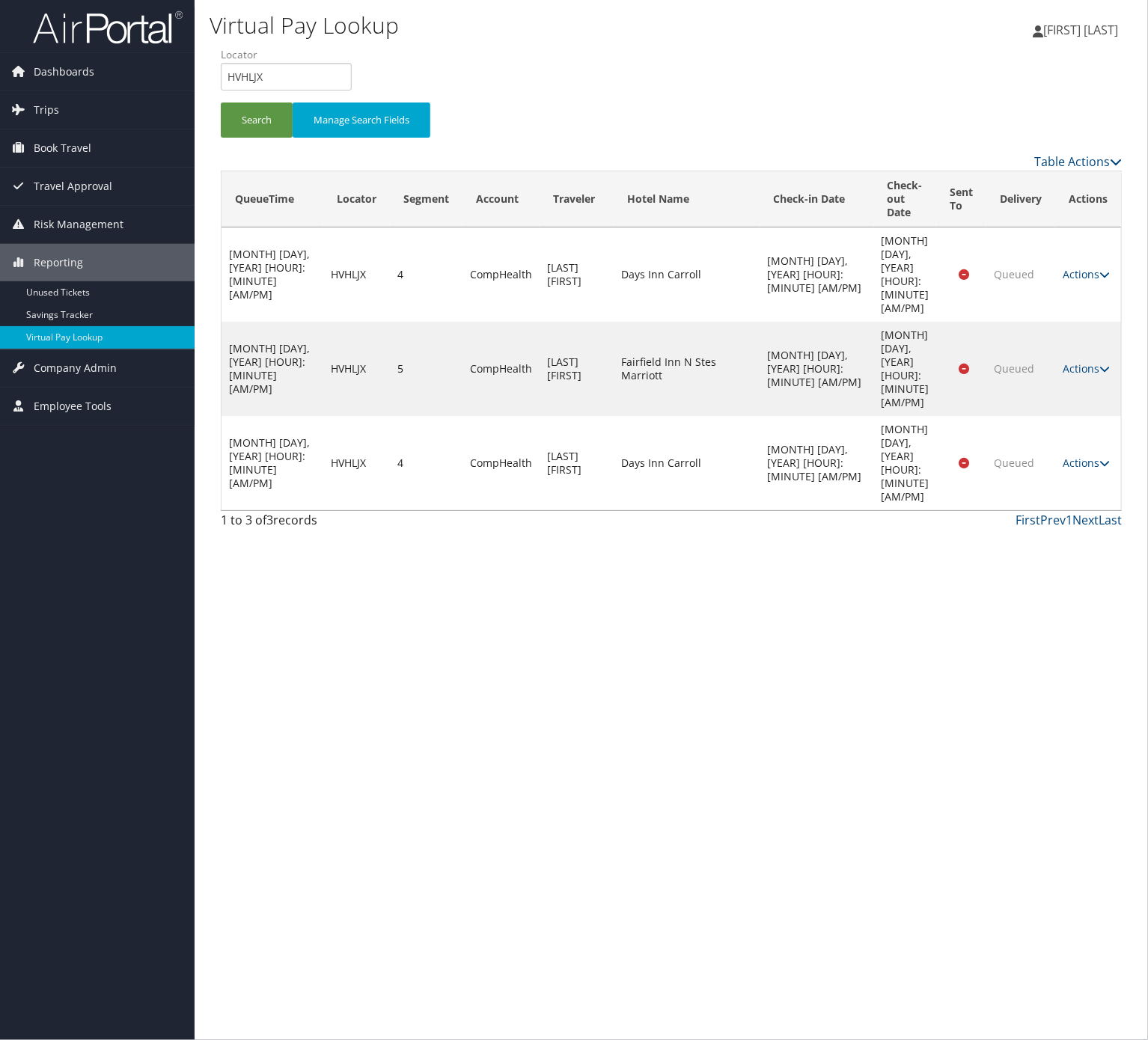 click on "CompHealth" at bounding box center (501, 369) 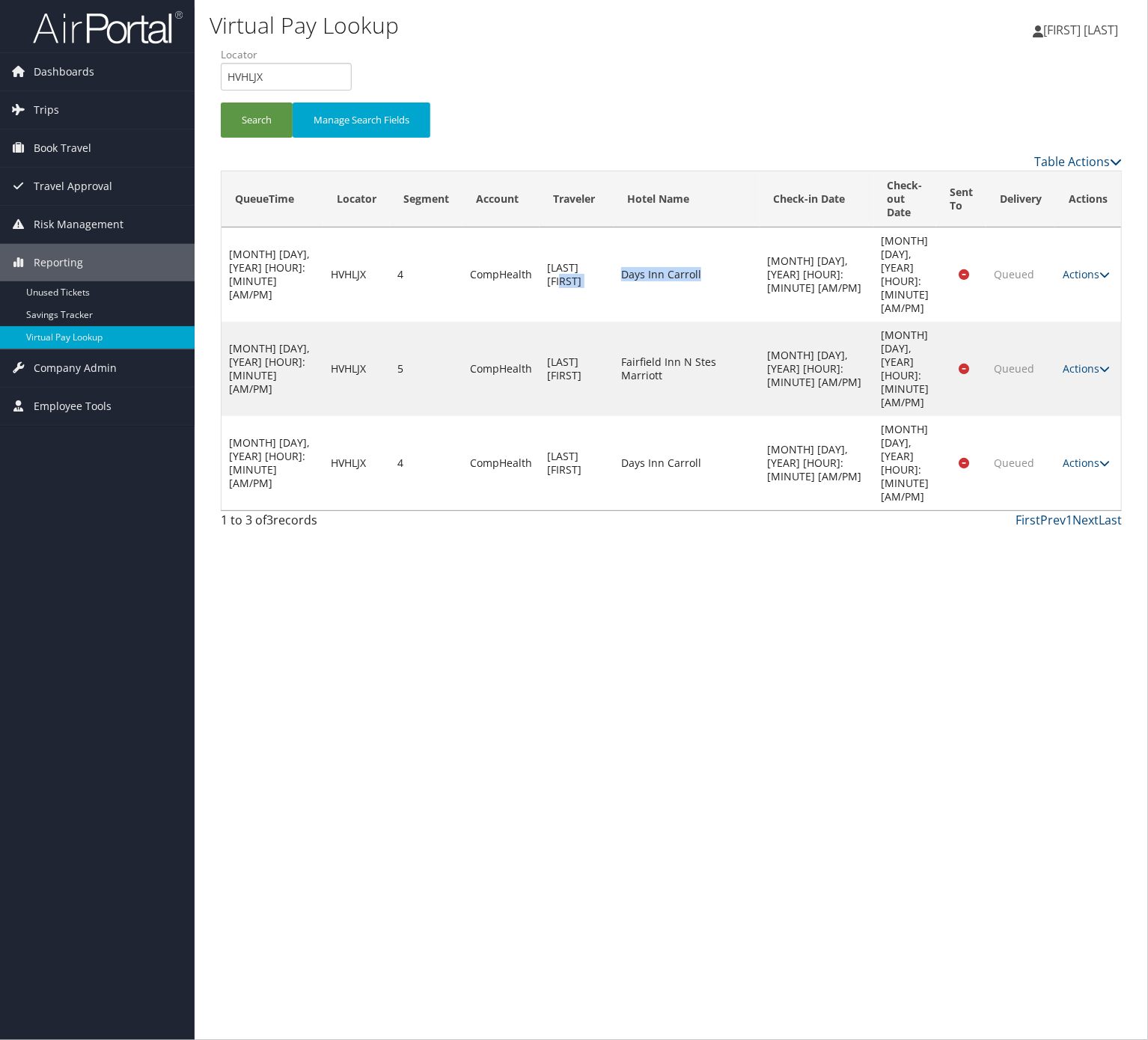 drag, startPoint x: 689, startPoint y: 253, endPoint x: 599, endPoint y: 256, distance: 90.04999 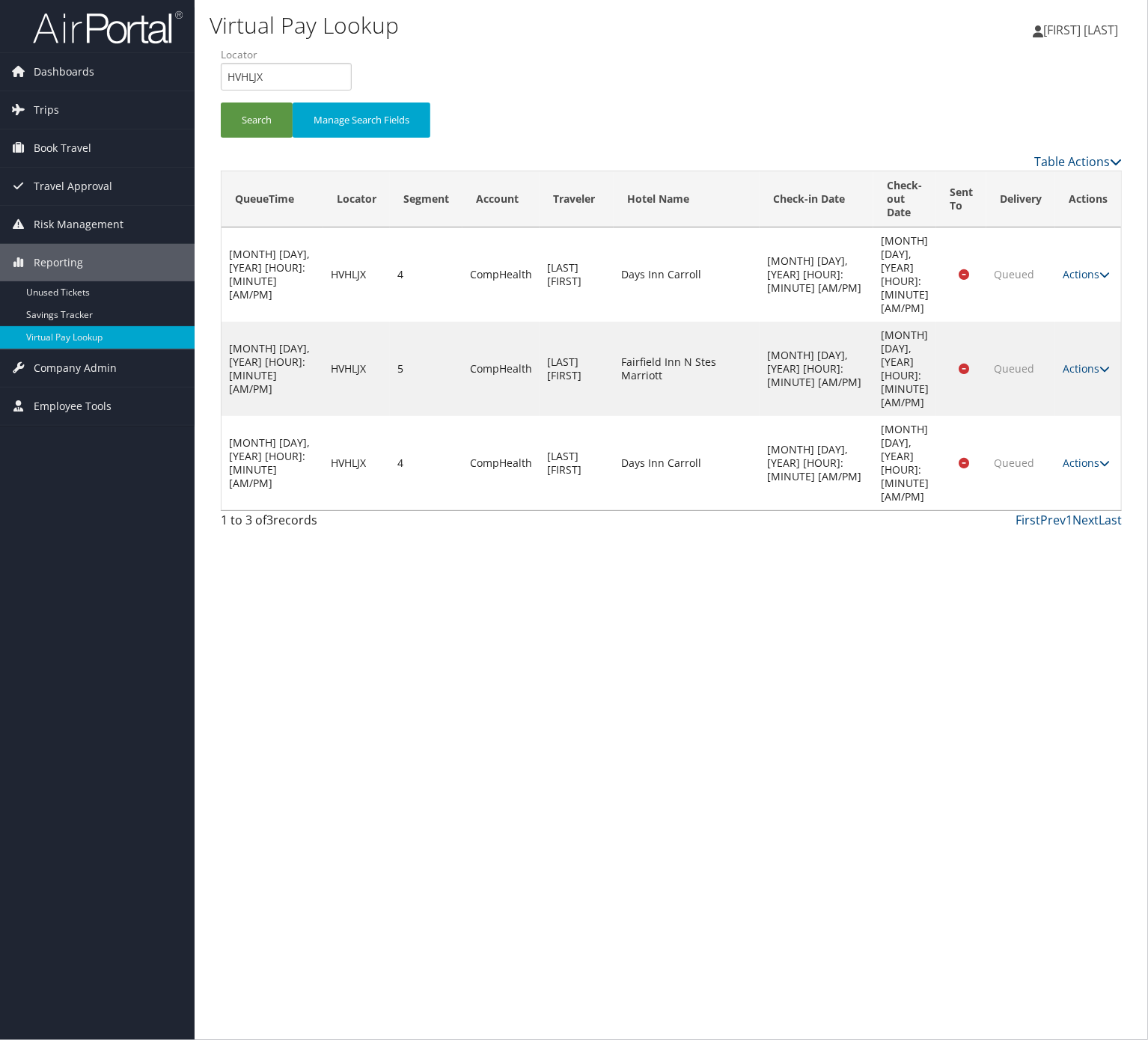 click on "Locator HVHLJX" at bounding box center (292, 74) 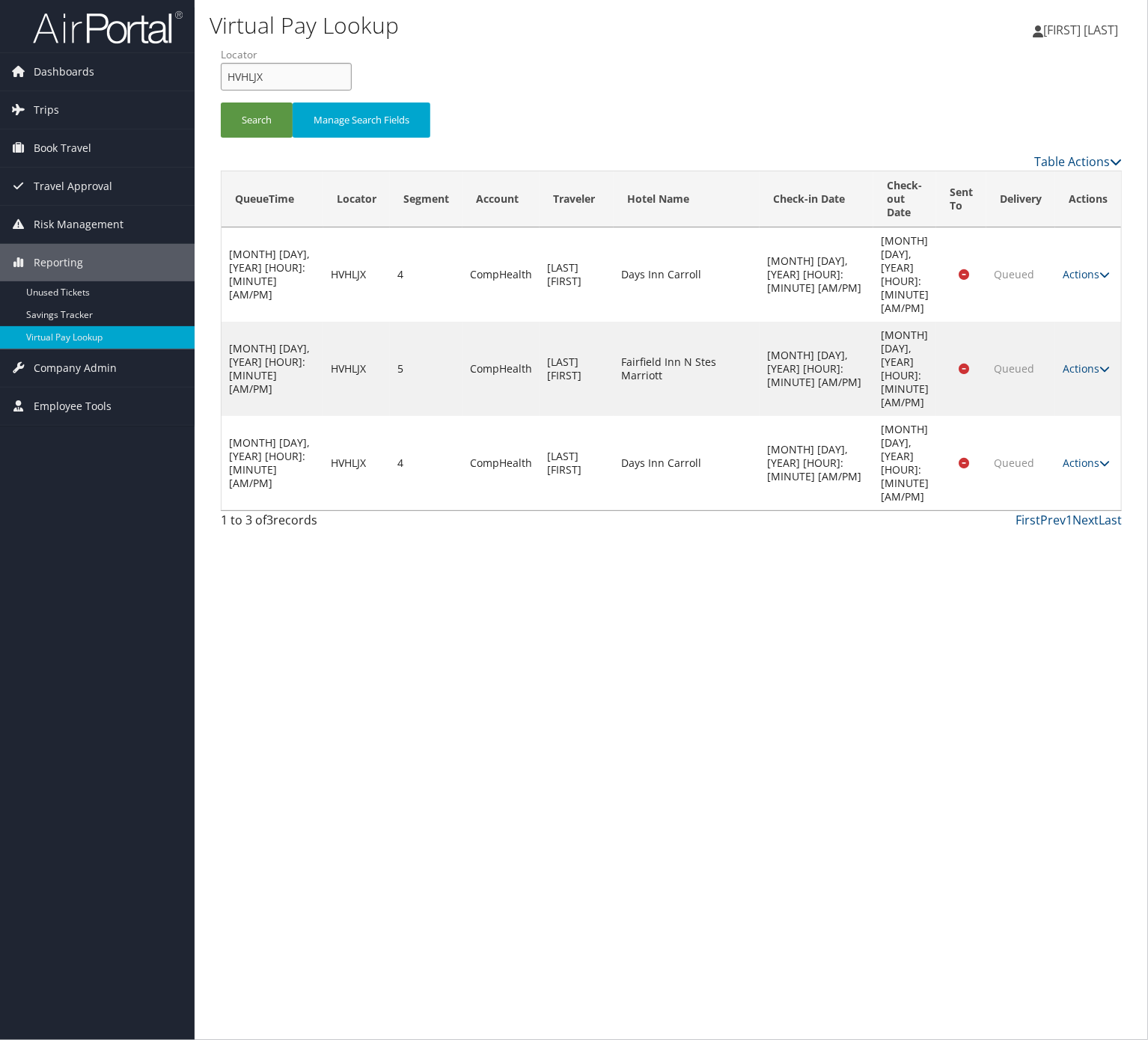 click on "Locator HVHLJX" at bounding box center [292, 74] 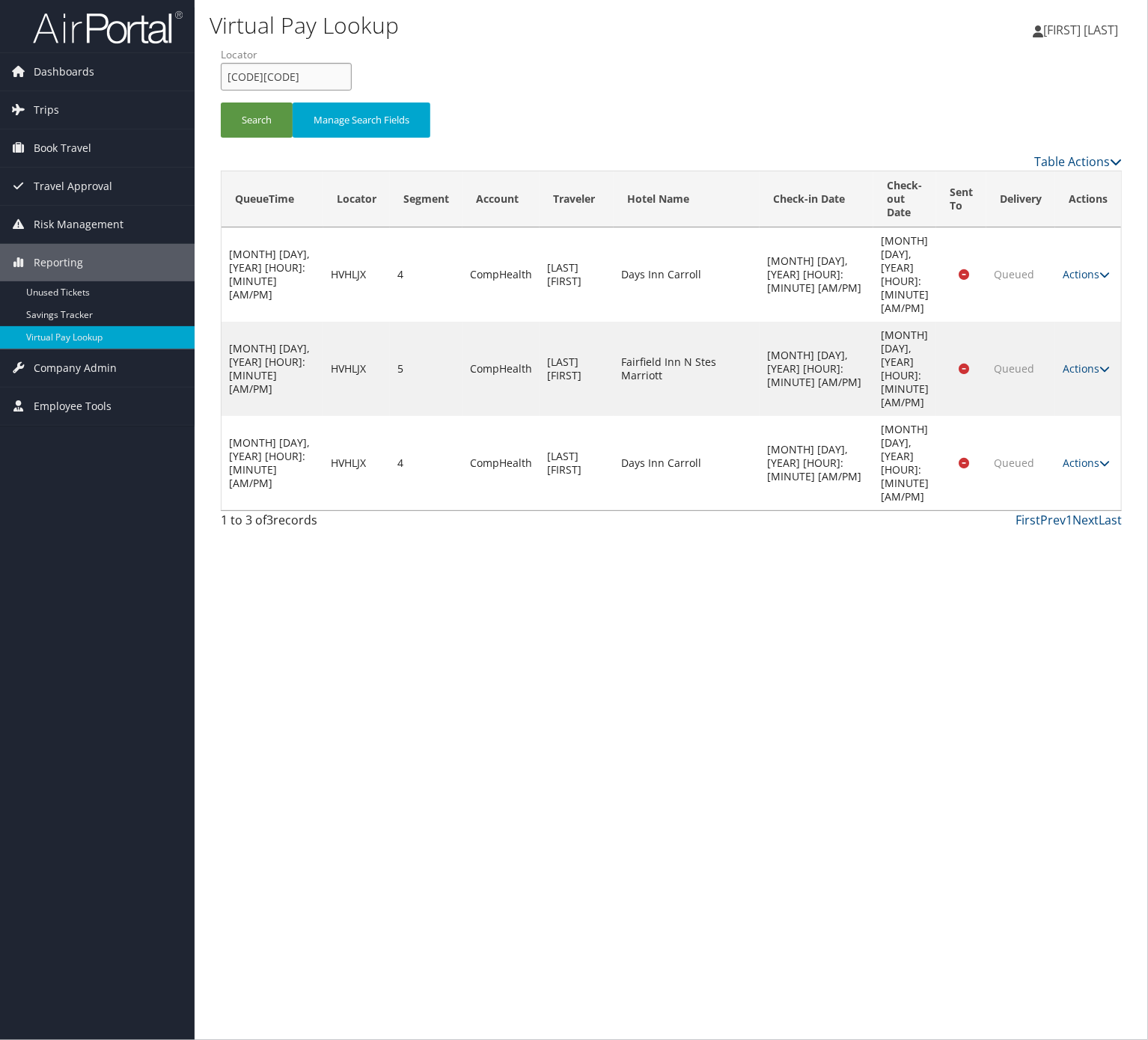 click on "HVHLJXEOOXGT" at bounding box center [286, 76] 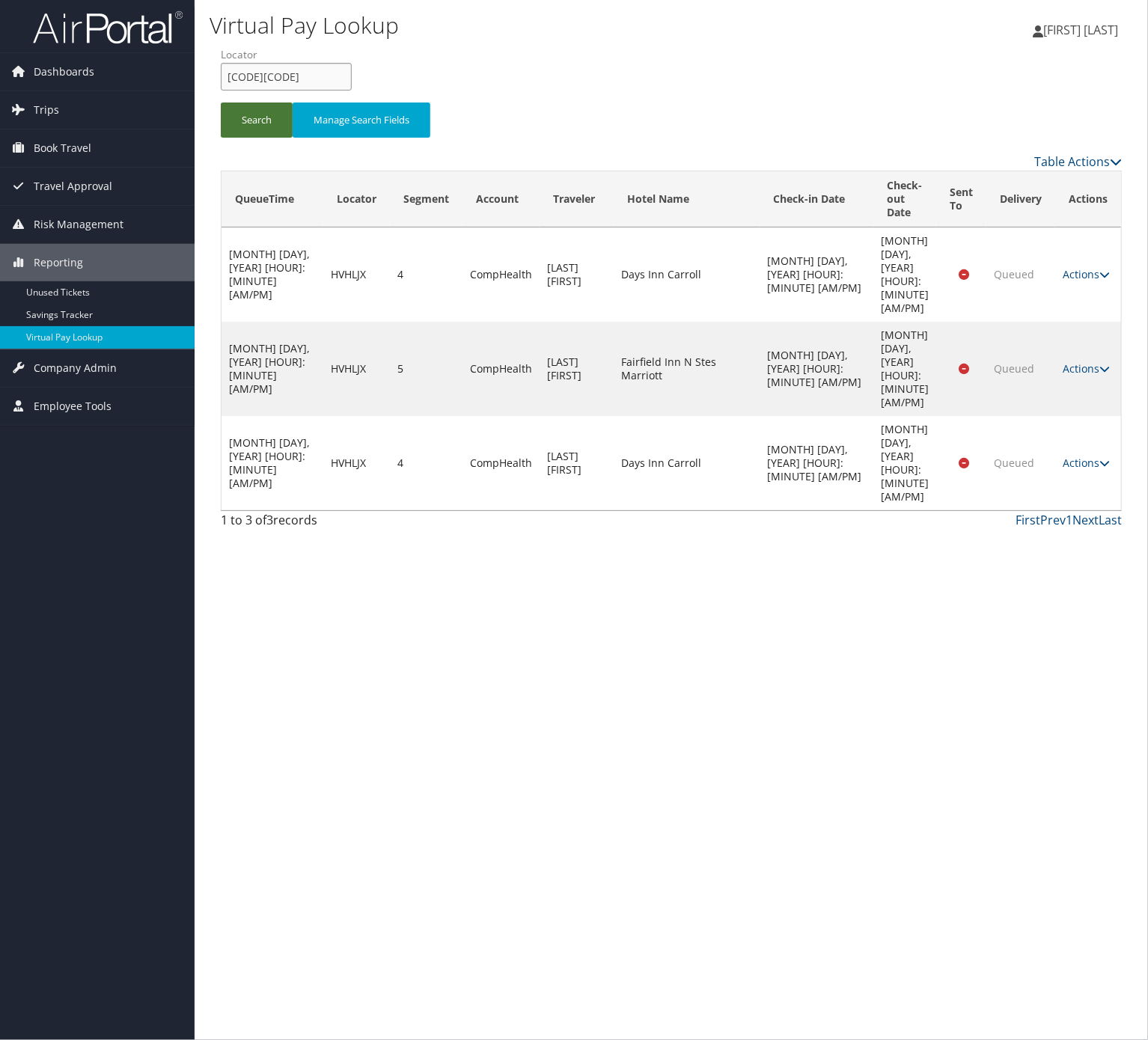 paste 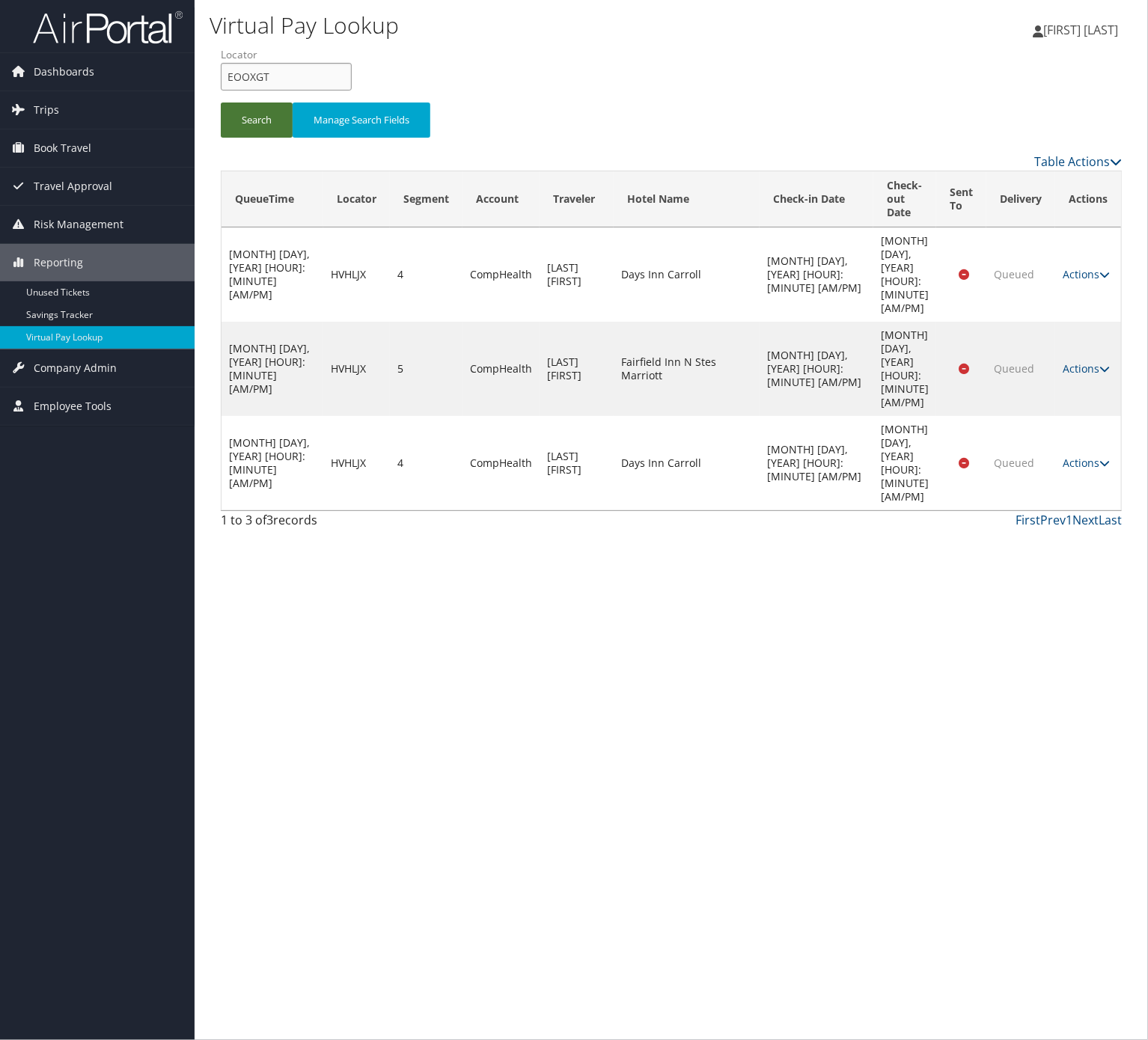 type on "EOOXGT" 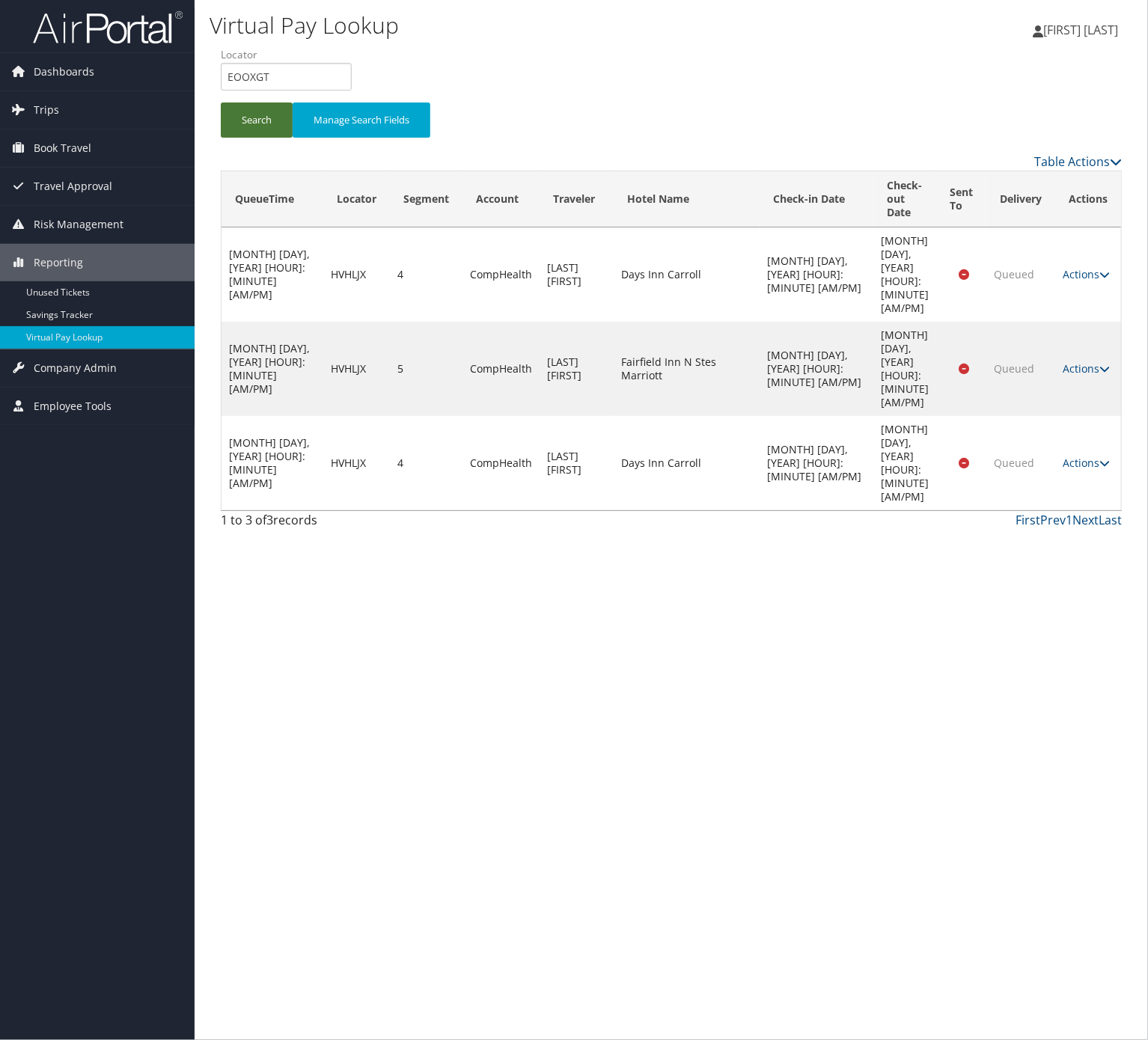 click on "Search" at bounding box center (257, 120) 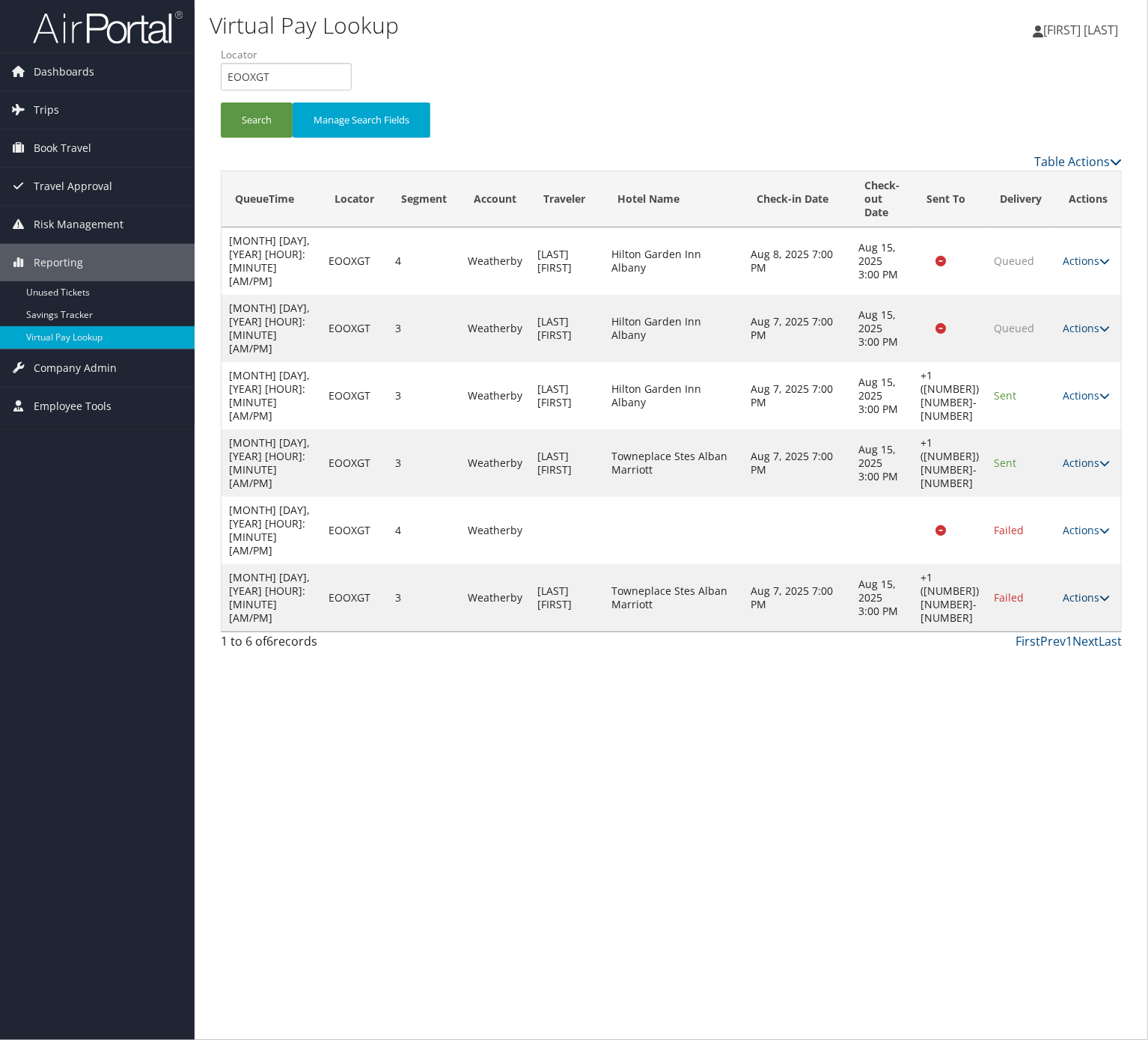 click on "Actions" at bounding box center (1086, 597) 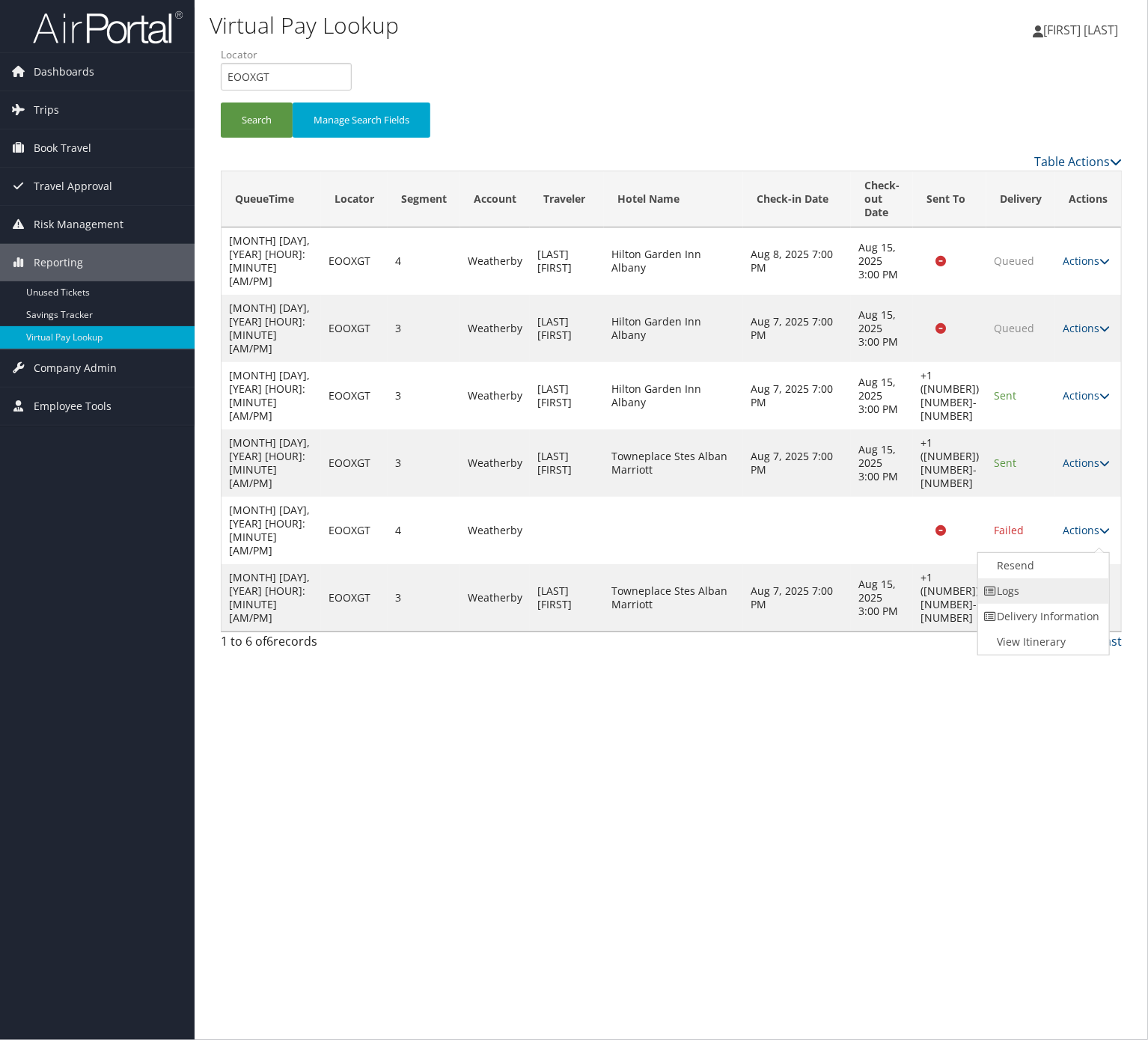 click on "Logs" at bounding box center (1042, 591) 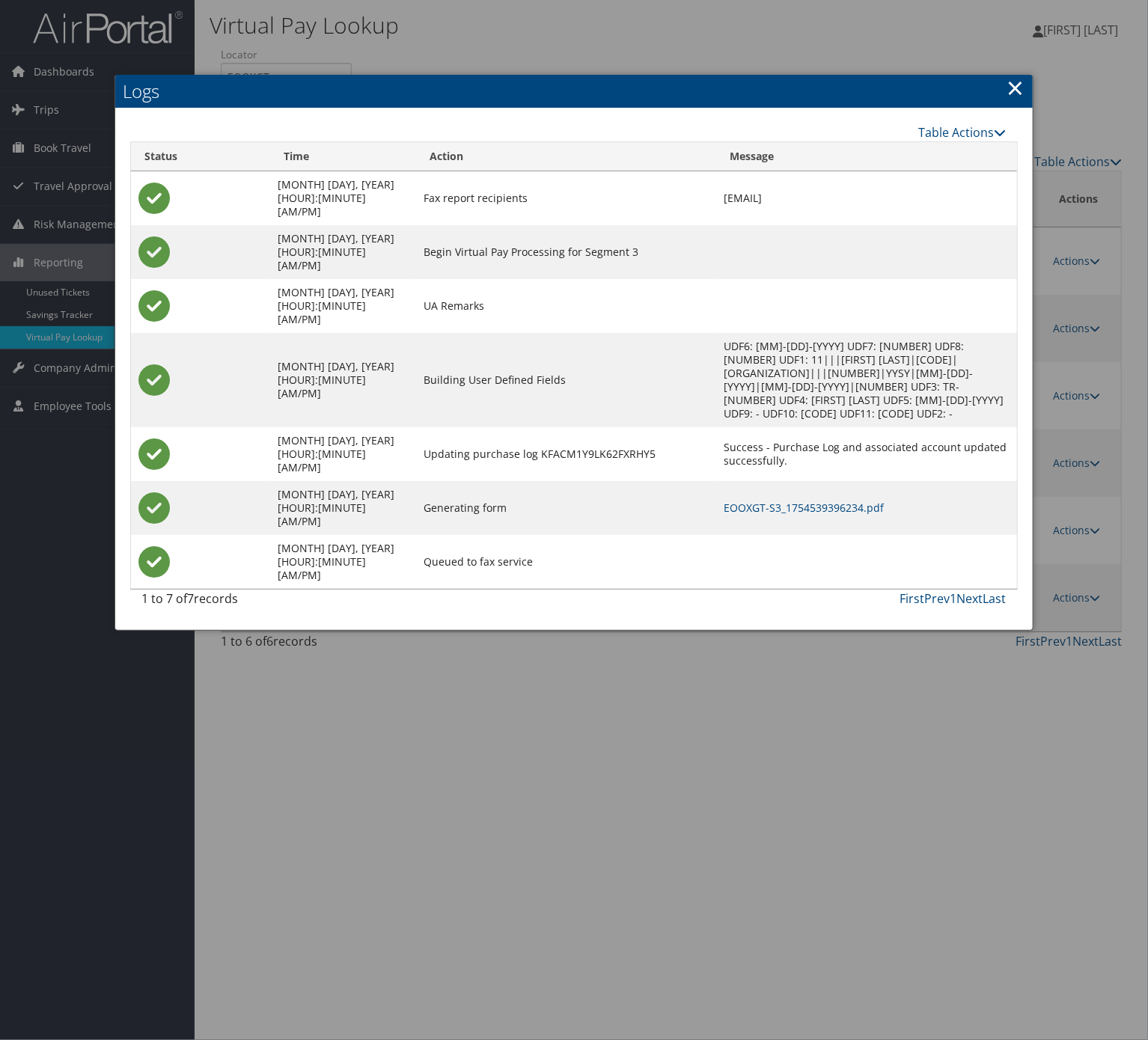 click on "Logs" at bounding box center [573, 91] 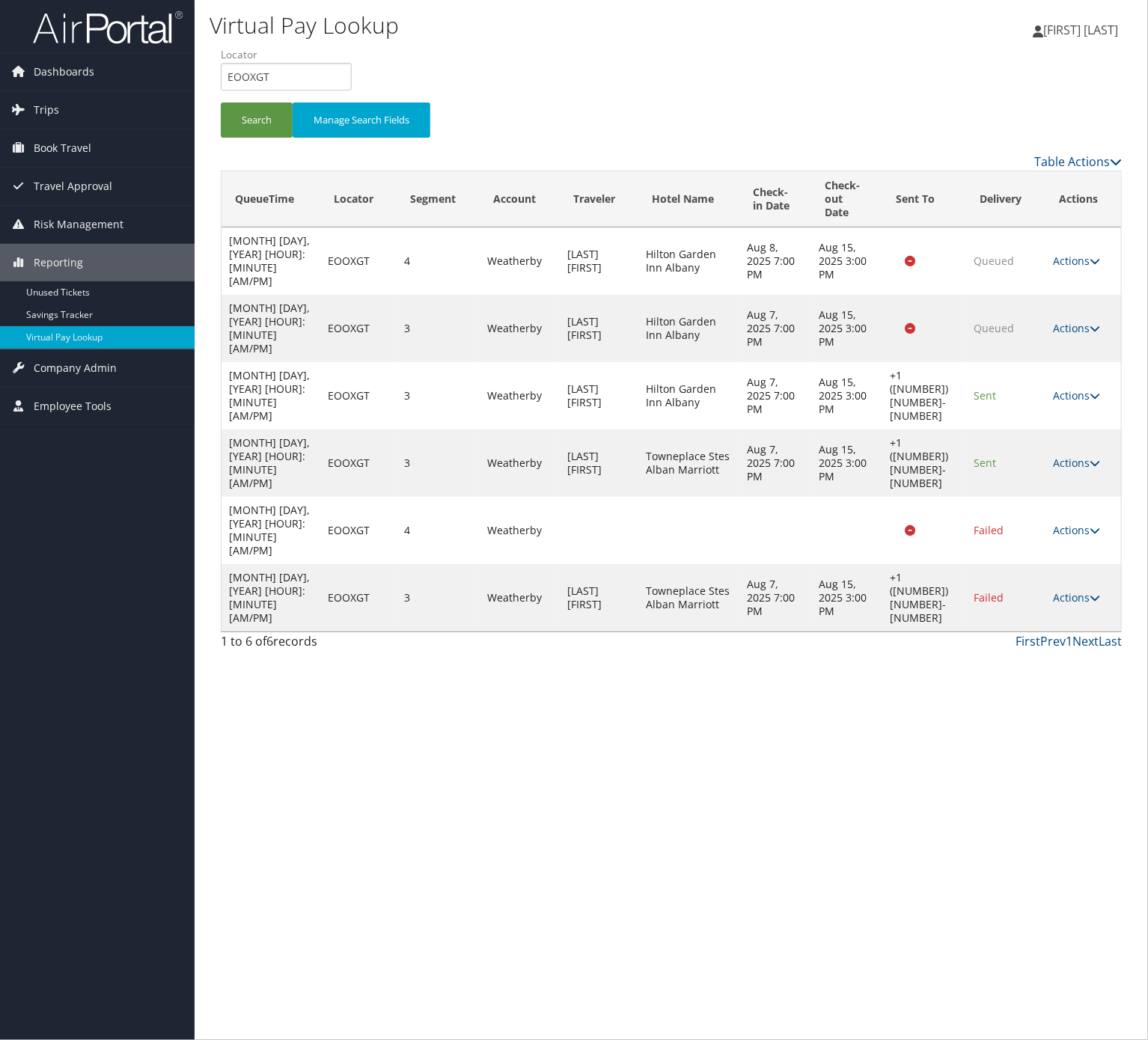 click on "Actions   Resend  Logs  Delivery Information  View Itinerary" at bounding box center (1083, 598) 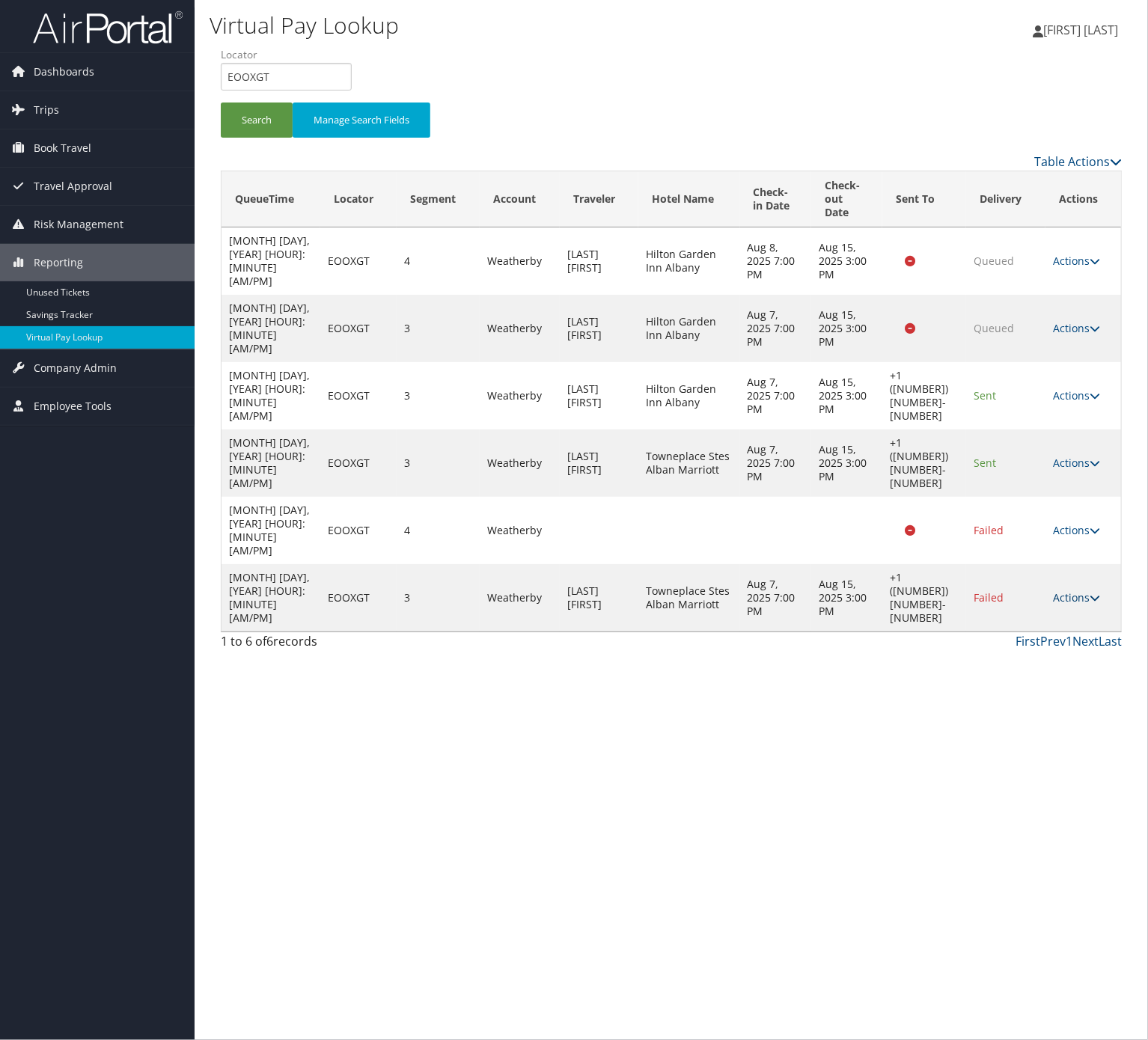 click on "Actions" at bounding box center [1076, 597] 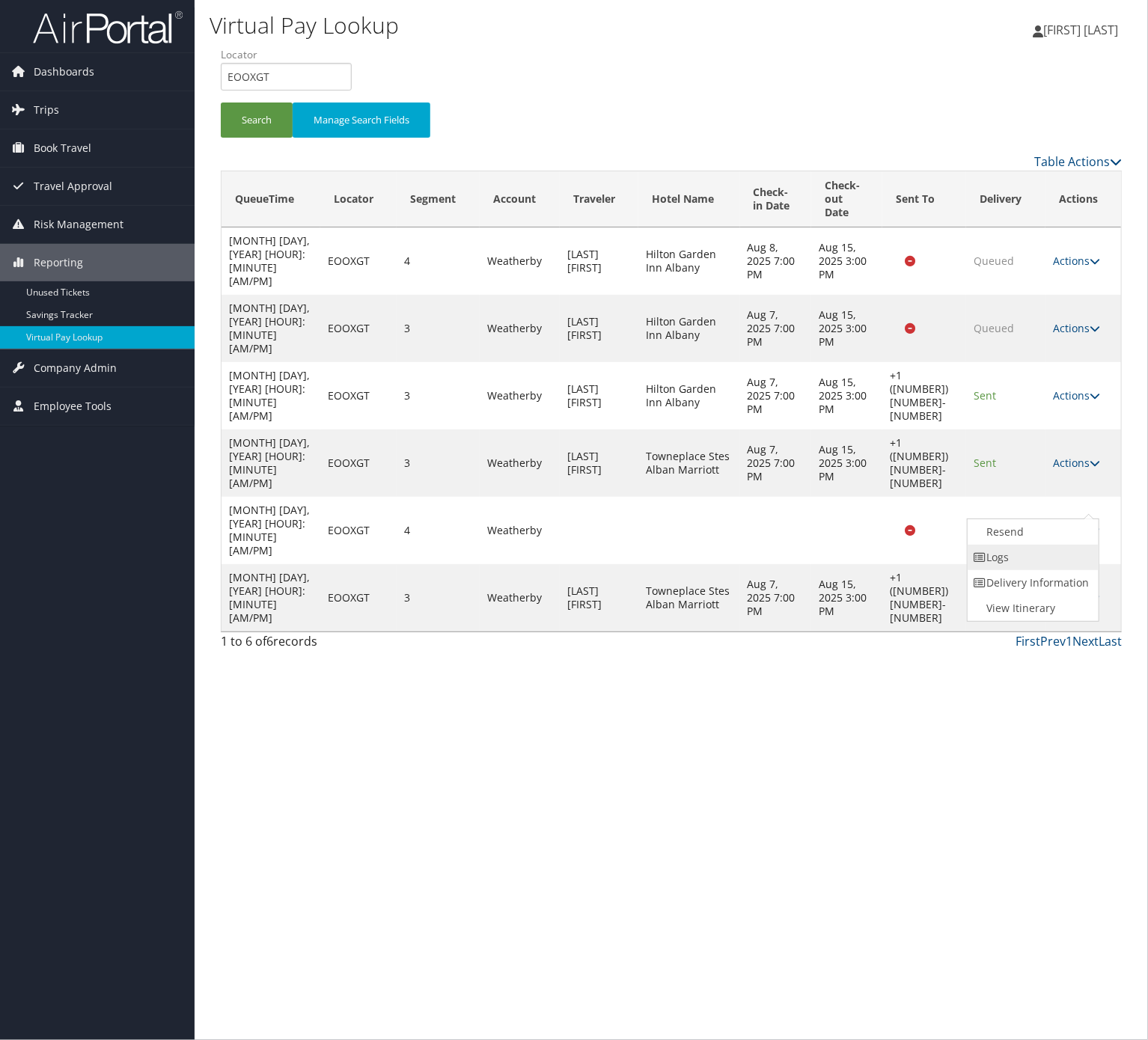 click on "Logs" at bounding box center (1031, 557) 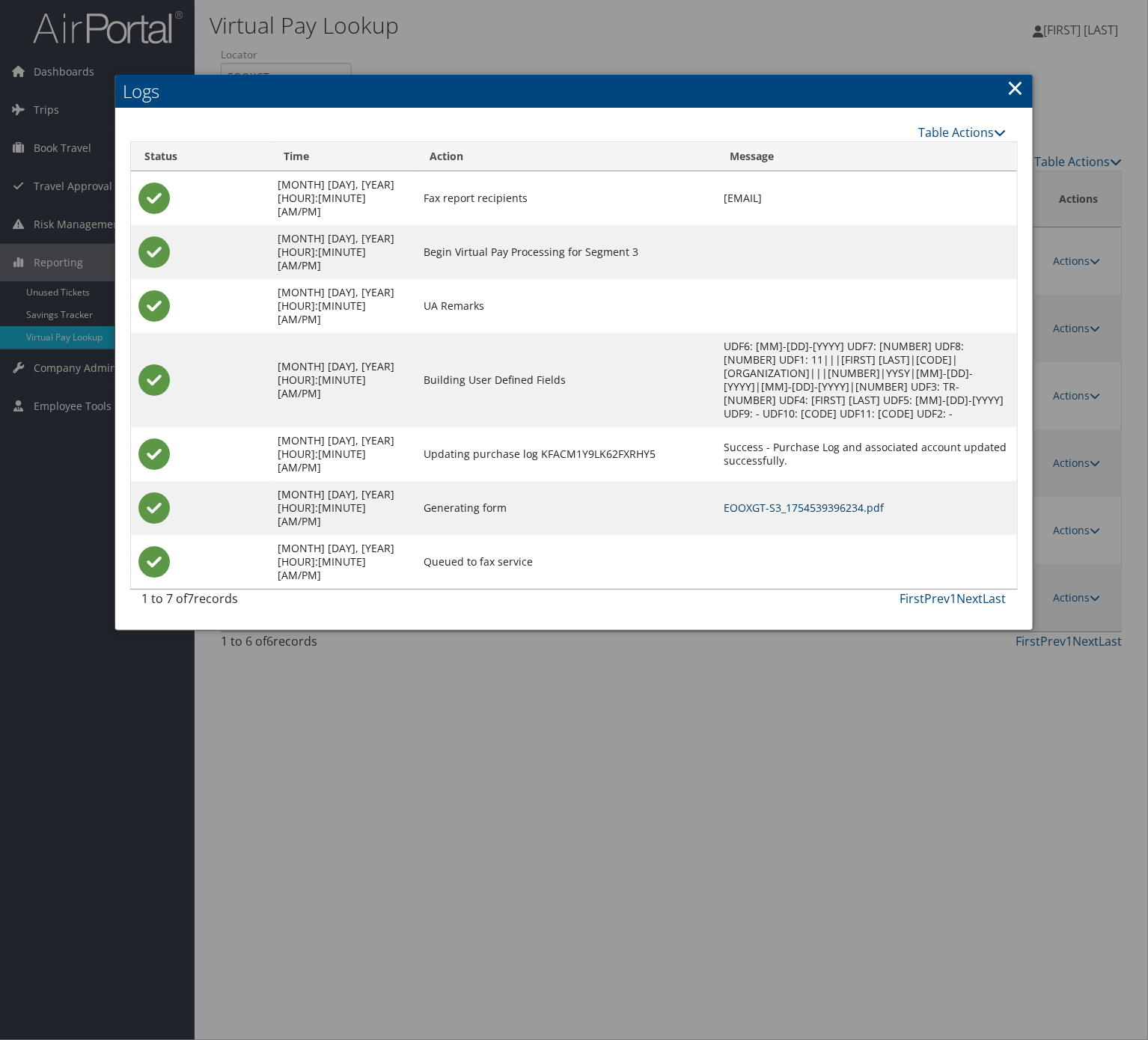 click on "EOOXGT-S3_1754539396234.pdf" at bounding box center [804, 507] 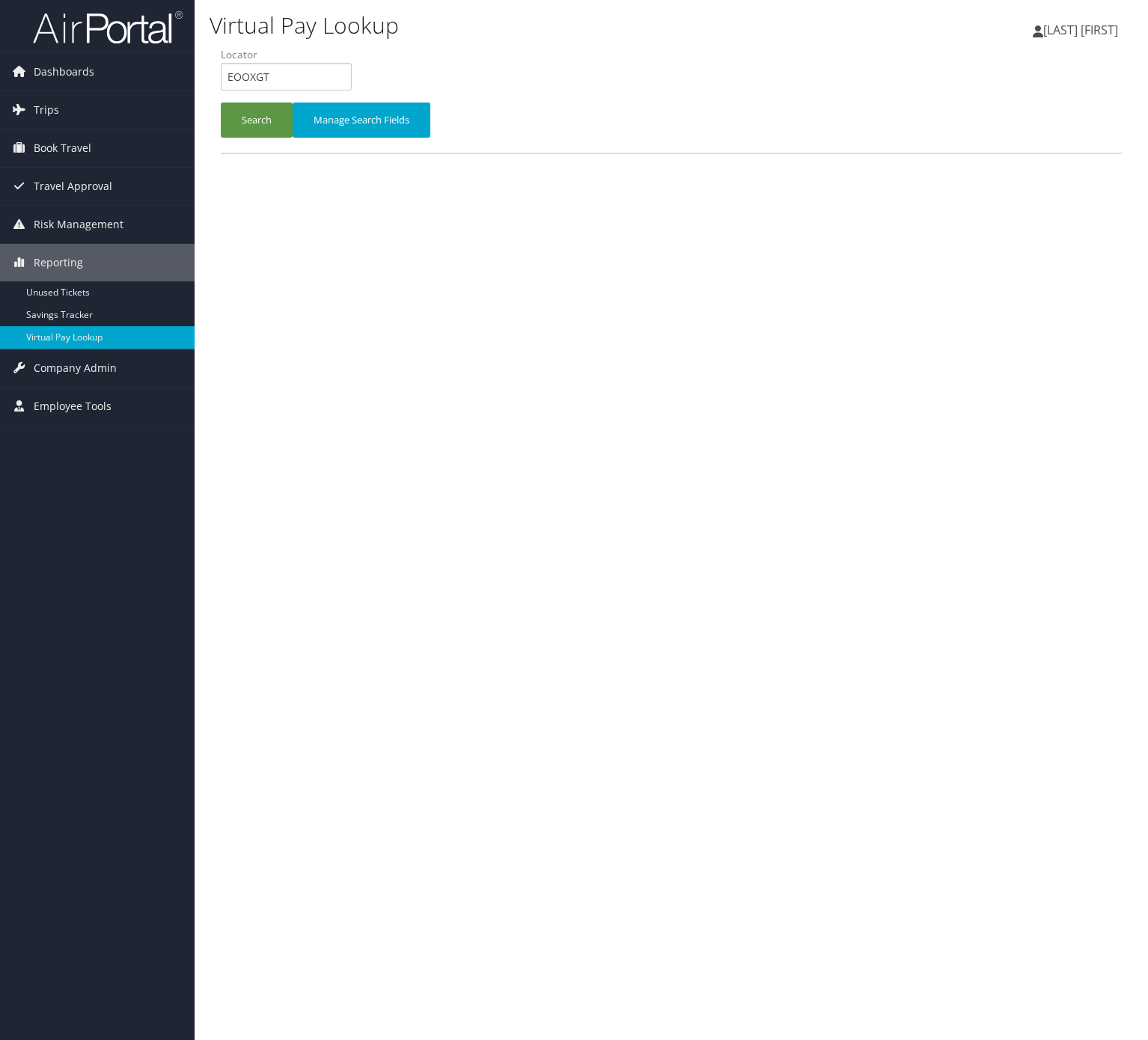 scroll, scrollTop: 0, scrollLeft: 0, axis: both 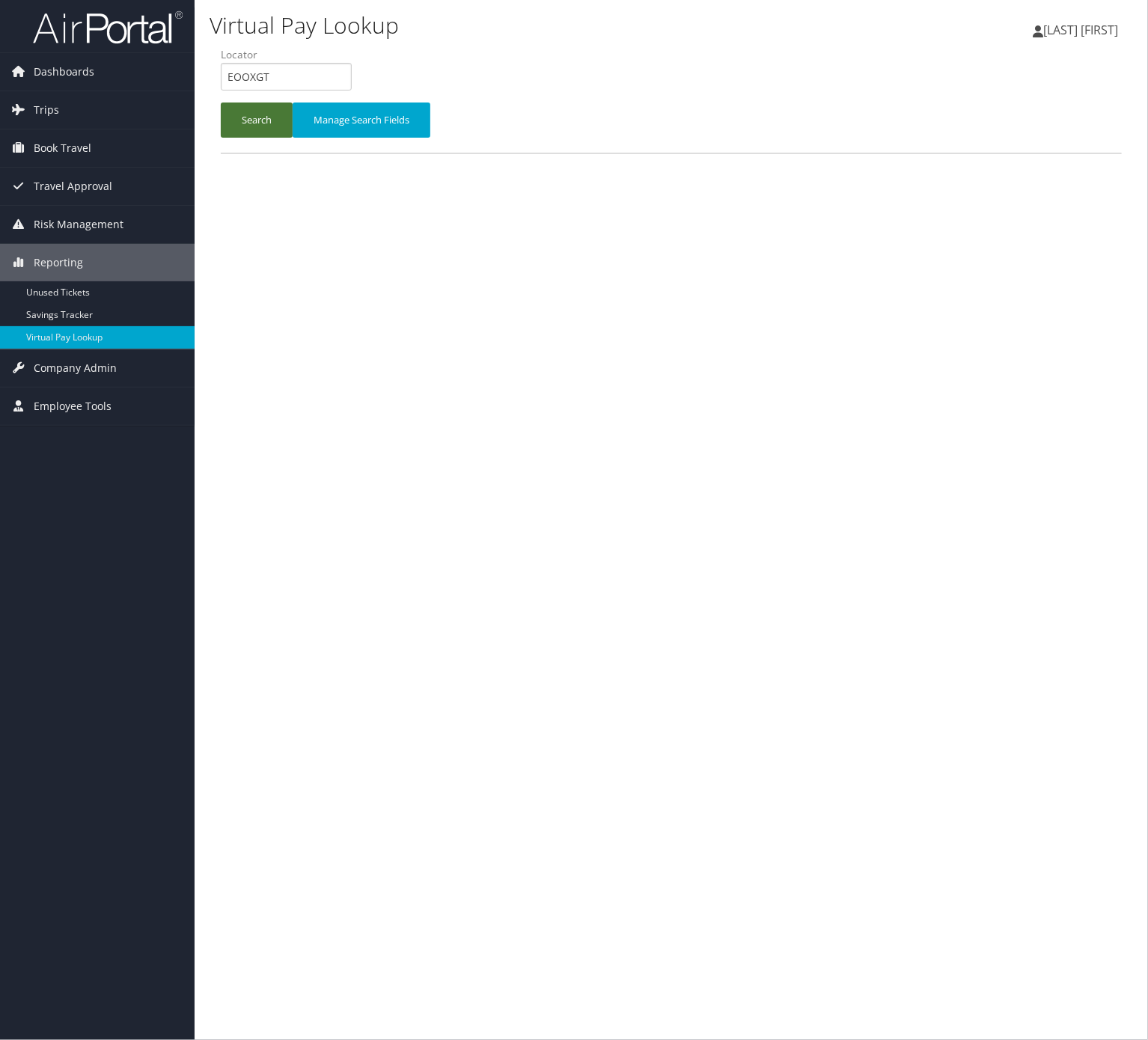 click on "Search" at bounding box center [257, 120] 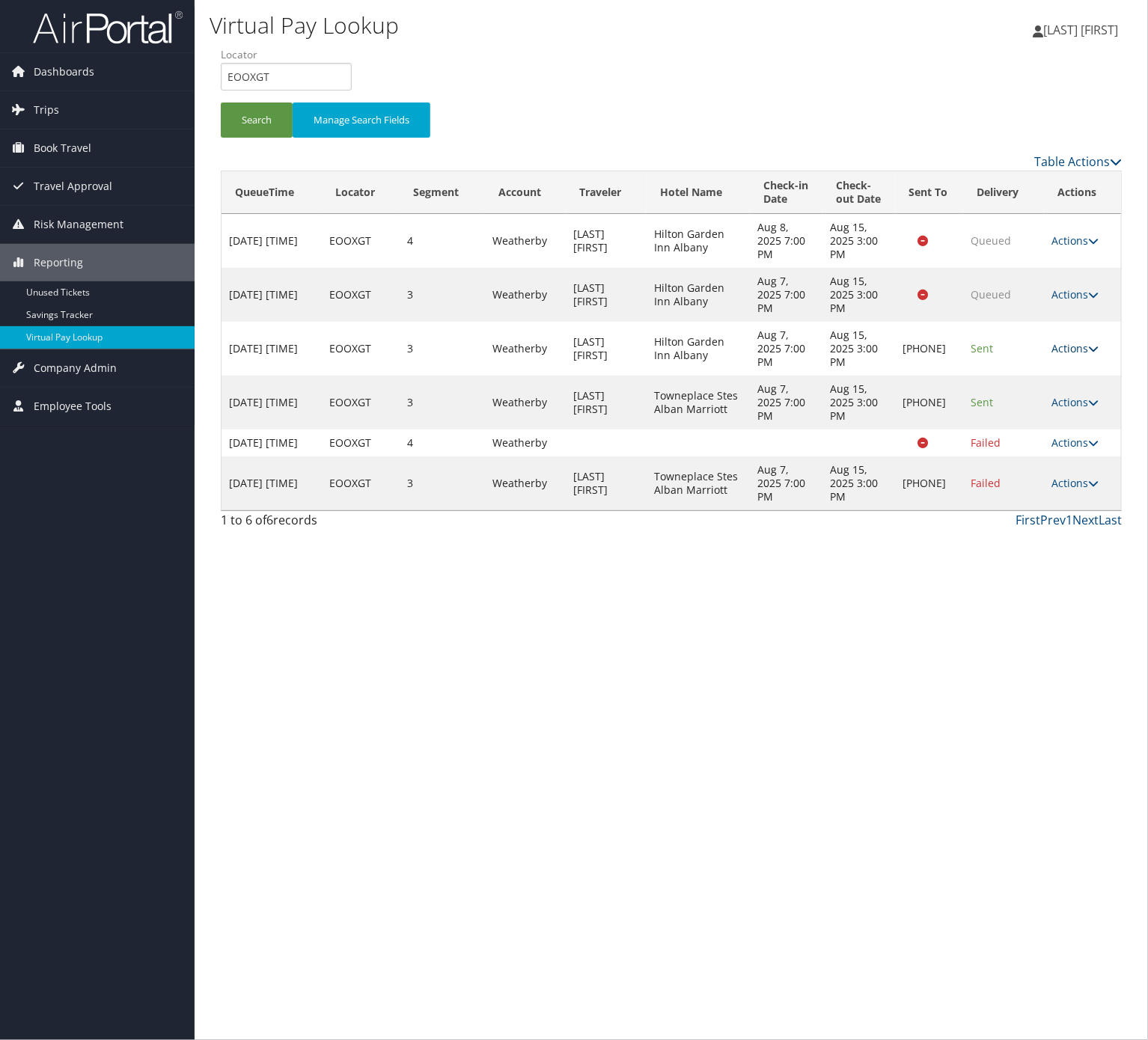 click on "Actions" at bounding box center (1075, 348) 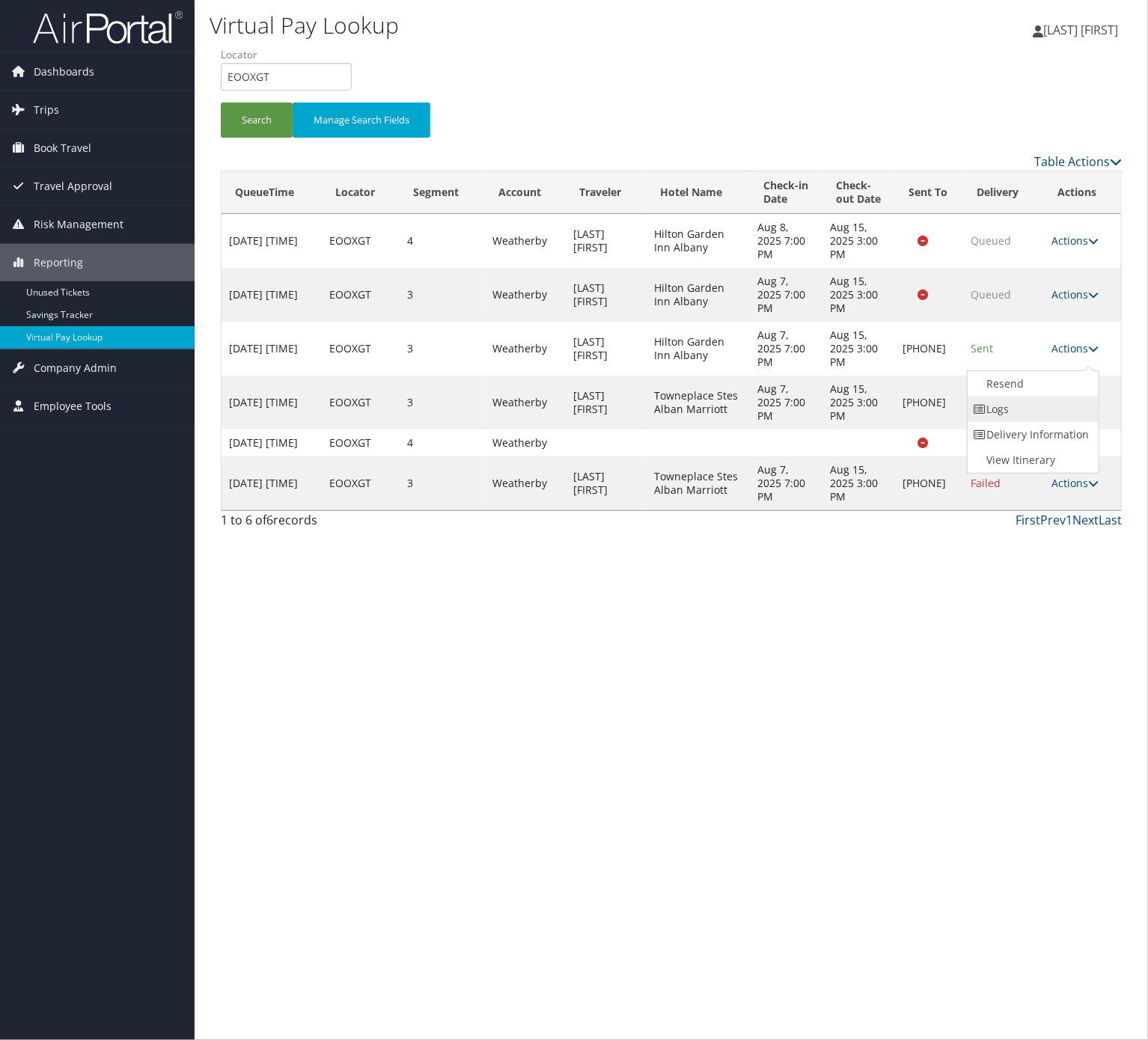 click on "Logs" at bounding box center (1031, 409) 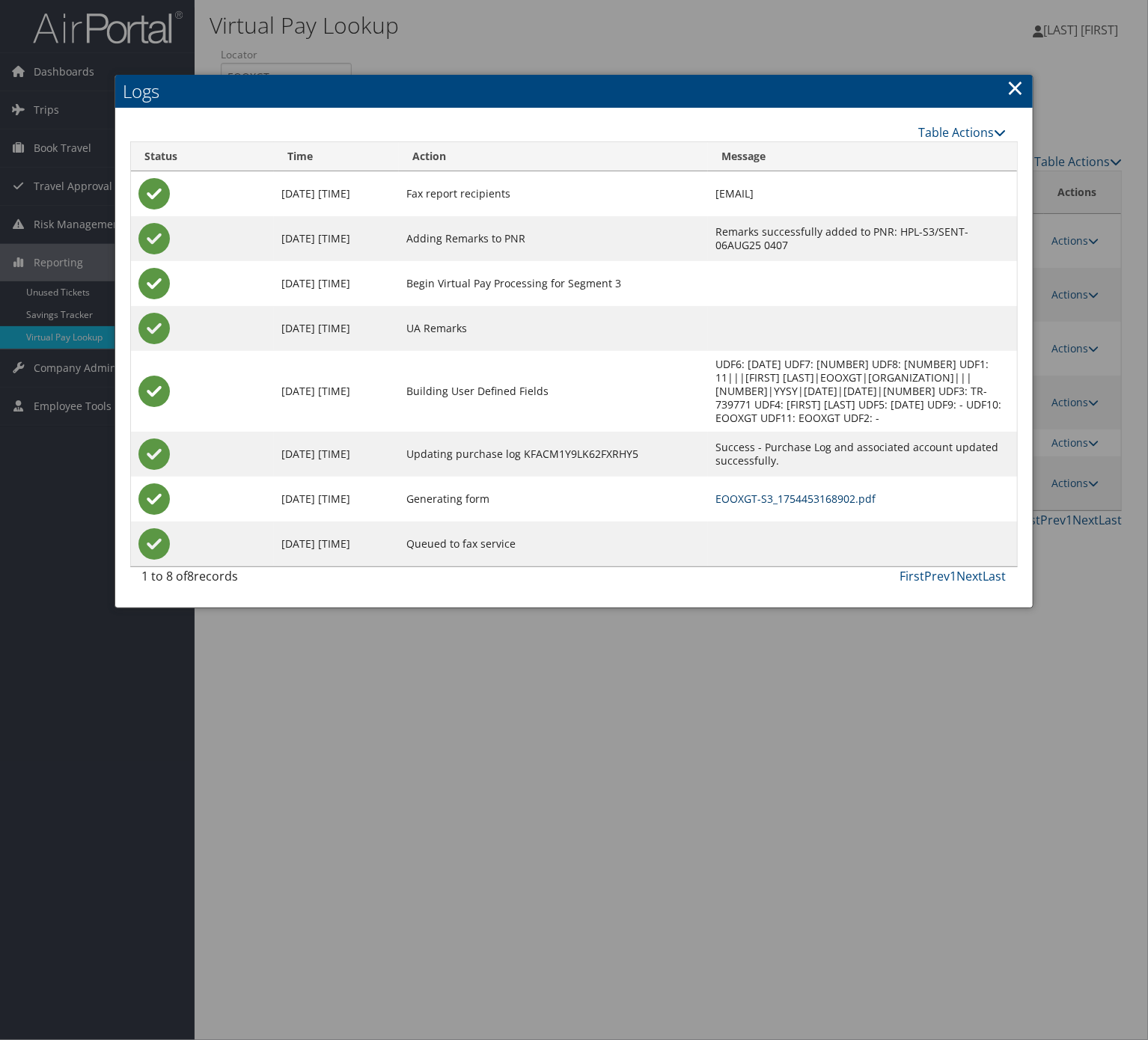 click on "EOOXGT-S3_1754453168902.pdf" at bounding box center [796, 498] 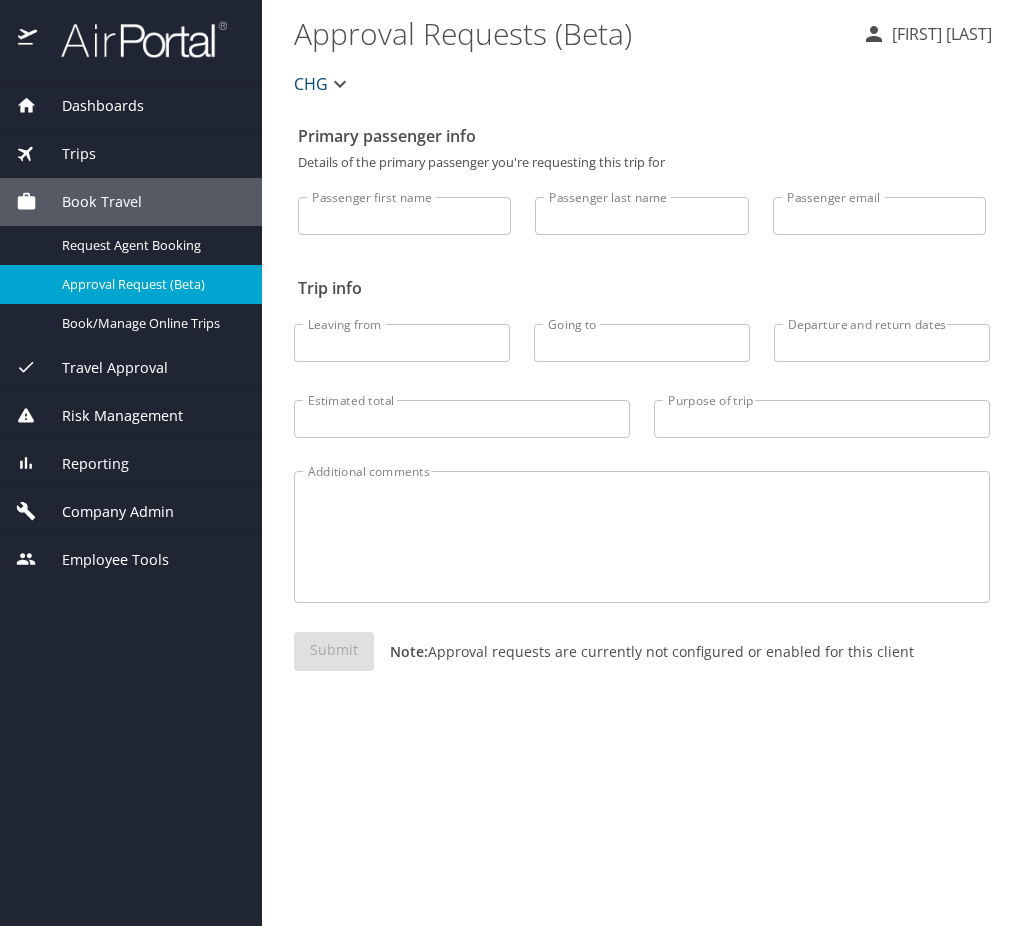 scroll, scrollTop: 0, scrollLeft: 0, axis: both 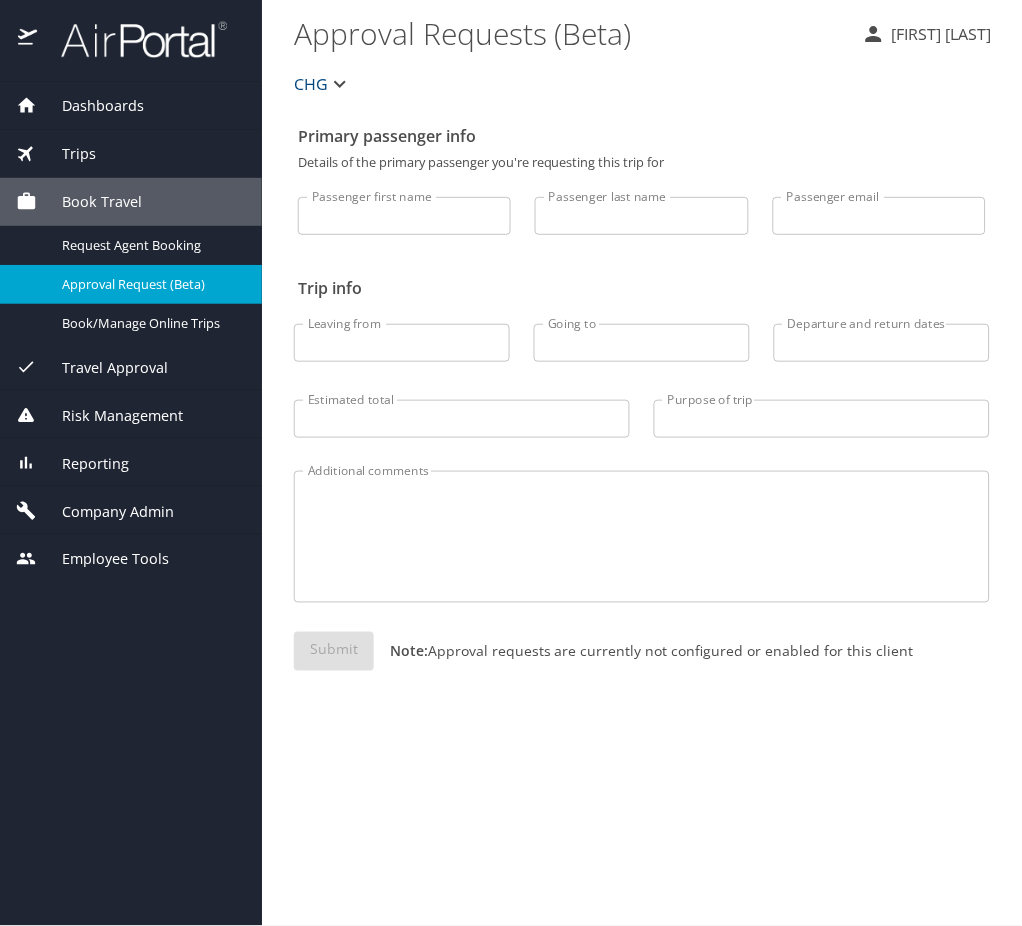 click on "Reporting" at bounding box center (83, 464) 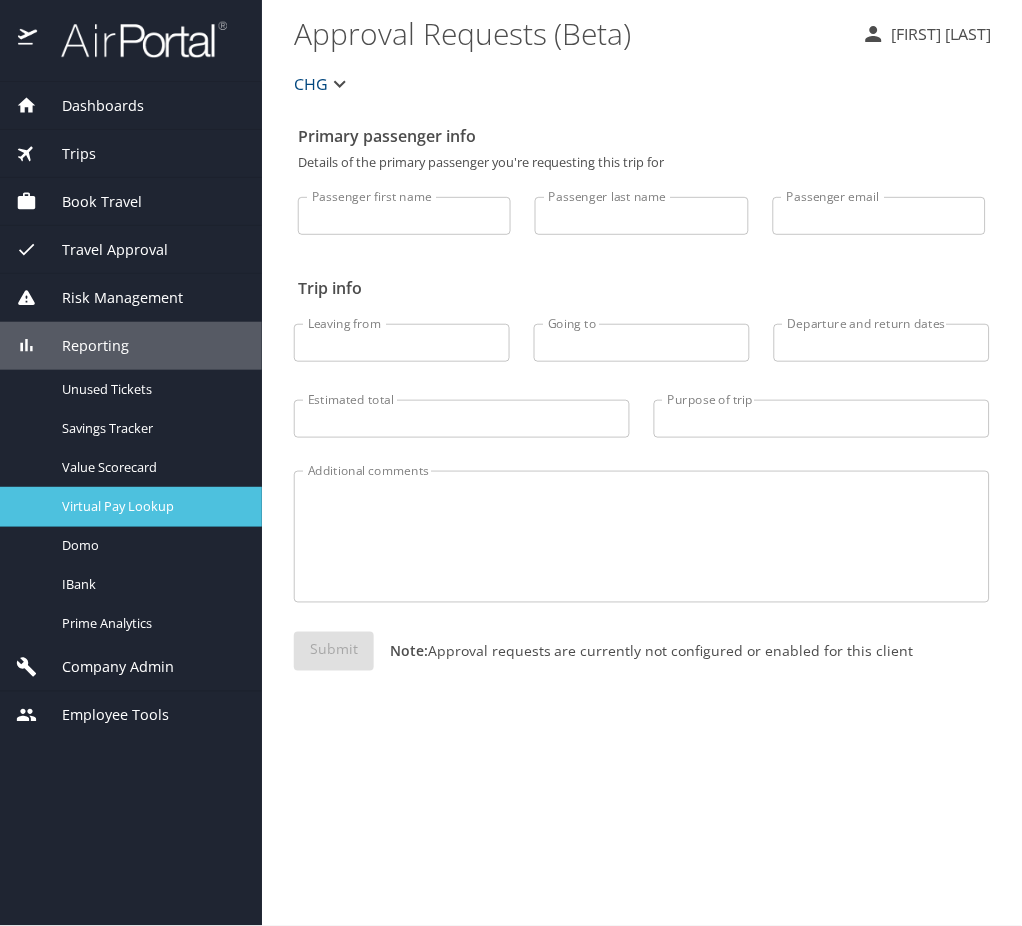 click on "Virtual Pay Lookup" at bounding box center [131, 506] 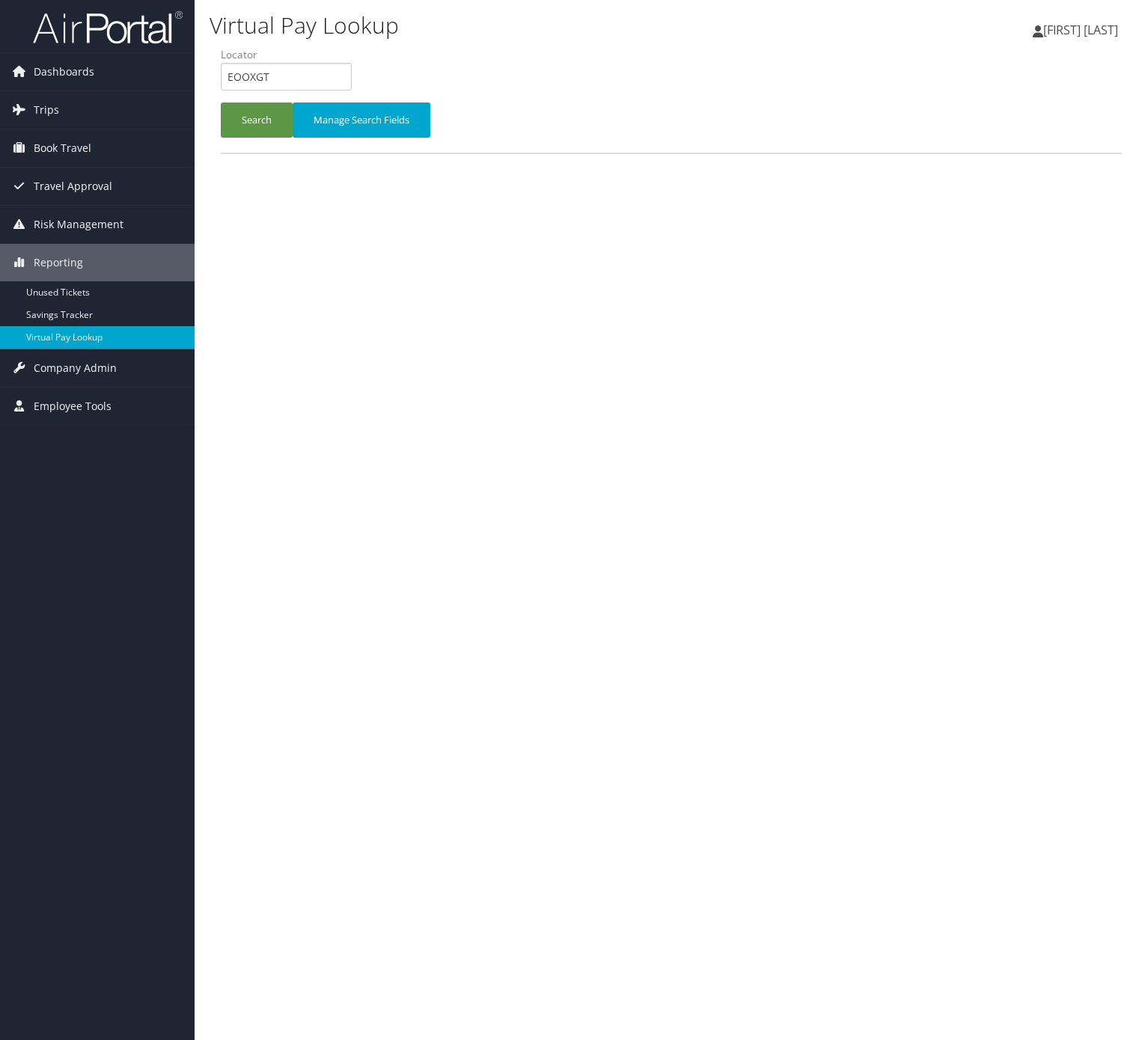 scroll, scrollTop: 0, scrollLeft: 0, axis: both 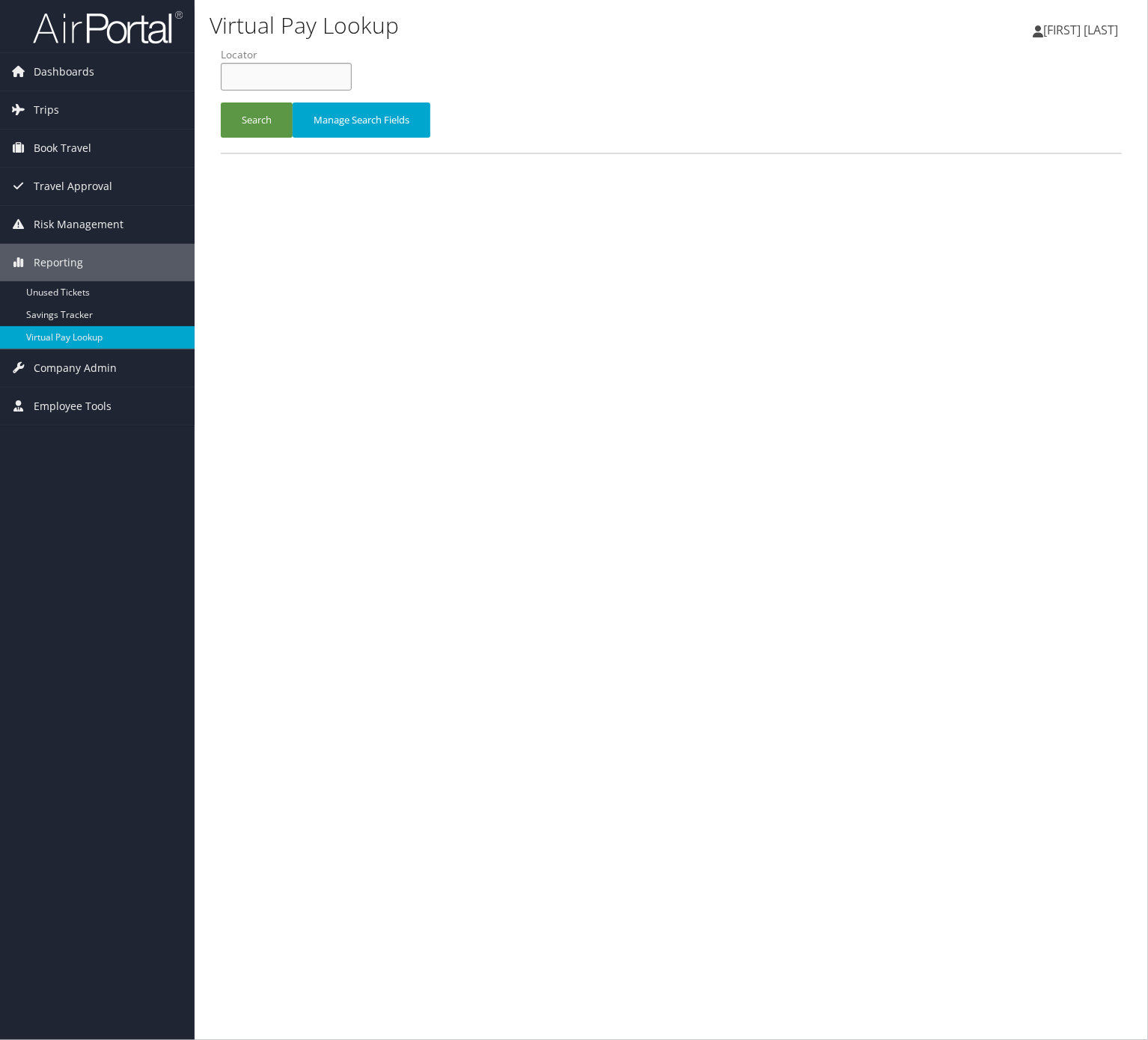 click at bounding box center (286, 76) 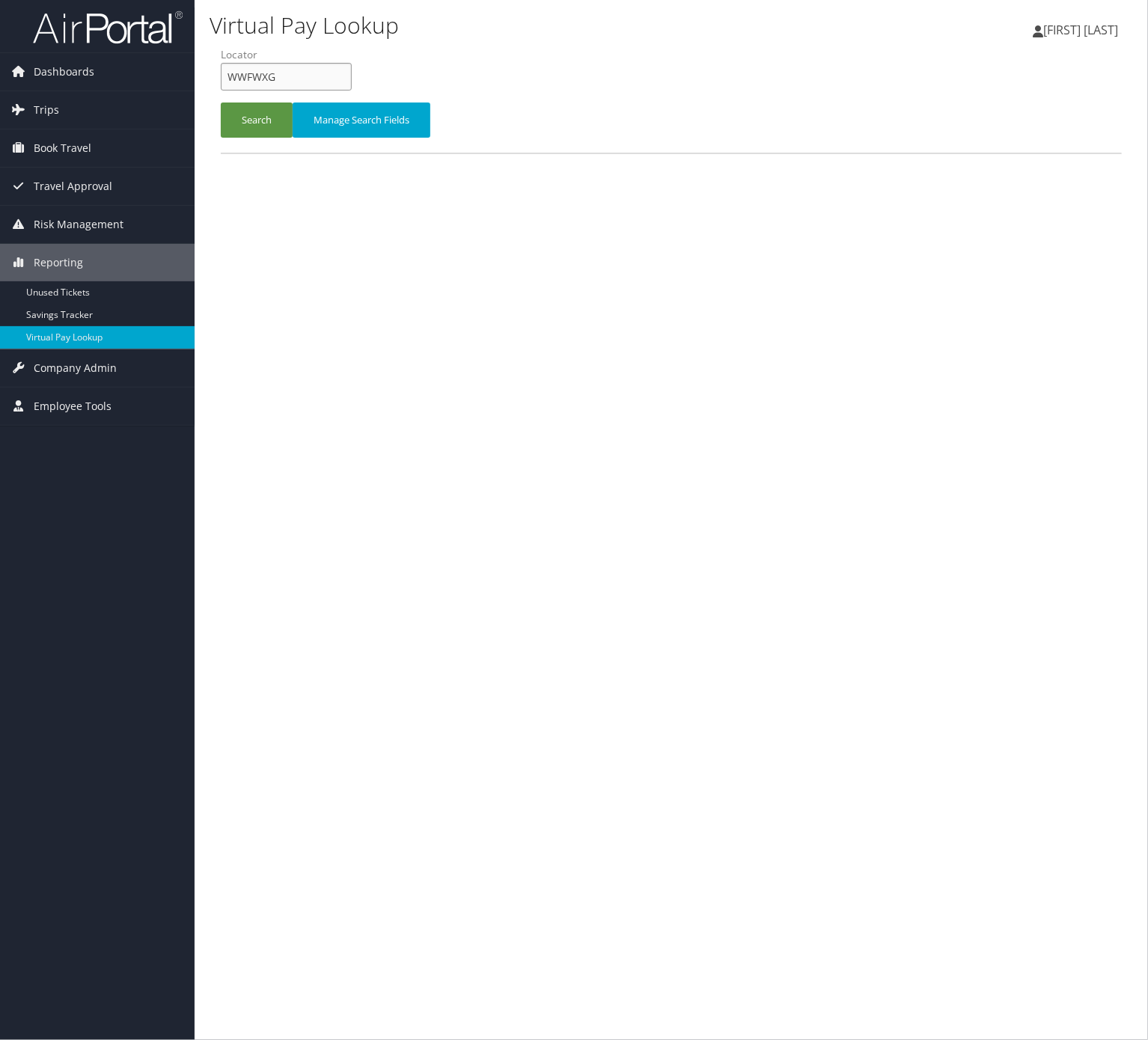 type on "WWFWXG" 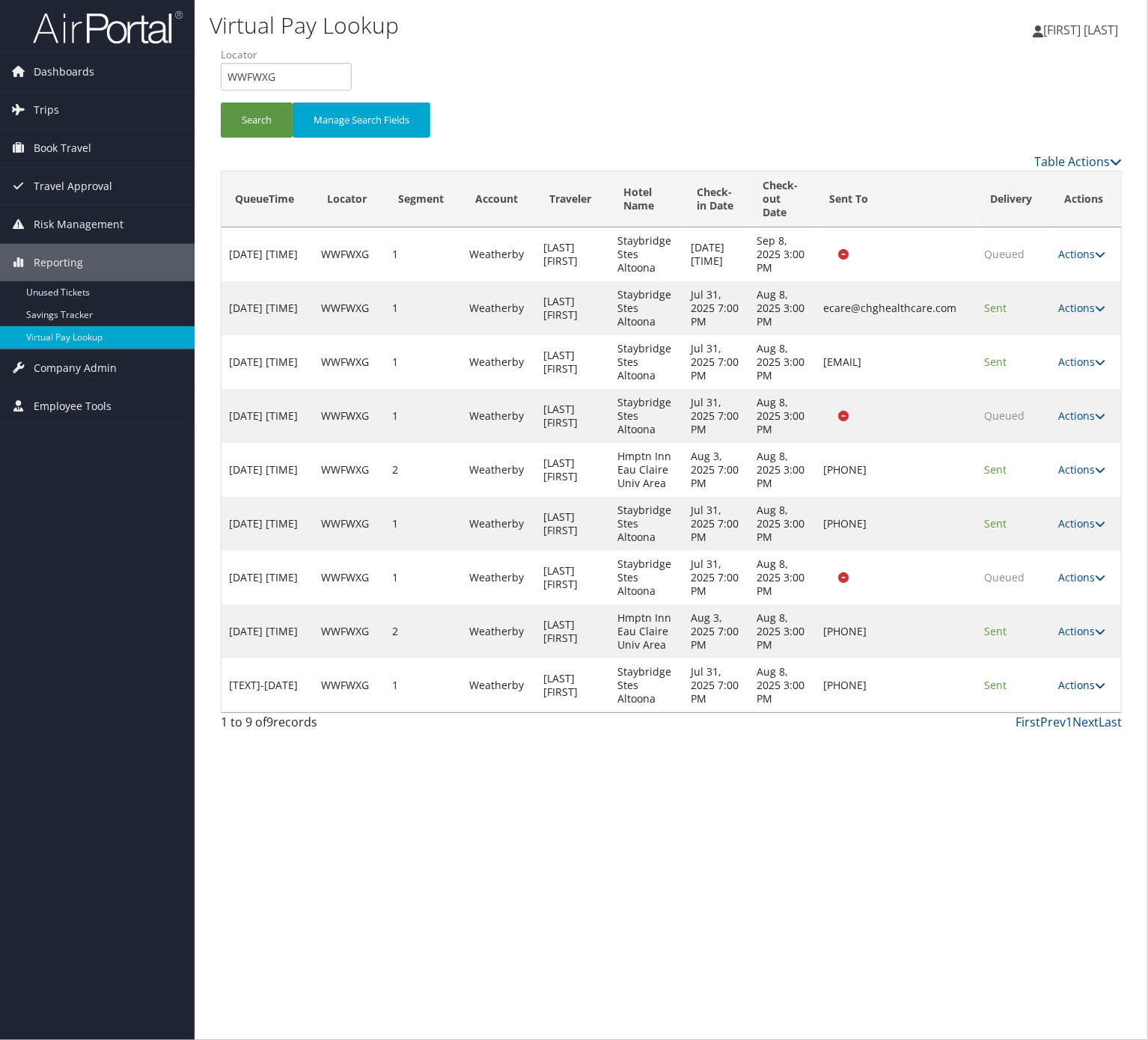 click on "Actions   Resend  Logs  Delivery Information  View Itinerary" at bounding box center (1086, 685) 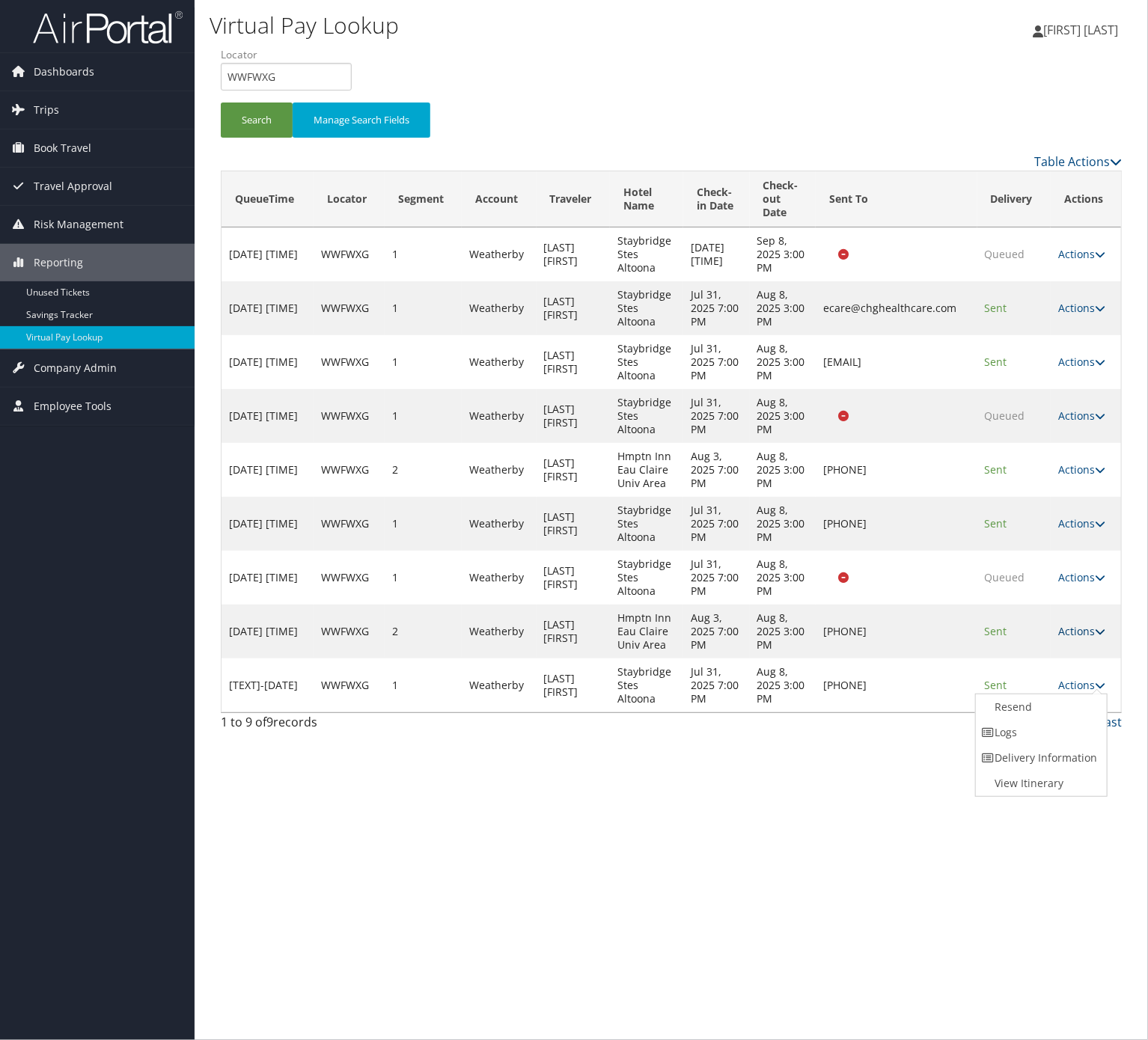 click on "Actions" at bounding box center [1081, 631] 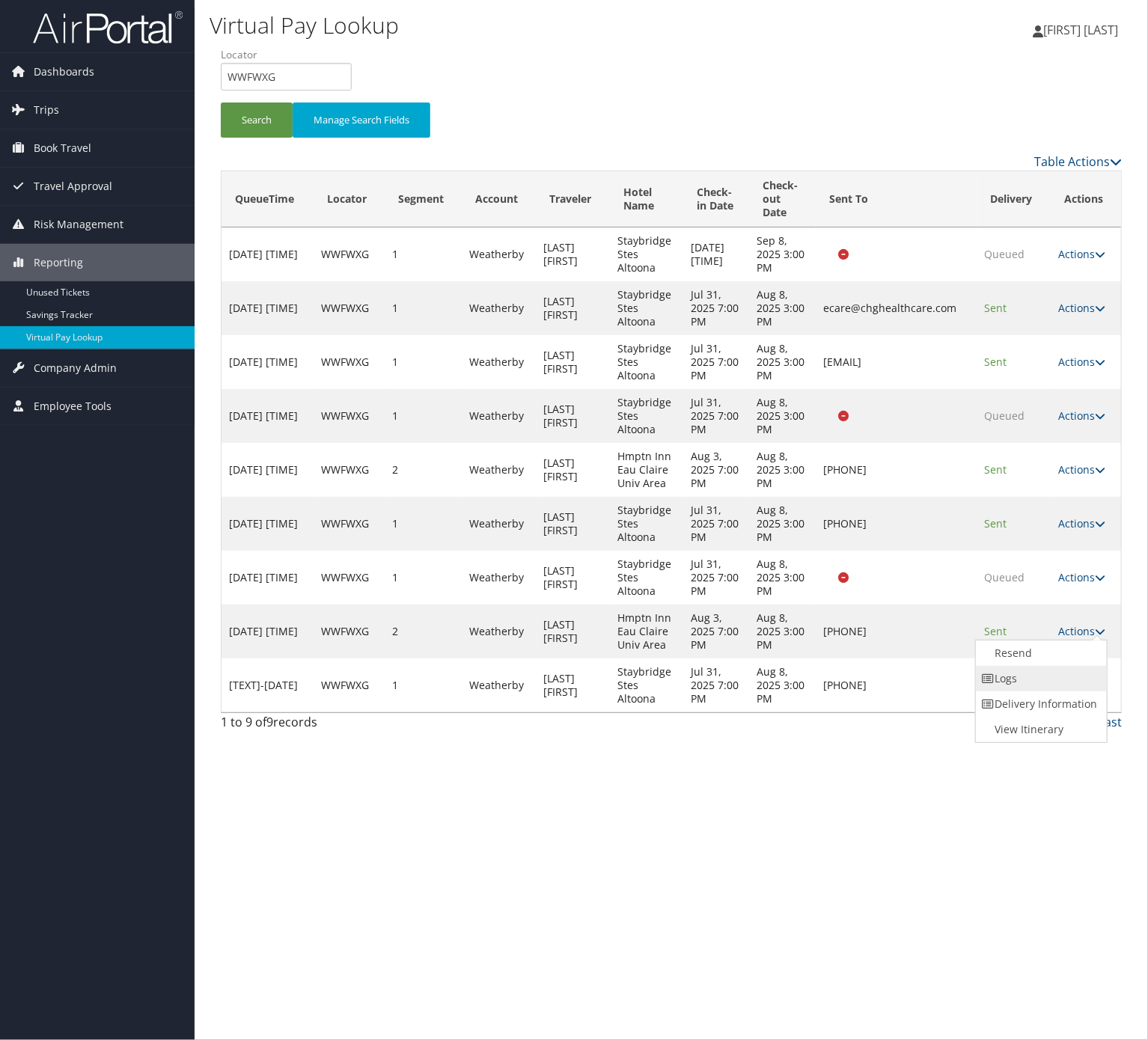 click on "Logs" at bounding box center [1039, 679] 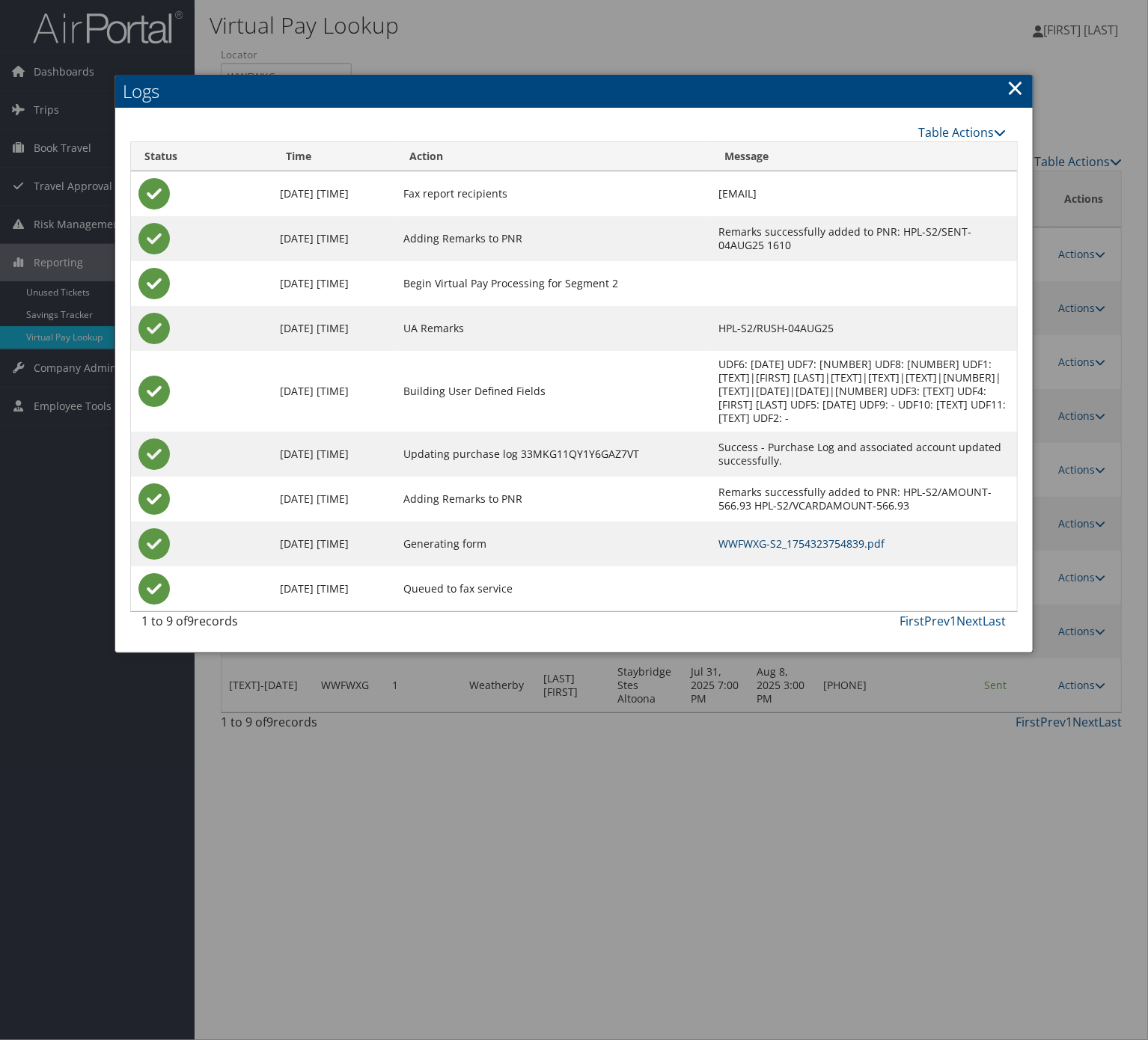 click on "WWFWXG-S2_1754323754839.pdf" at bounding box center [802, 543] 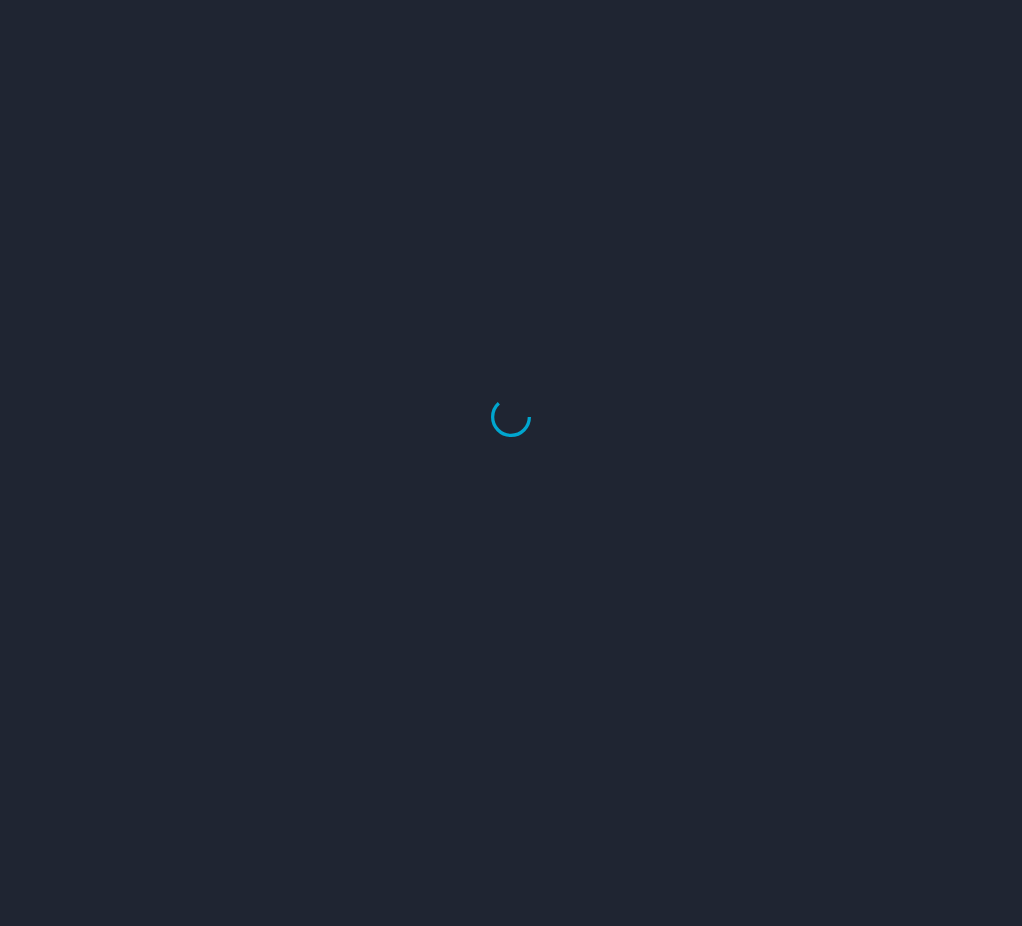 scroll, scrollTop: 0, scrollLeft: 0, axis: both 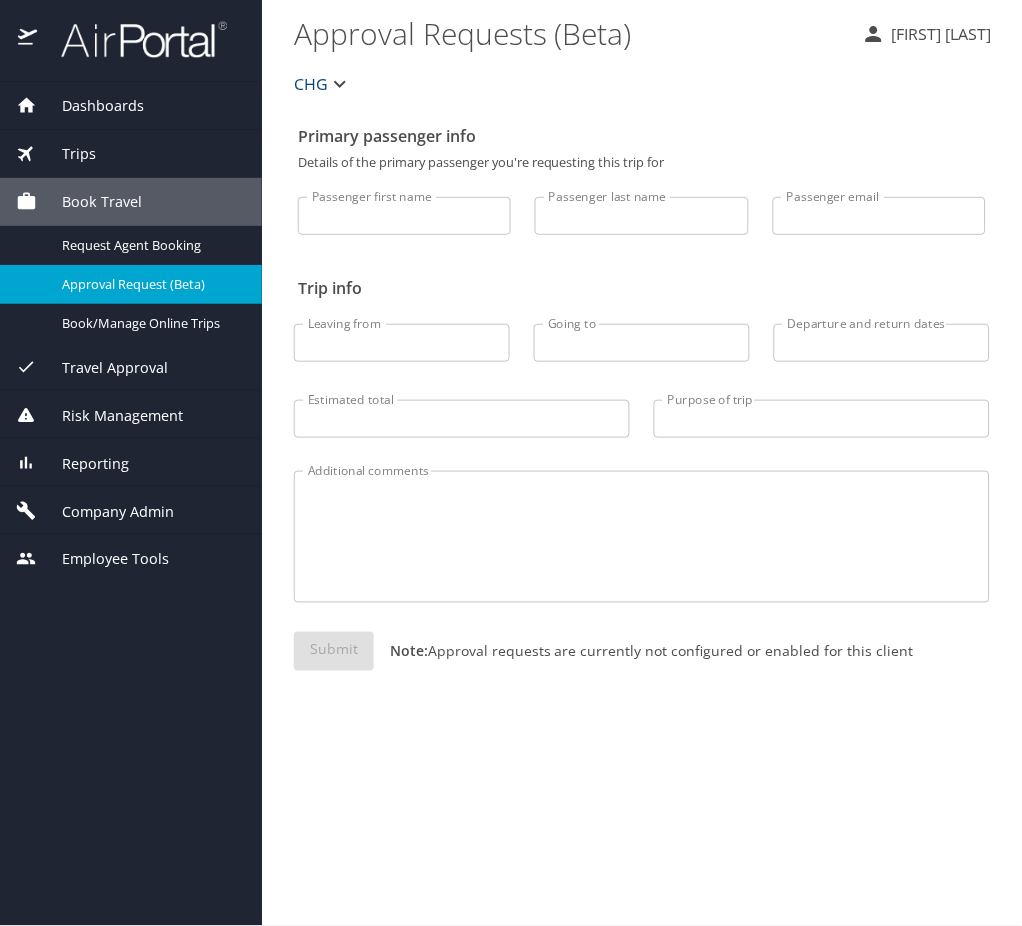 click on "Company Admin" at bounding box center (105, 512) 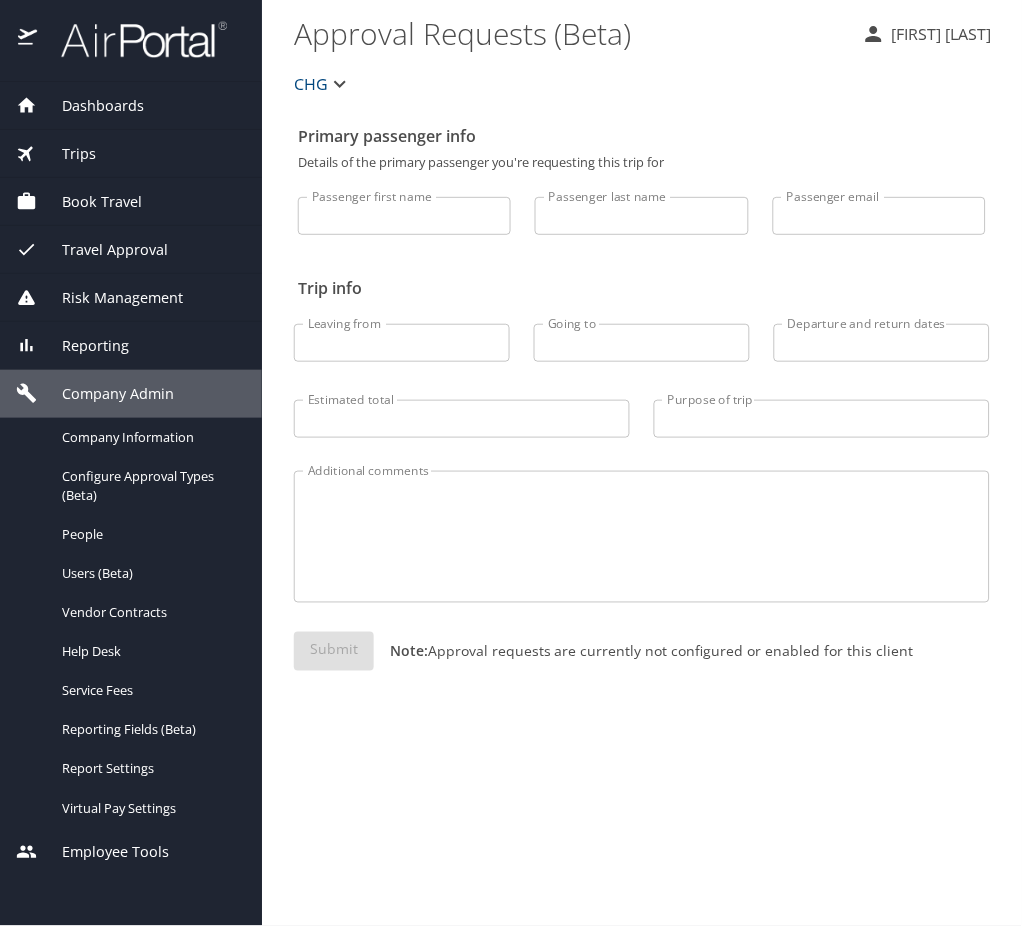 click on "Reporting" at bounding box center [131, 346] 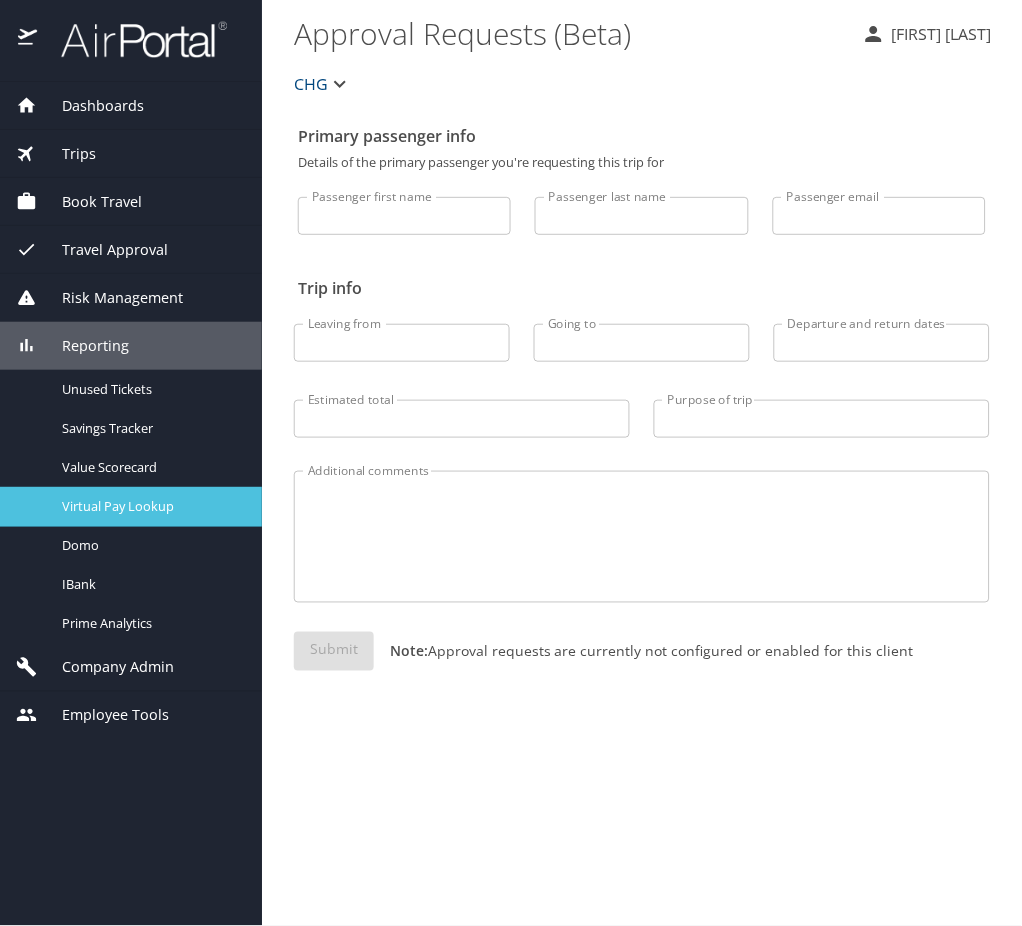 click on "Virtual Pay Lookup" at bounding box center [150, 506] 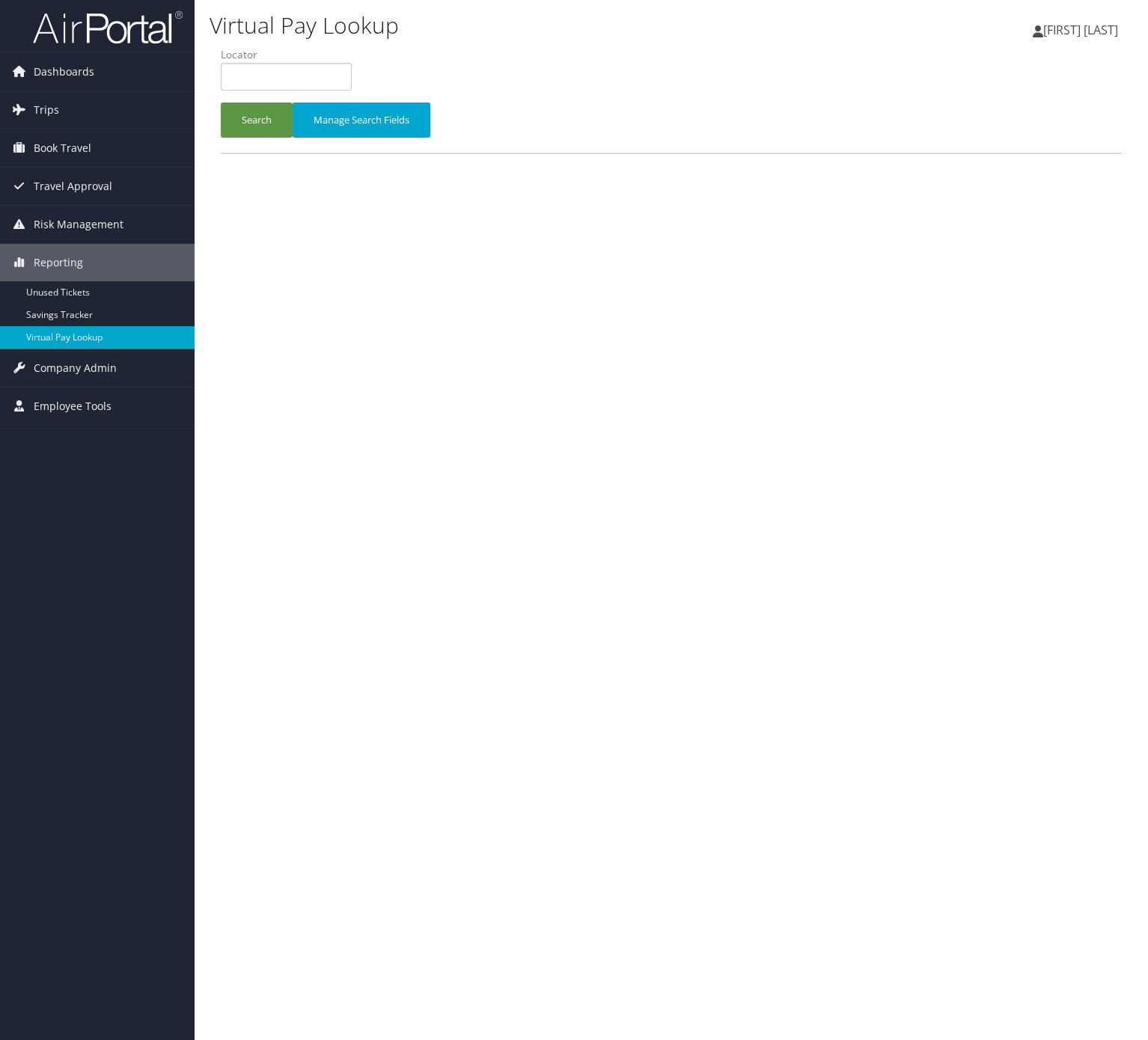 scroll, scrollTop: 0, scrollLeft: 0, axis: both 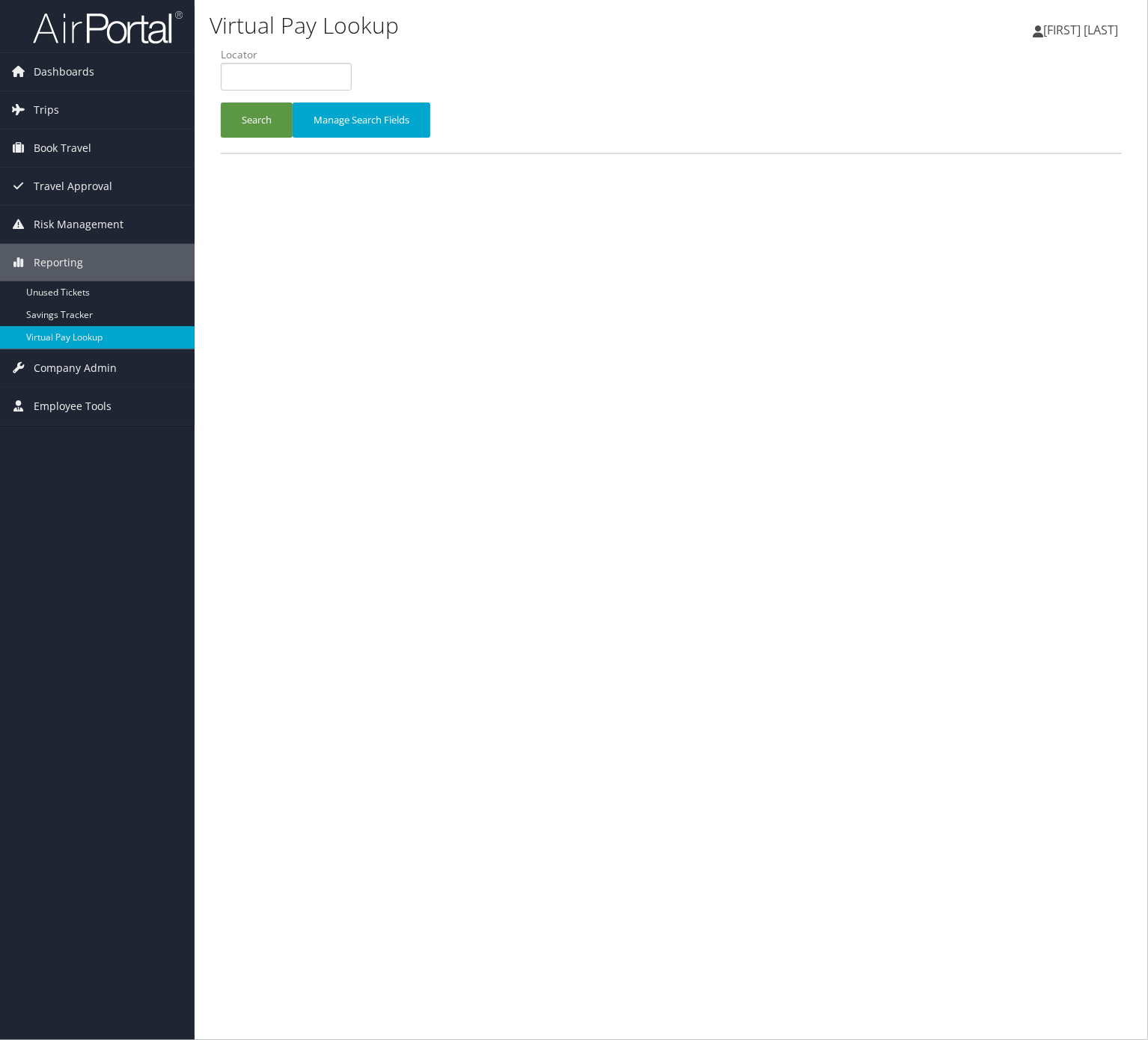 click on "Locator" at bounding box center (292, 55) 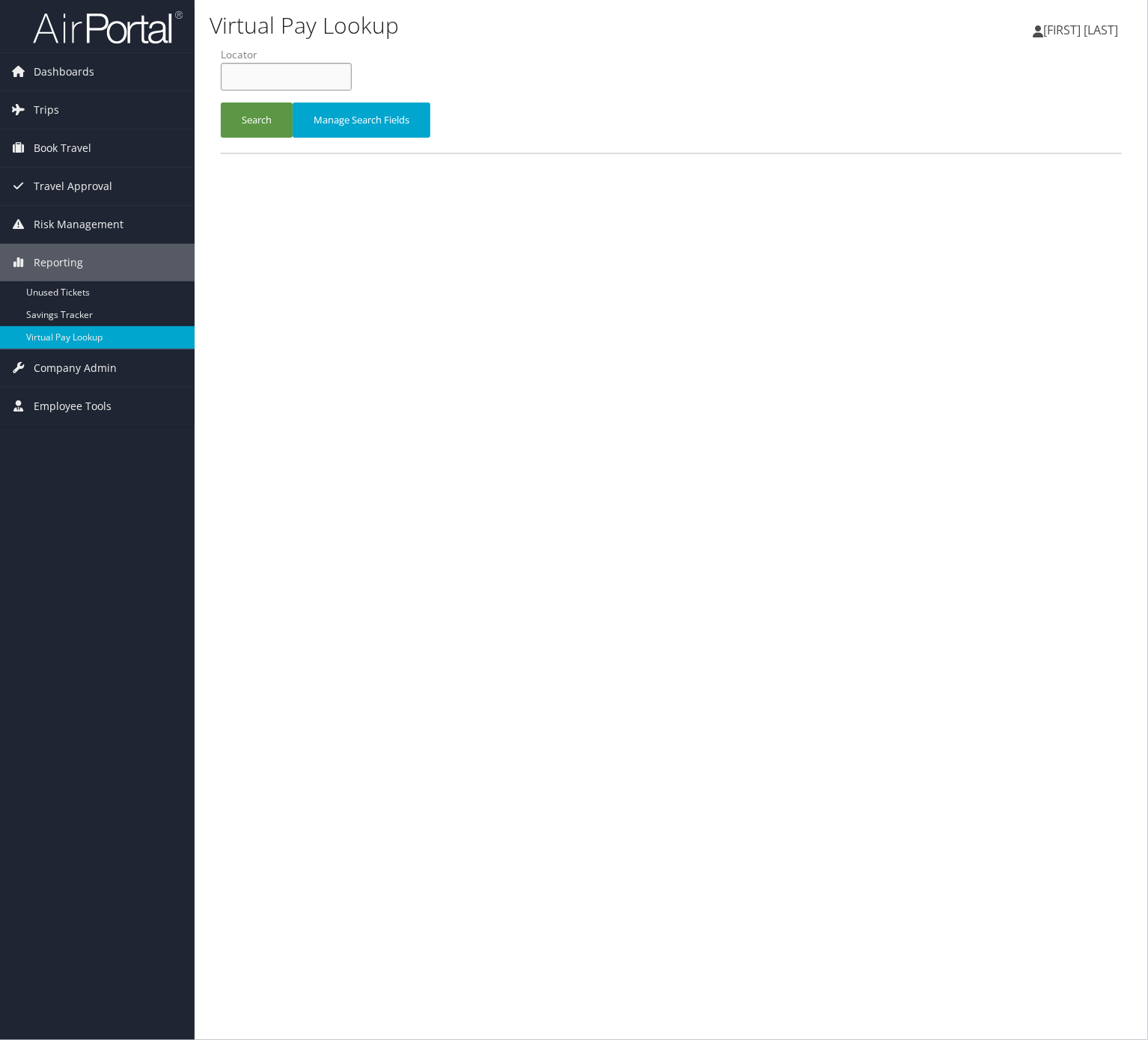 click at bounding box center (286, 76) 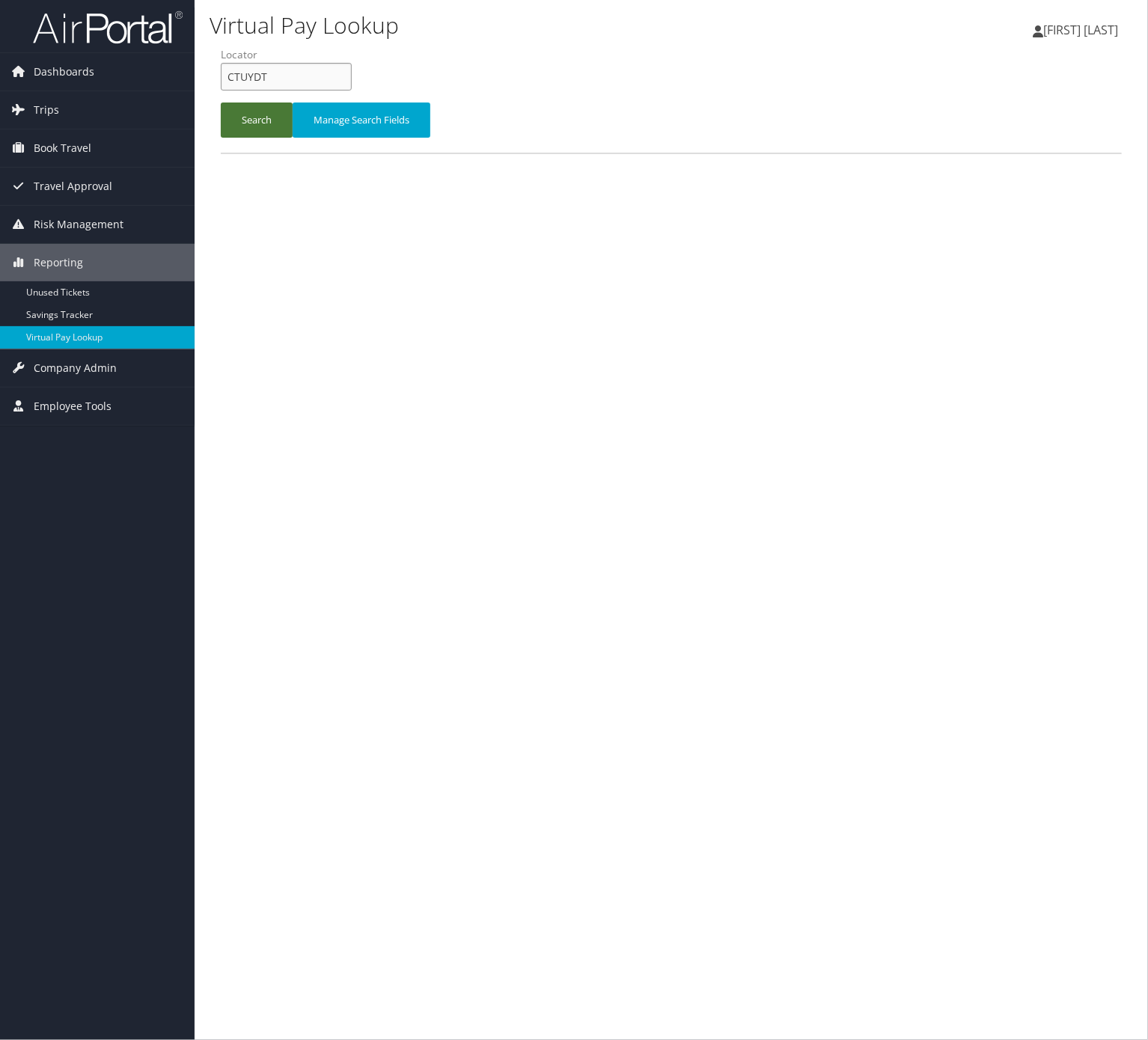 type on "CTUYDT" 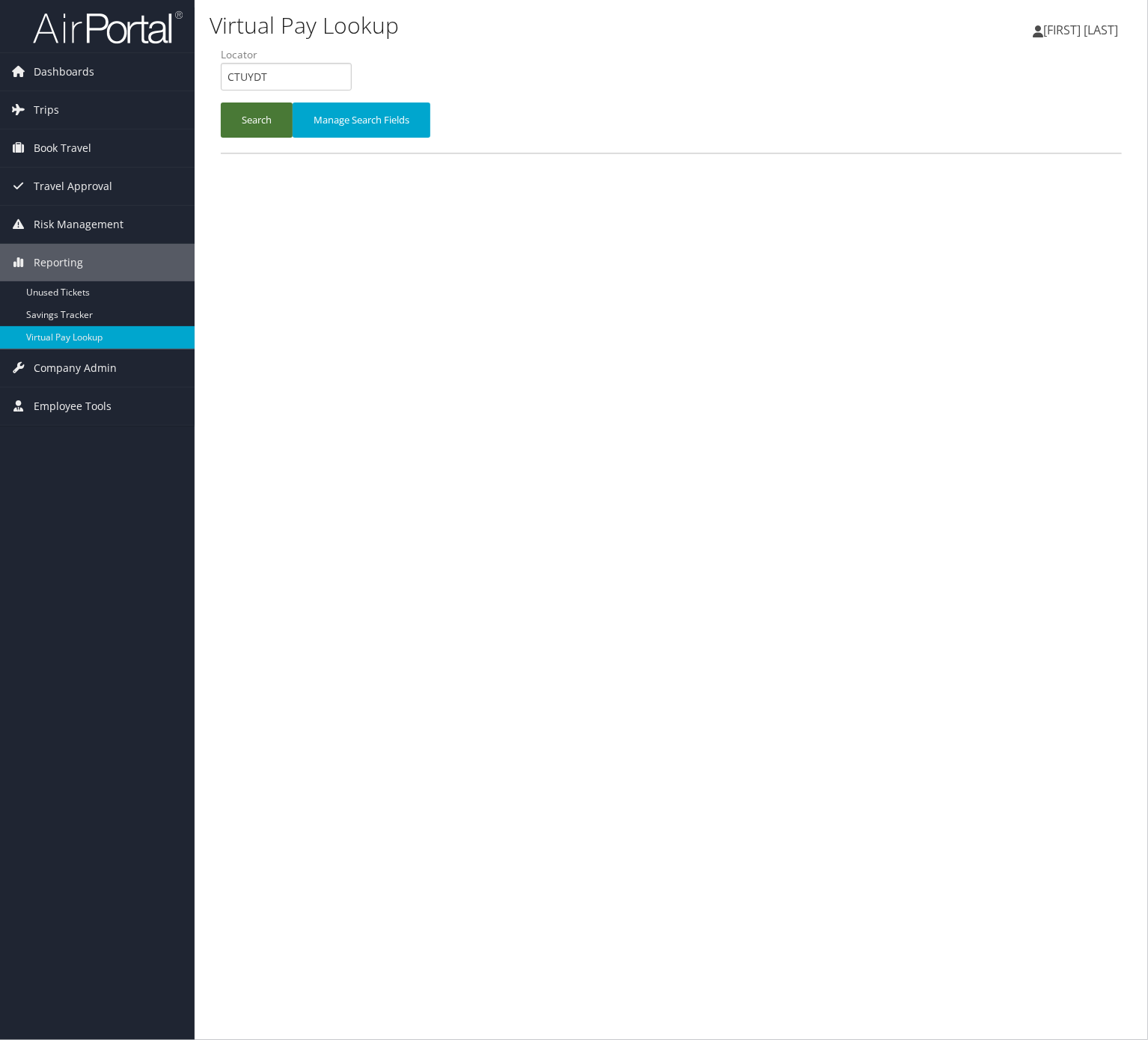 click on "Search" at bounding box center [257, 120] 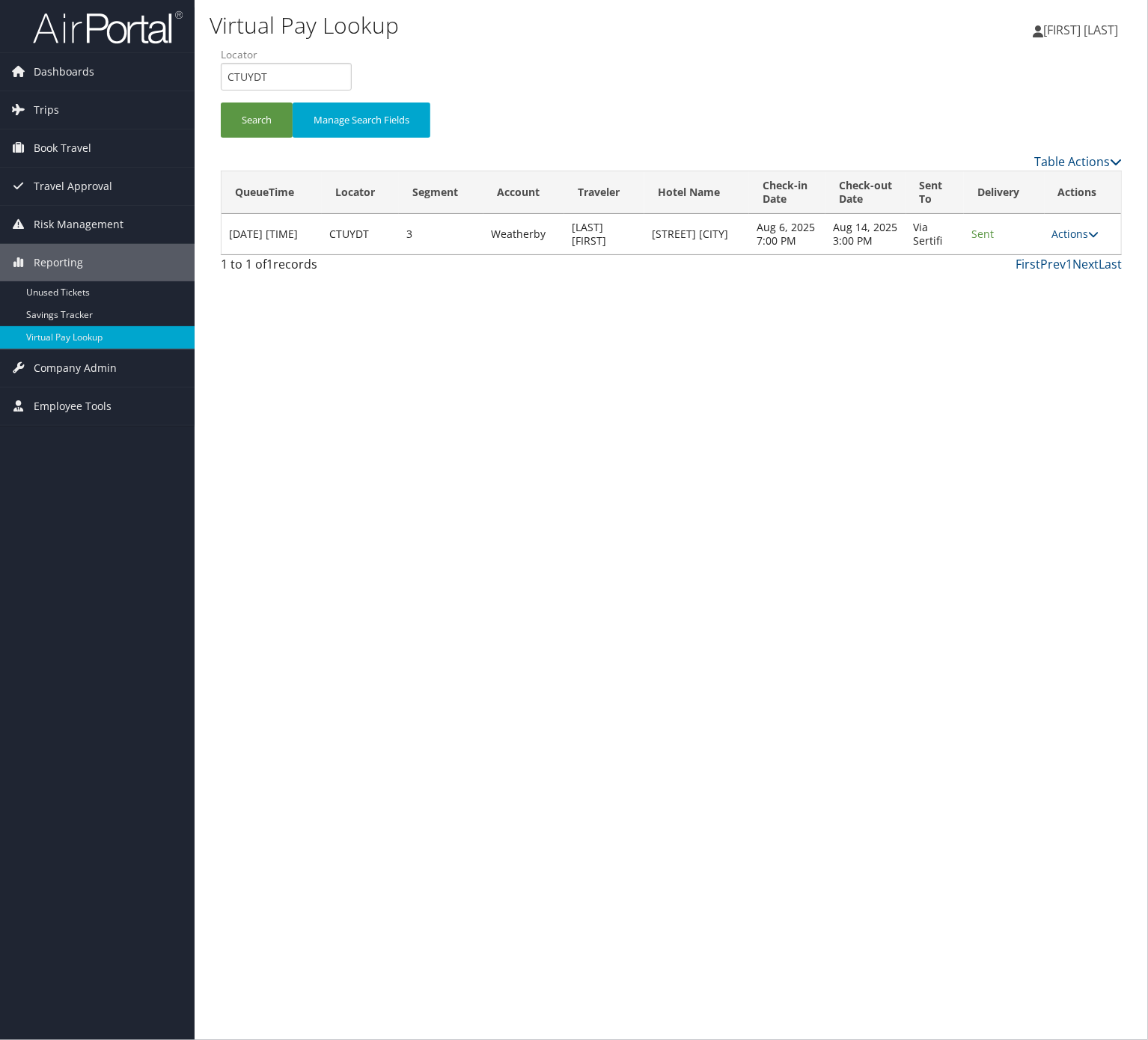 click on "Actions   Resend  Logs  View Itinerary" at bounding box center (1083, 234) 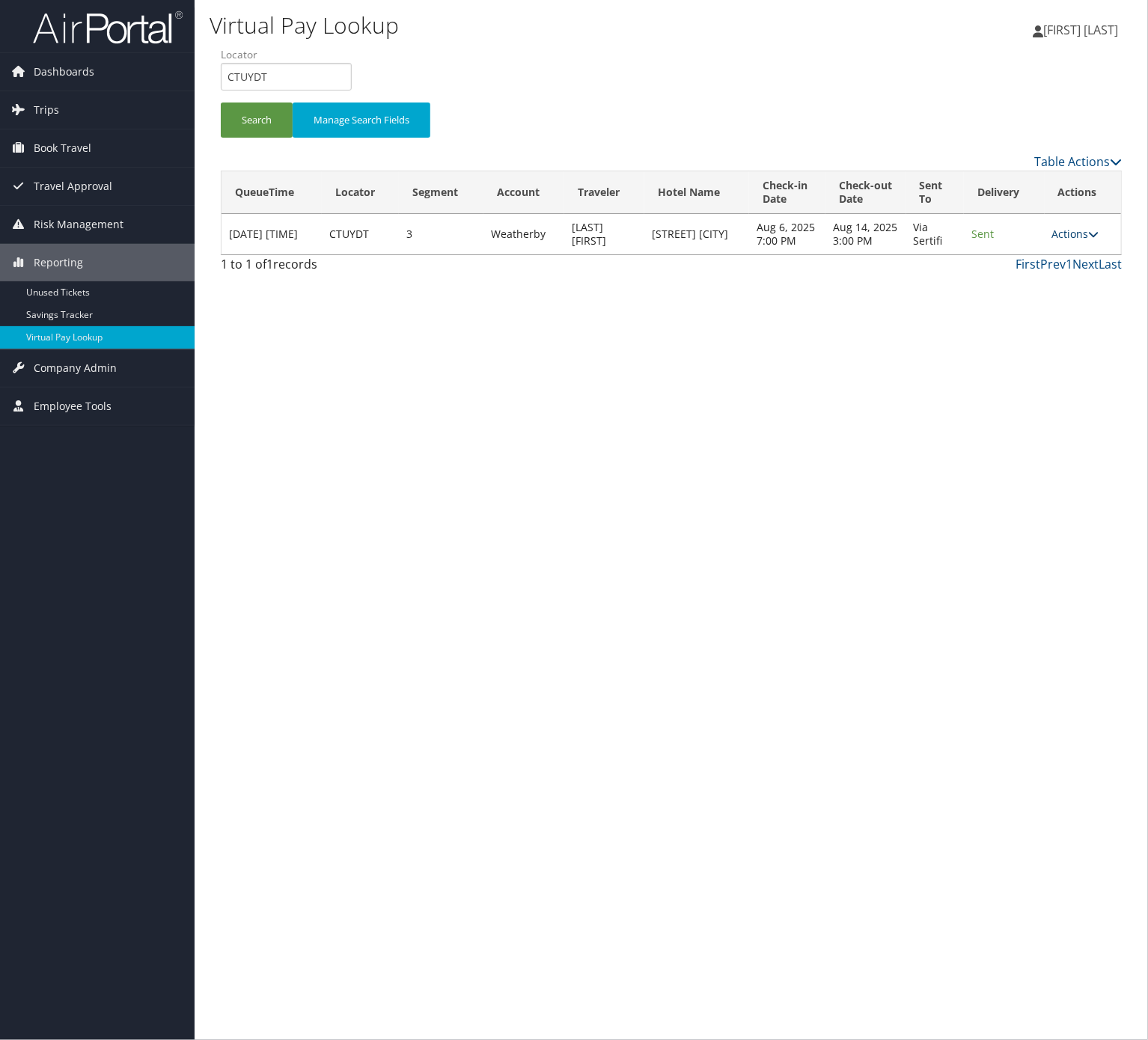 click on "Actions" at bounding box center [1075, 233] 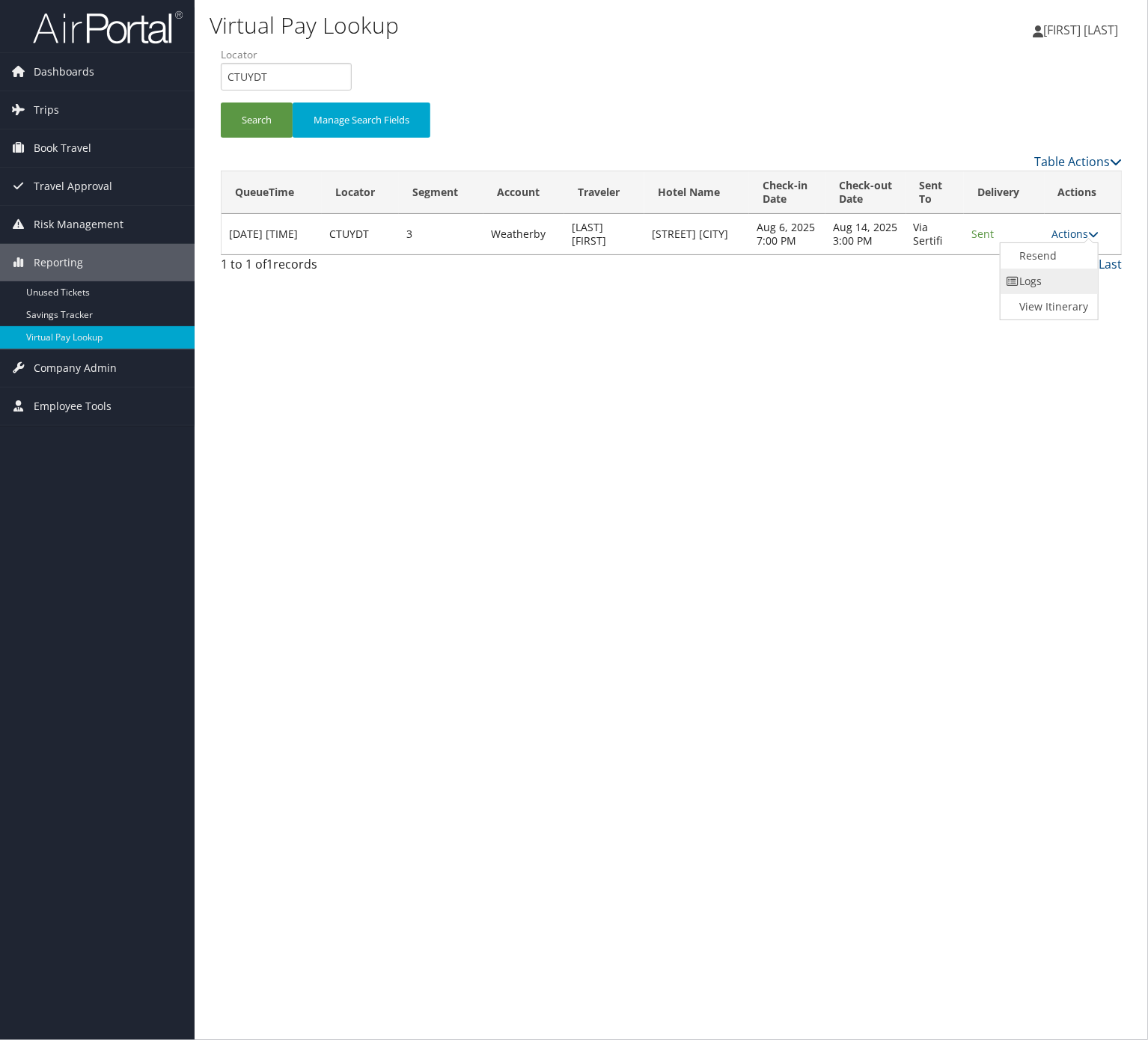 click on "Logs" at bounding box center (1048, 281) 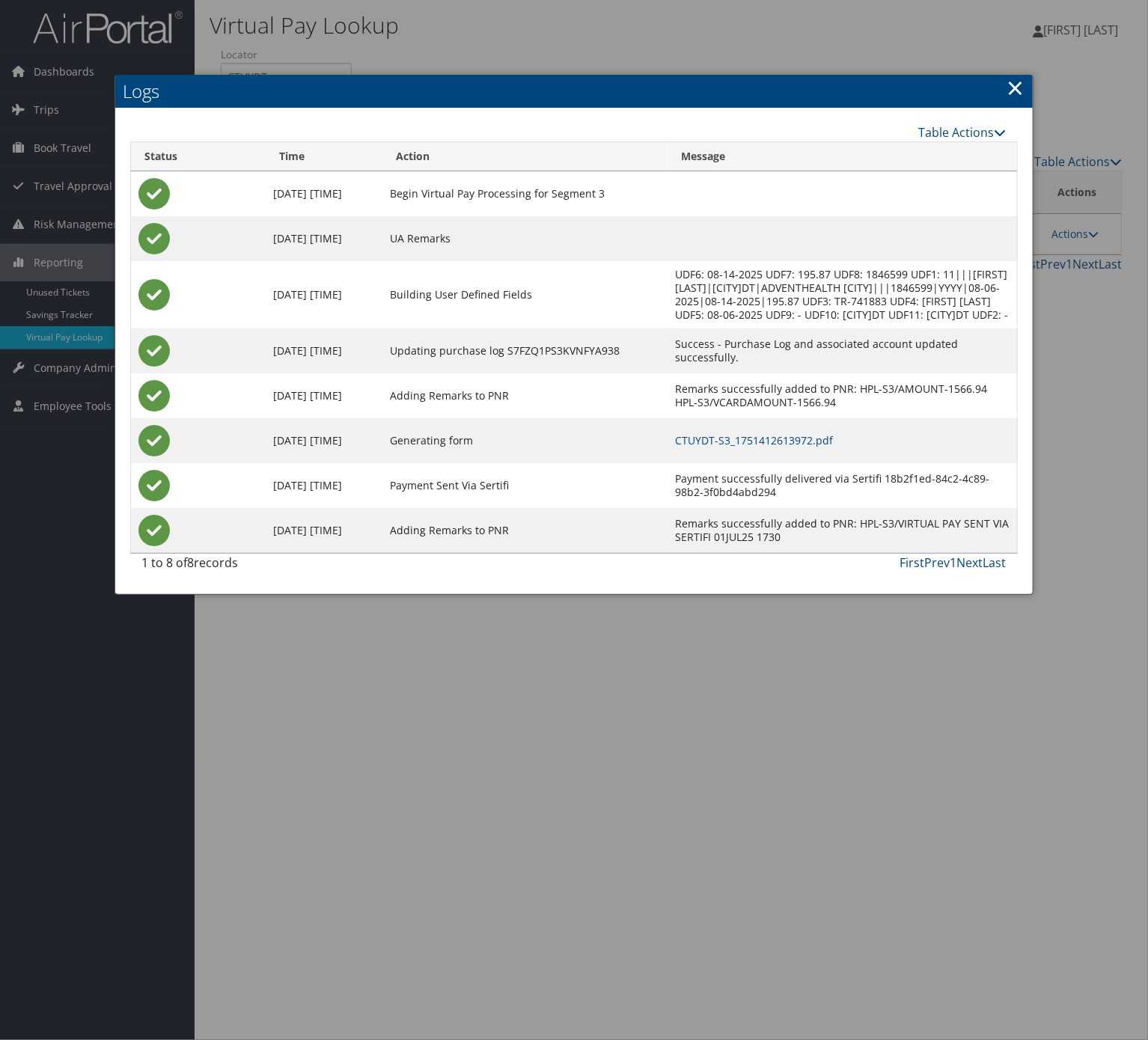 click on "×" at bounding box center (1016, 88) 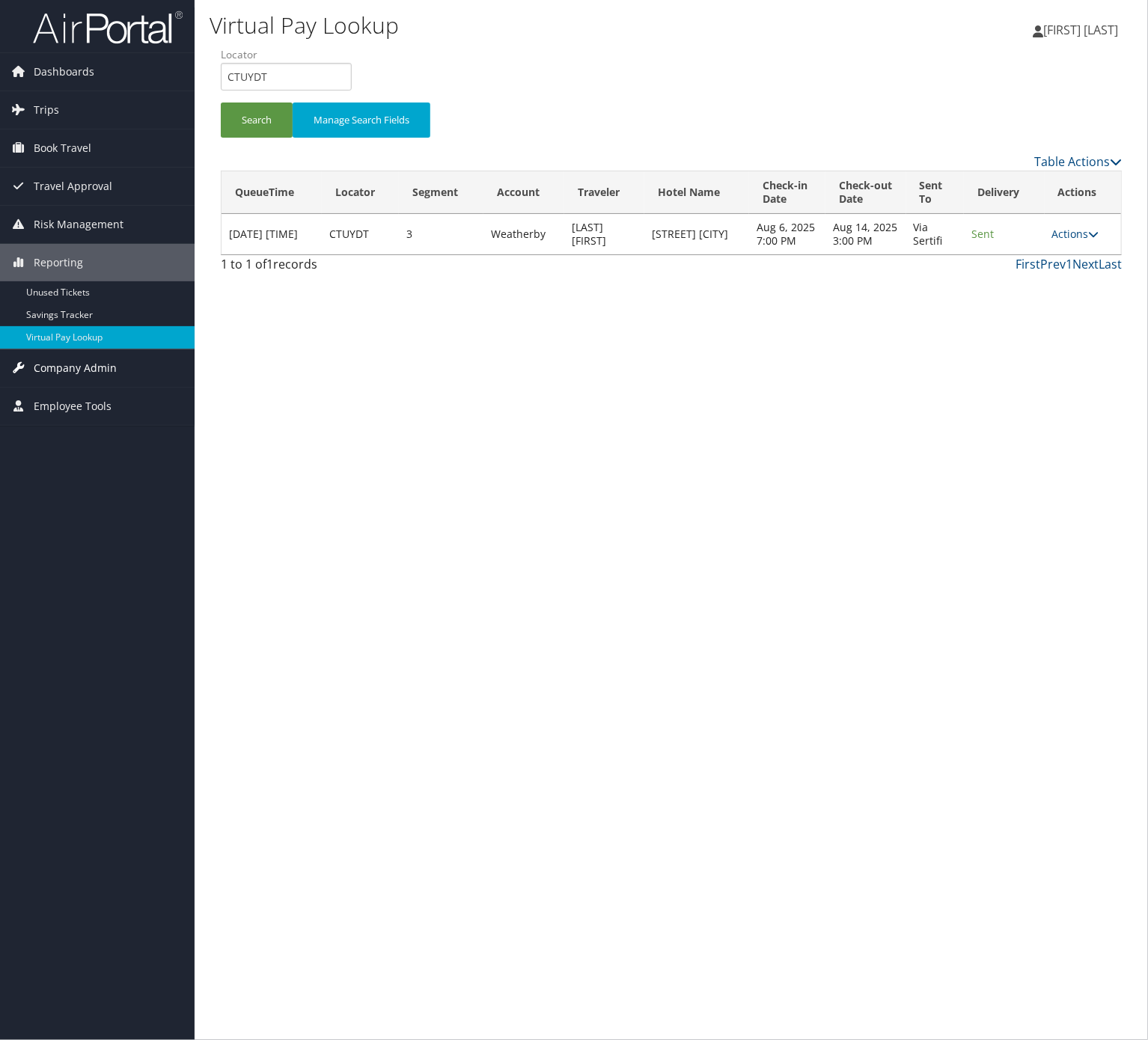 click on "Company Admin" at bounding box center (75, 368) 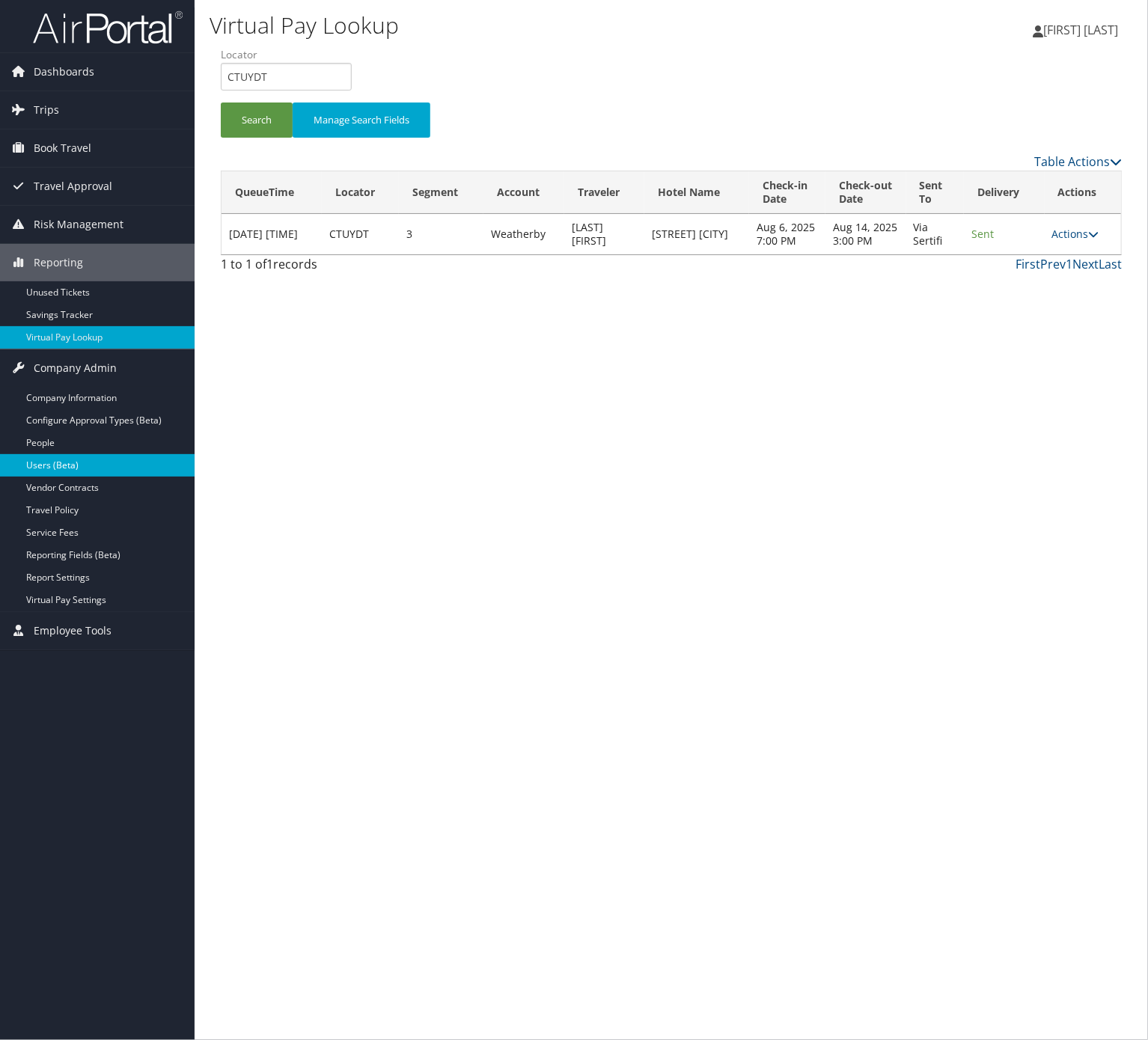 click on "Users (Beta)" at bounding box center (97, 465) 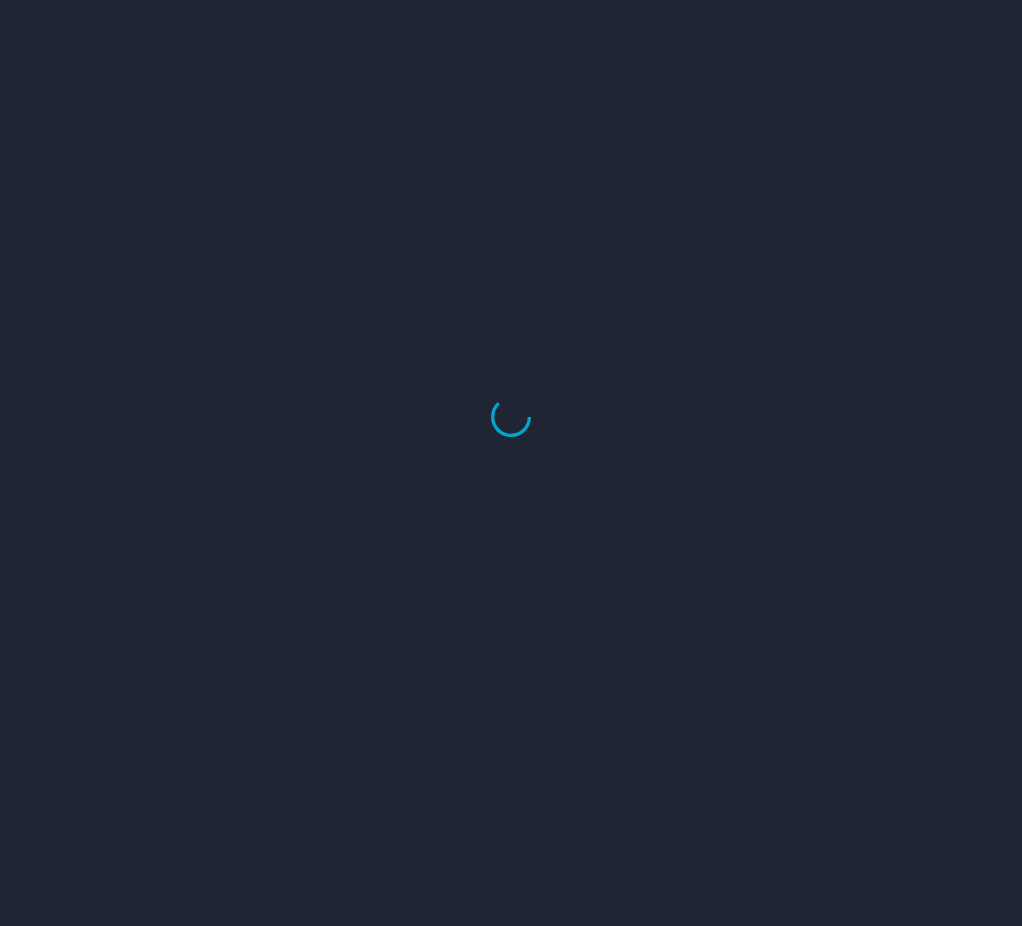 scroll, scrollTop: 0, scrollLeft: 0, axis: both 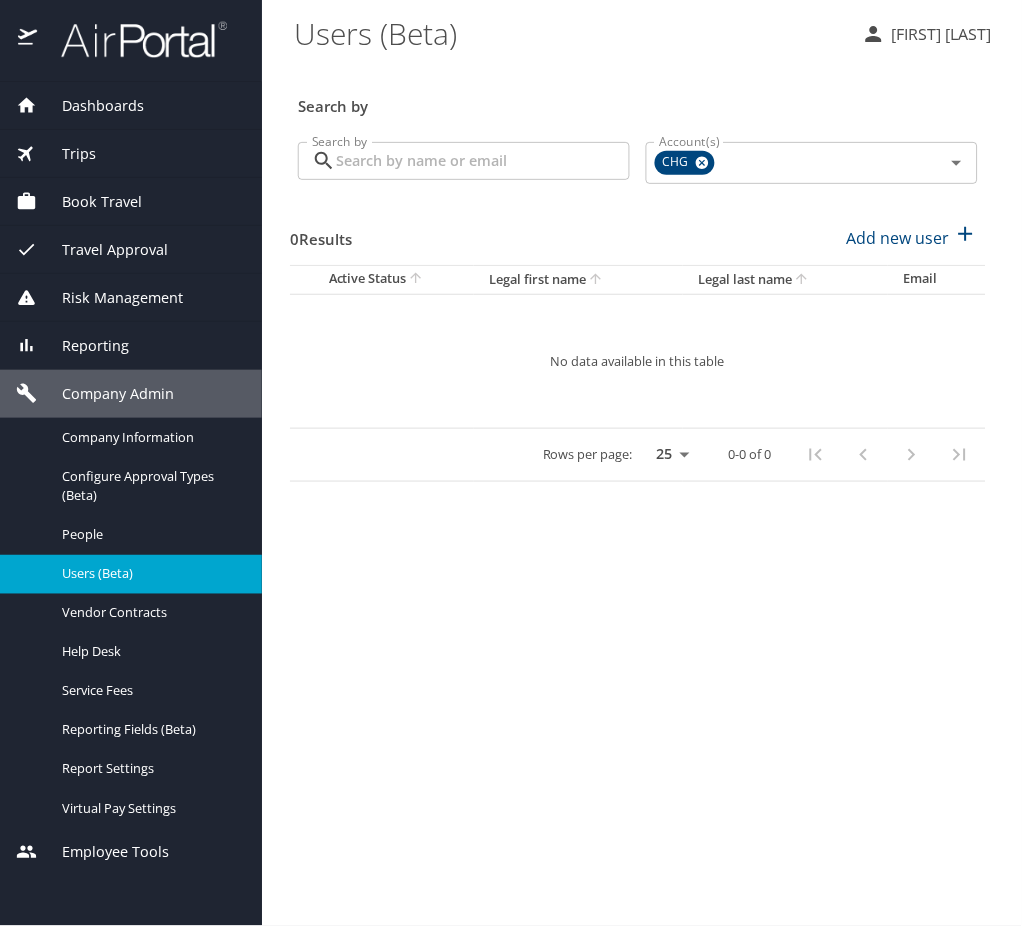 click on "Search by" at bounding box center [483, 161] 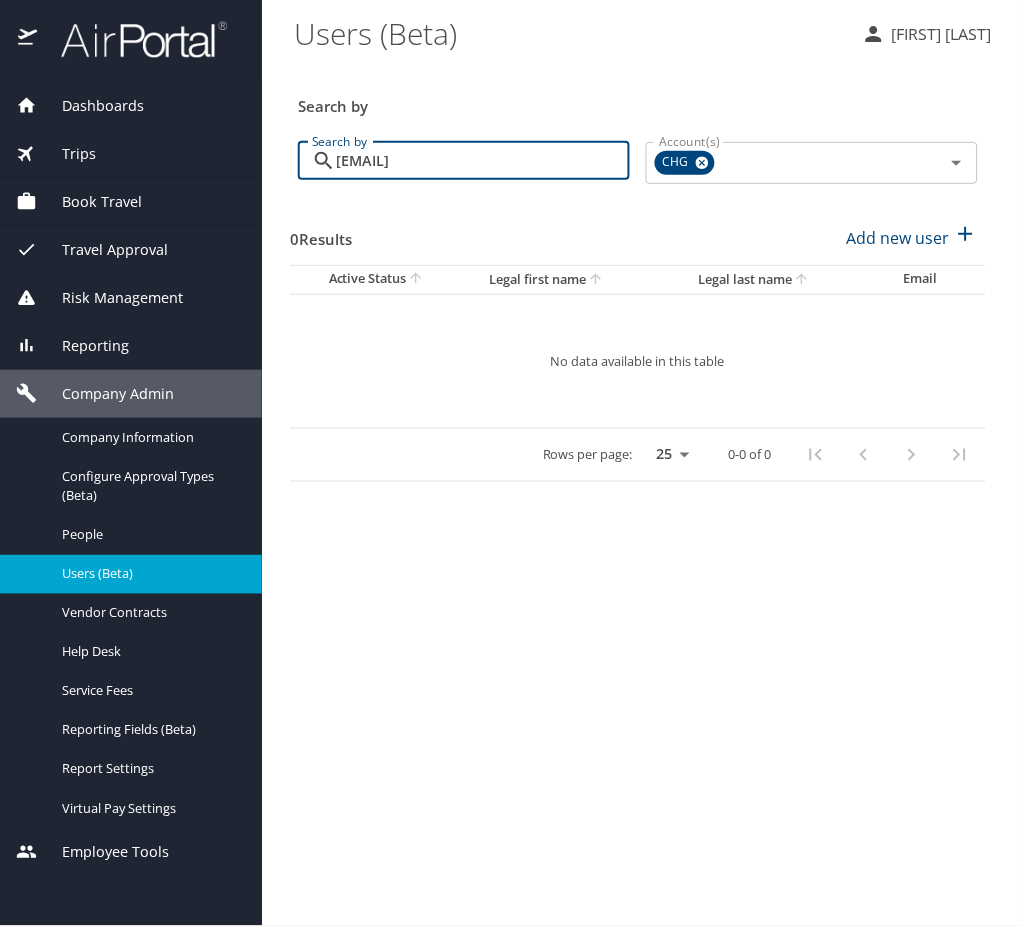 type on "[EMAIL]" 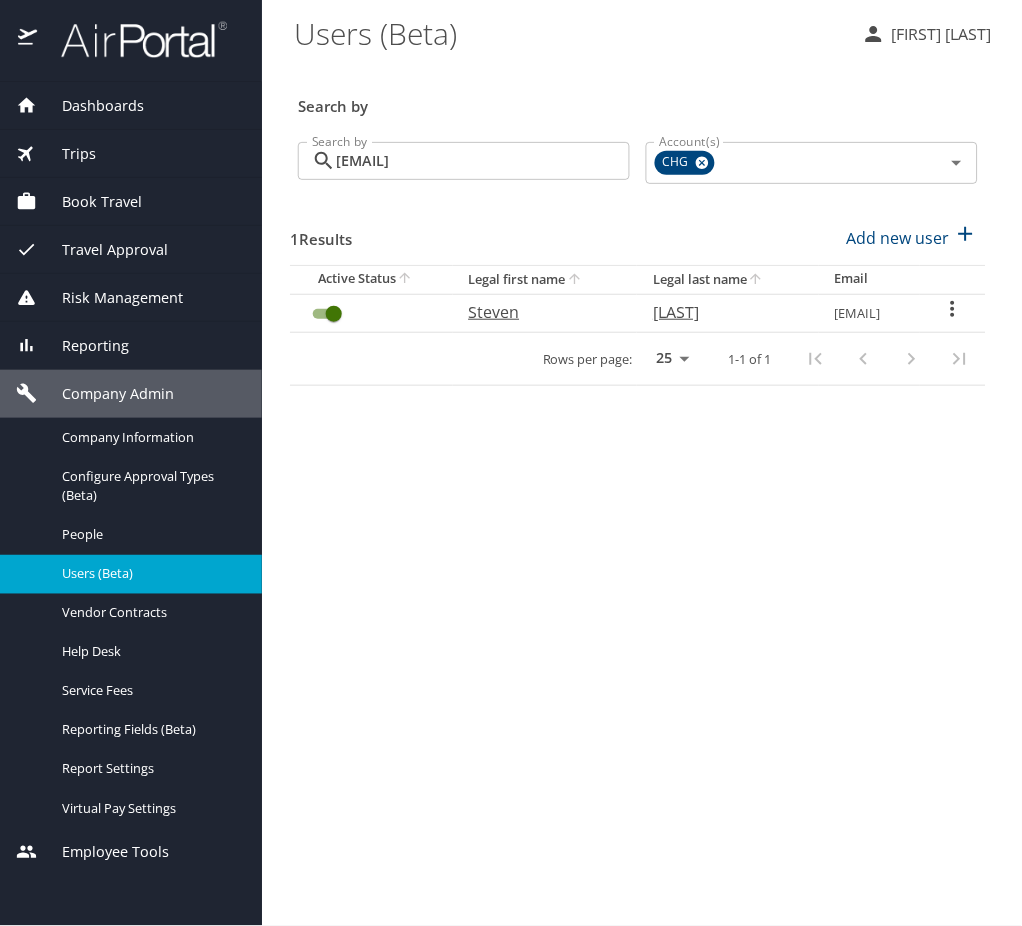 click on "Steven" at bounding box center [541, 312] 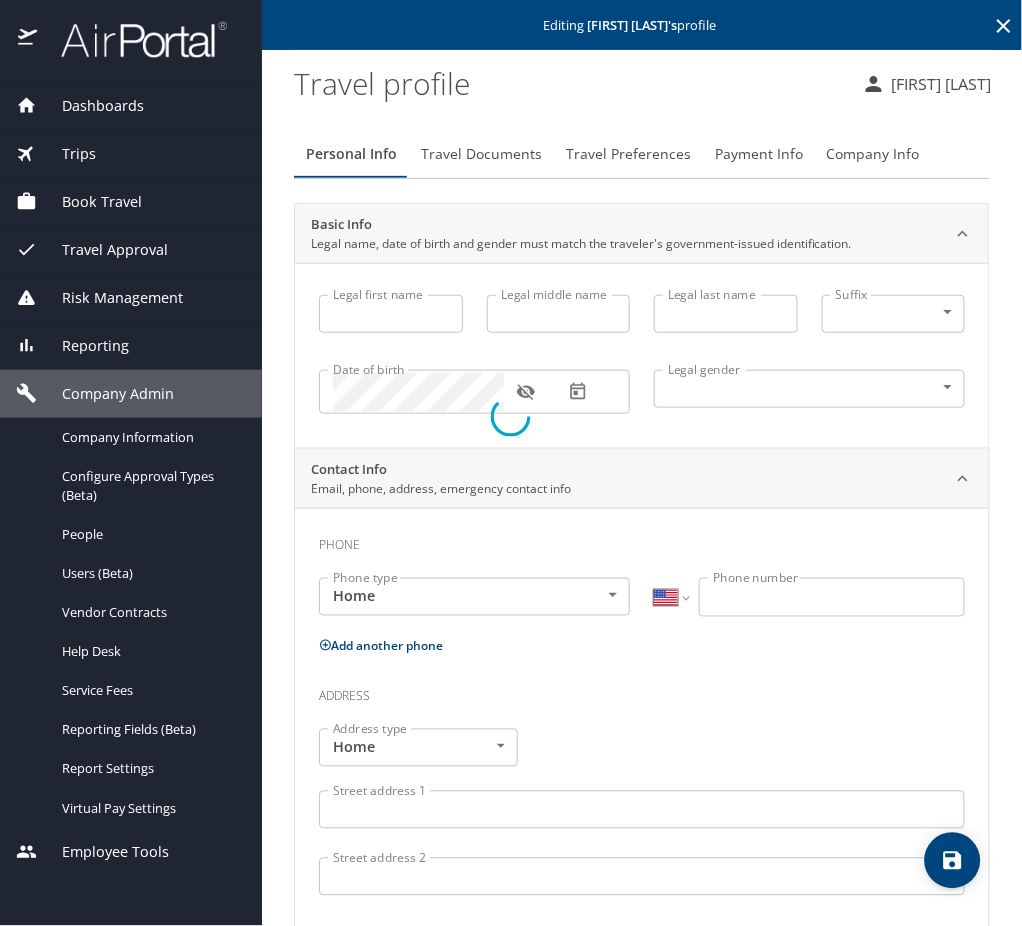 type on "Steven" 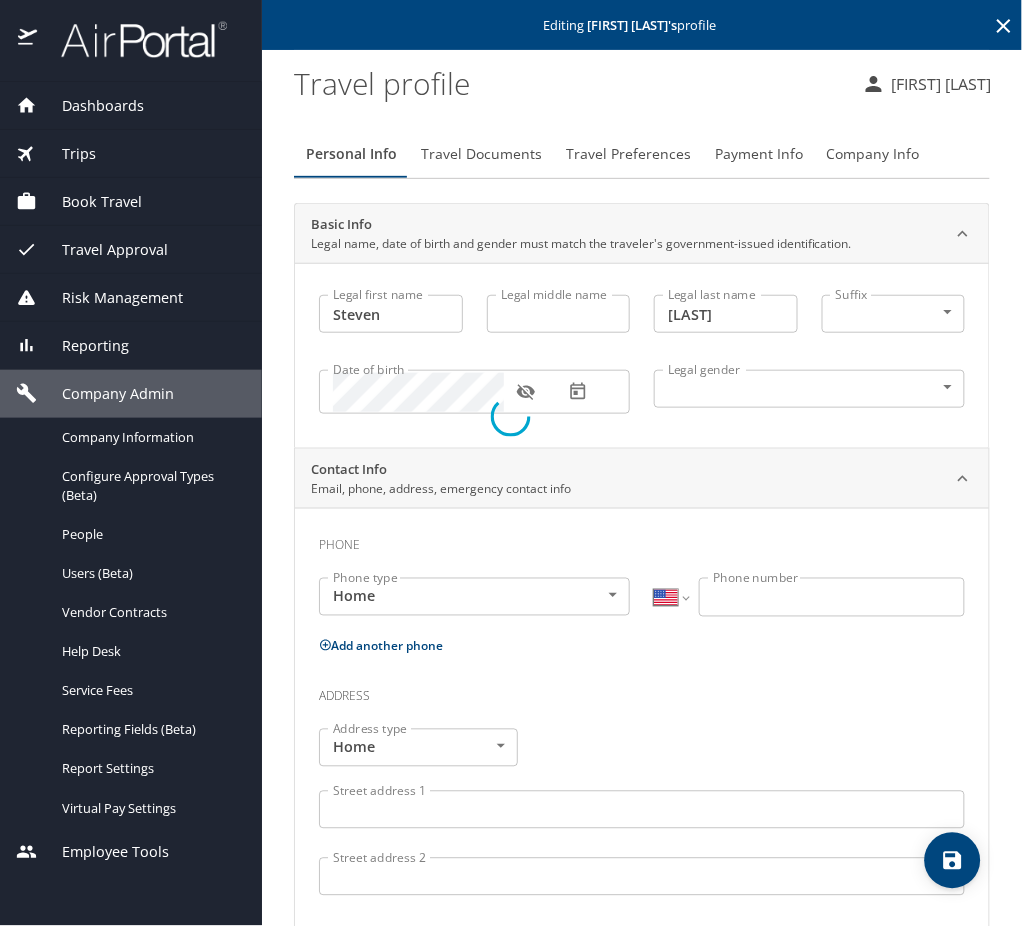 select on "US" 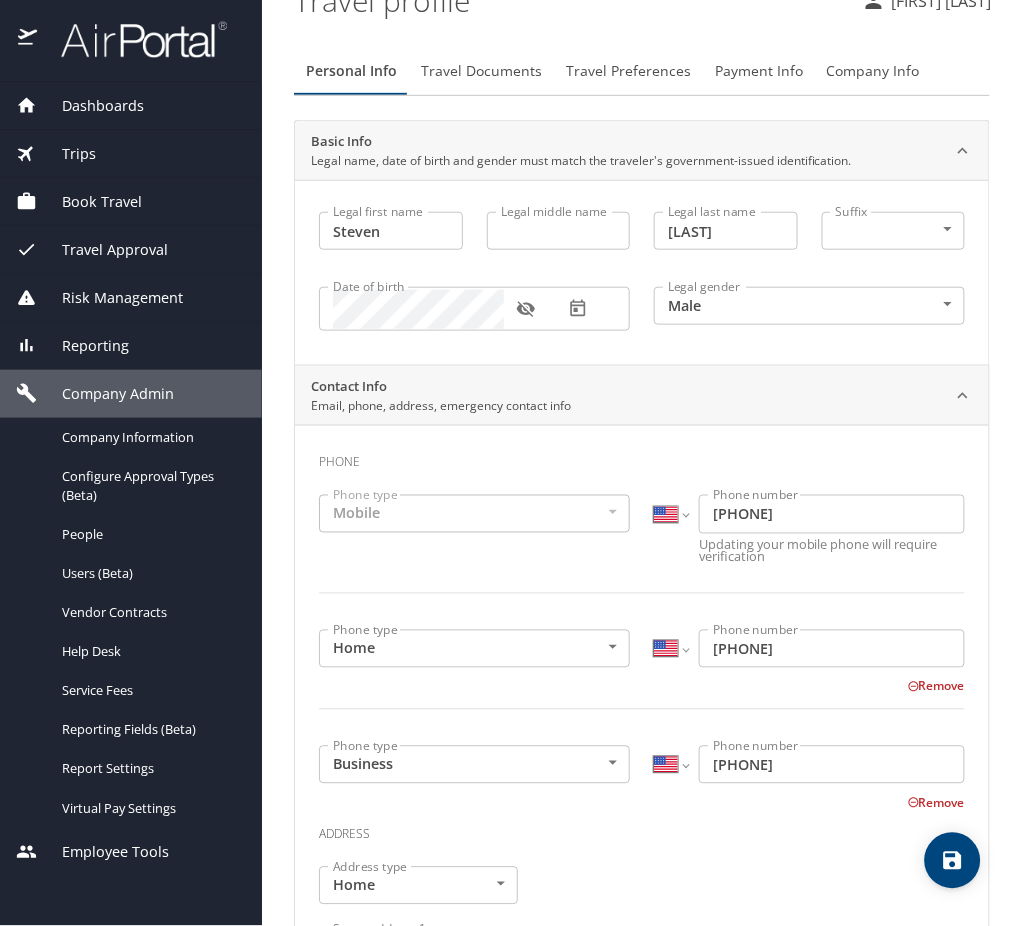 scroll, scrollTop: 0, scrollLeft: 0, axis: both 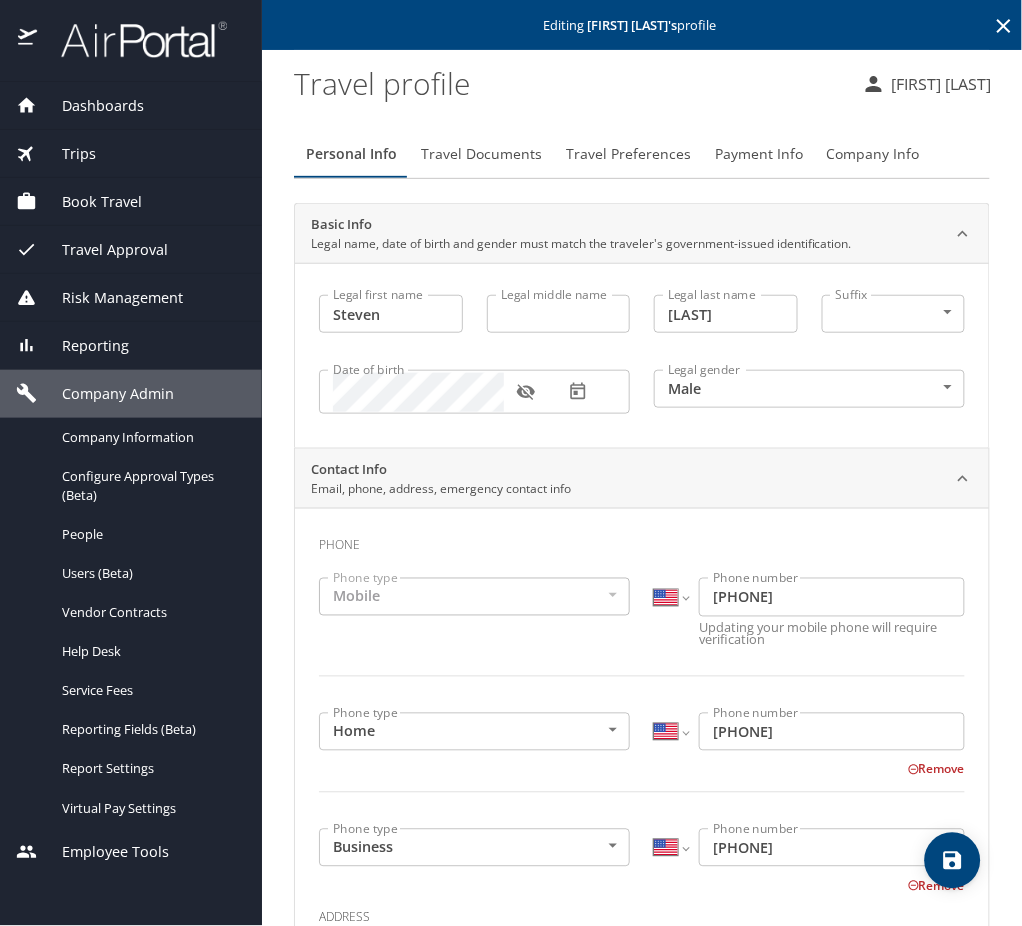 click on "Travel Documents" at bounding box center (481, 154) 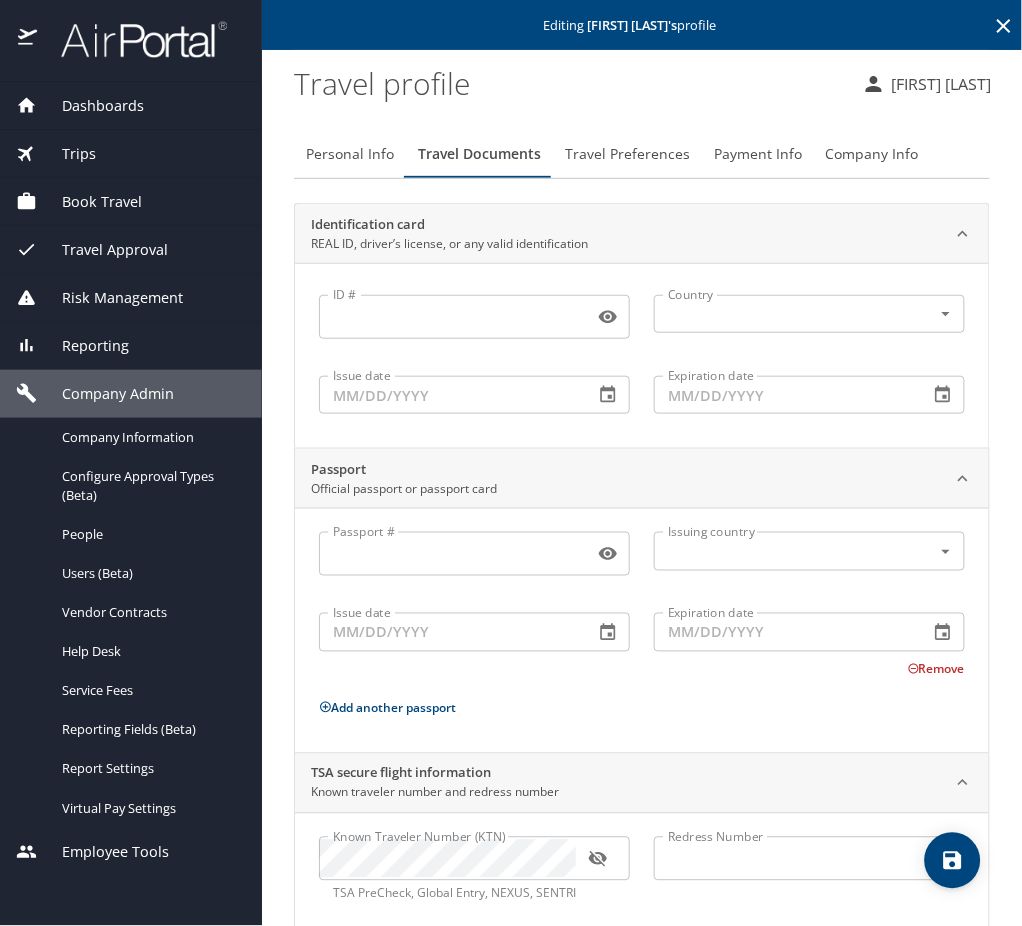 click 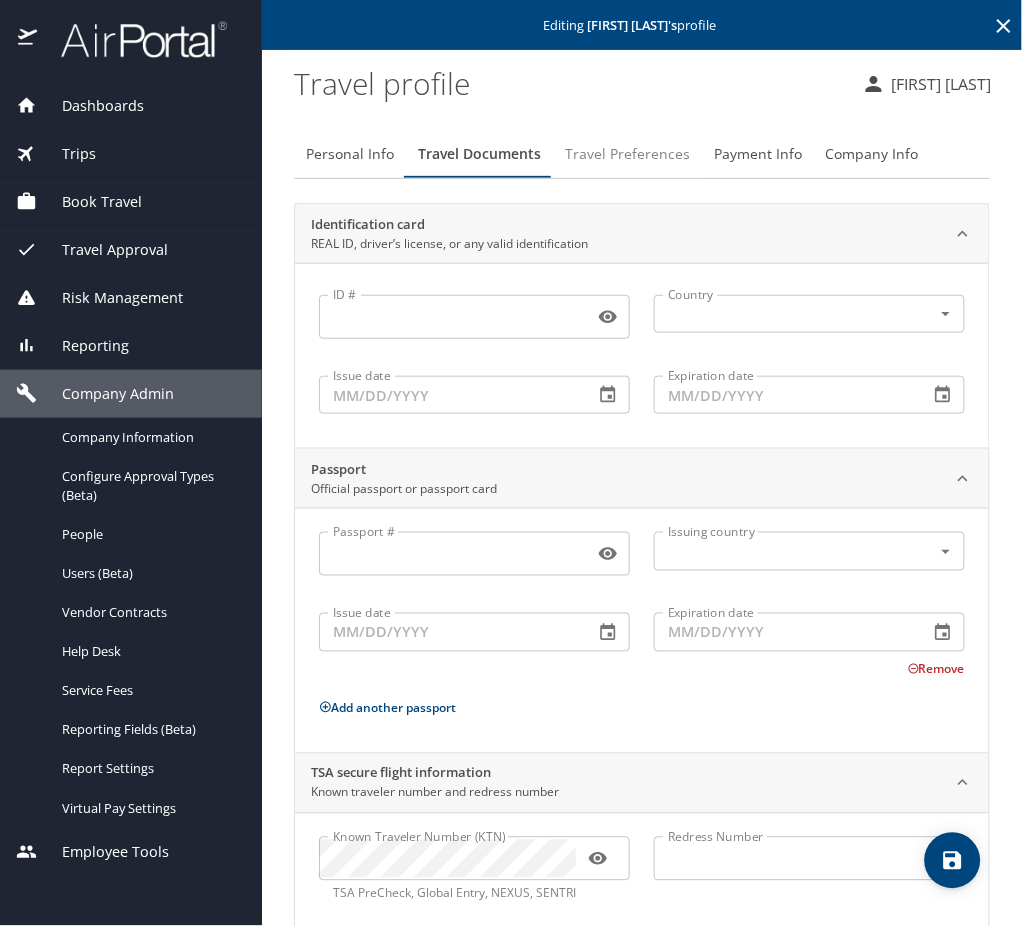 click on "Travel Preferences" at bounding box center (627, 154) 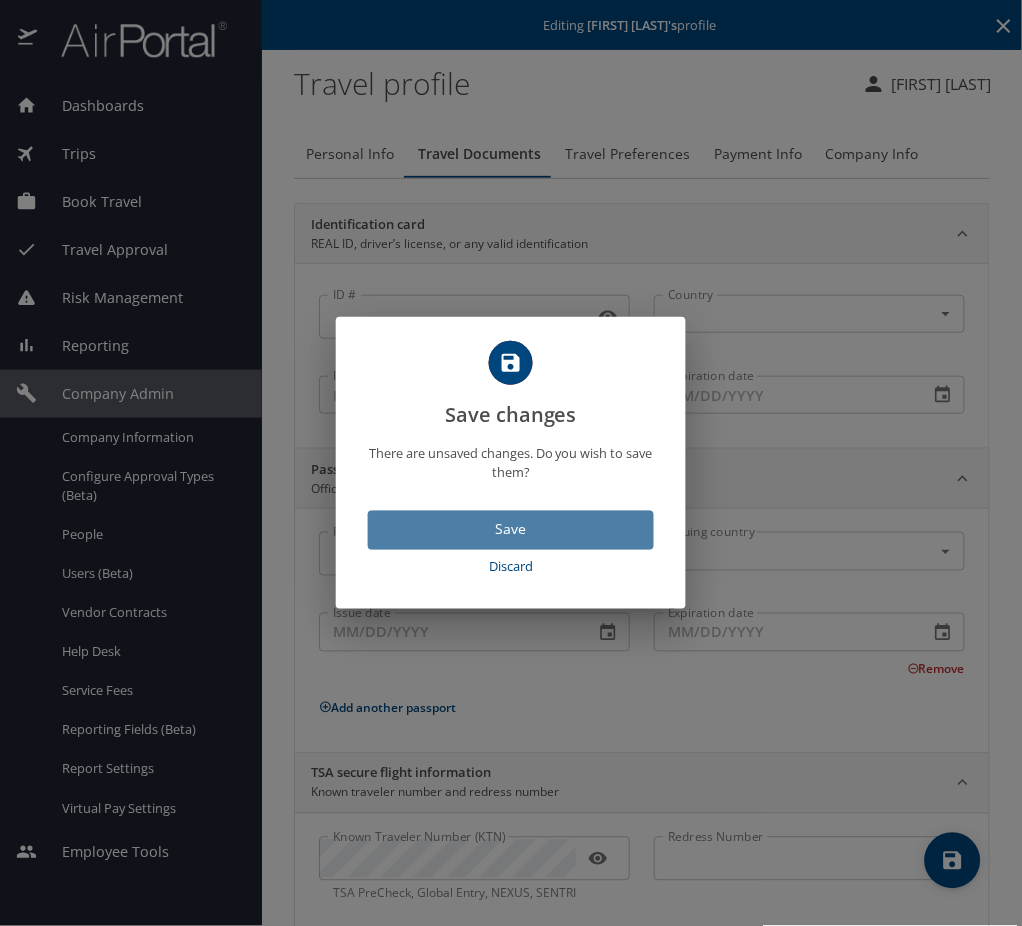 click on "Save" at bounding box center [511, 529] 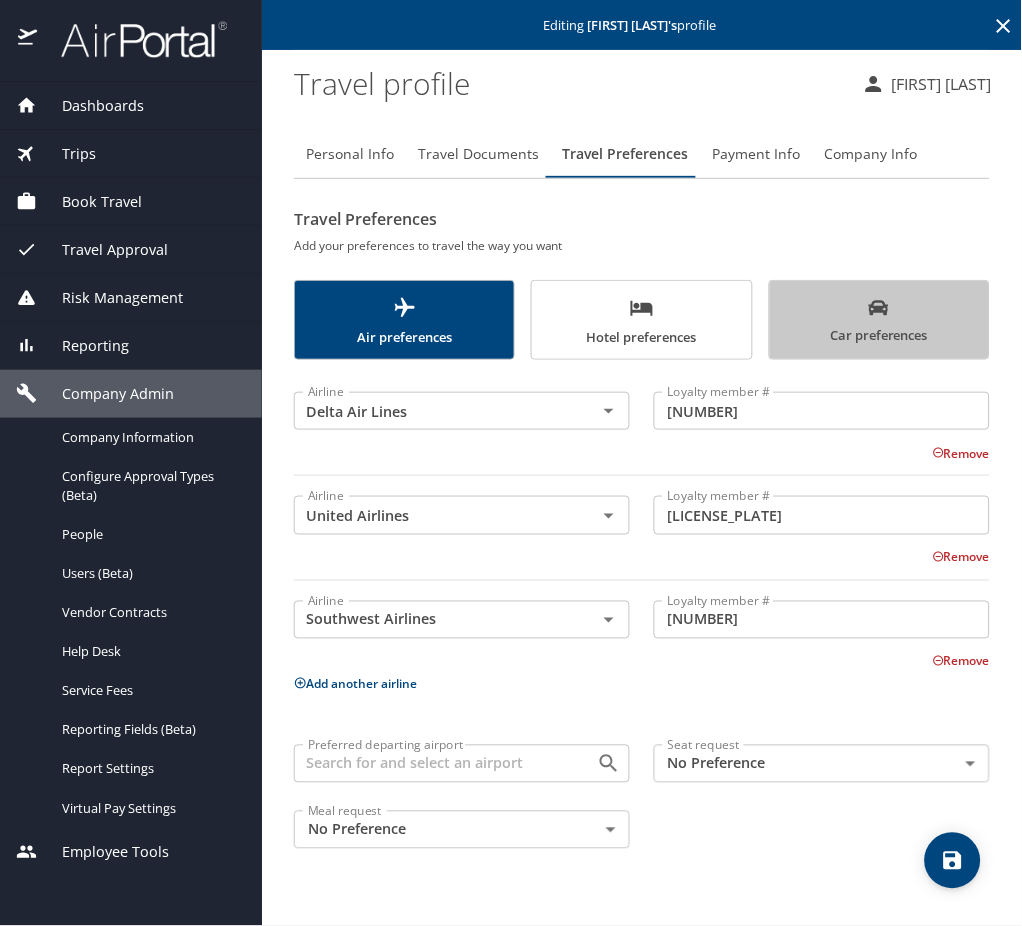 click on "Car preferences" at bounding box center [879, 322] 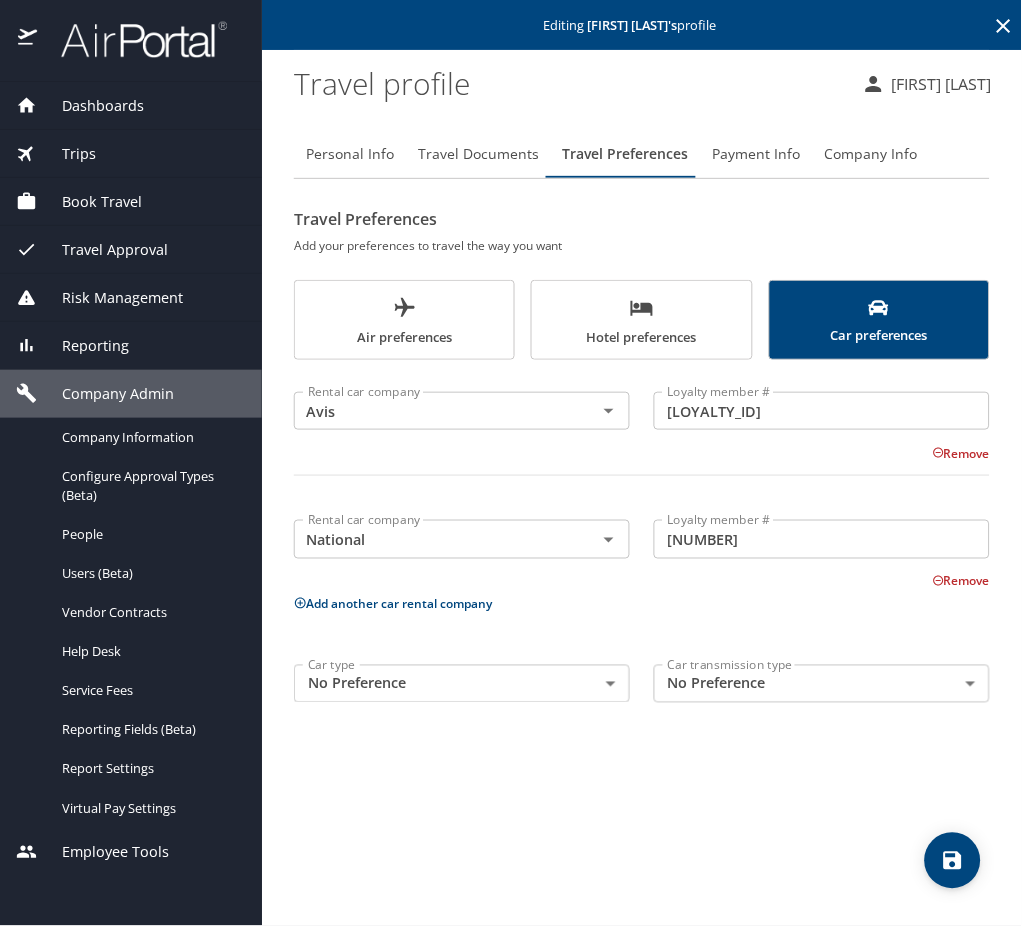 click on "Travel Preferences Add your preferences to travel the way you want Air preferences Hotel preferences Car preferences Rental car company Avis Rental car company   Loyalty member # [LOYALTY_ID] Loyalty member #  Remove Rental car company National Rental car company   Loyalty member # [NUMBER] Loyalty member #  Remove  Add another car rental company   Car type No Preference NotApplicable Car type   Car transmission type No Preference NotApplicable Car transmission type" at bounding box center (642, 458) 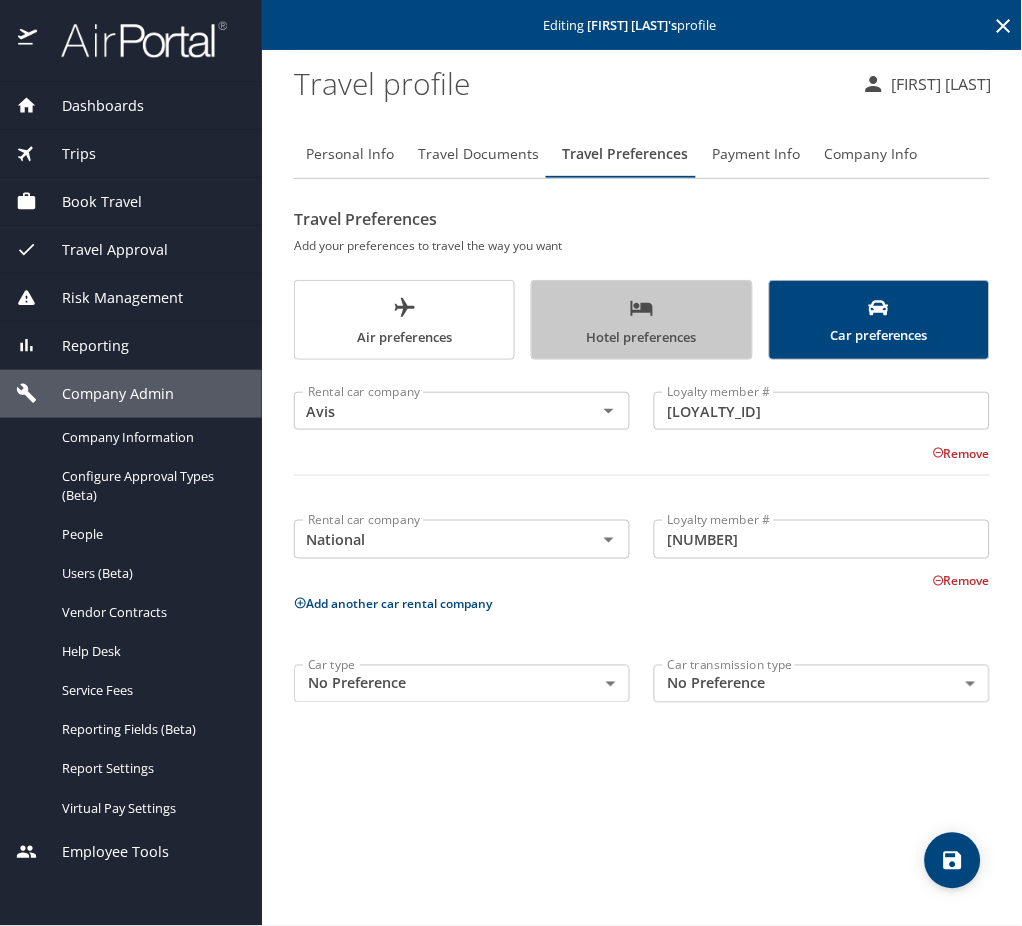 drag, startPoint x: 561, startPoint y: 306, endPoint x: 328, endPoint y: 356, distance: 238.30443 